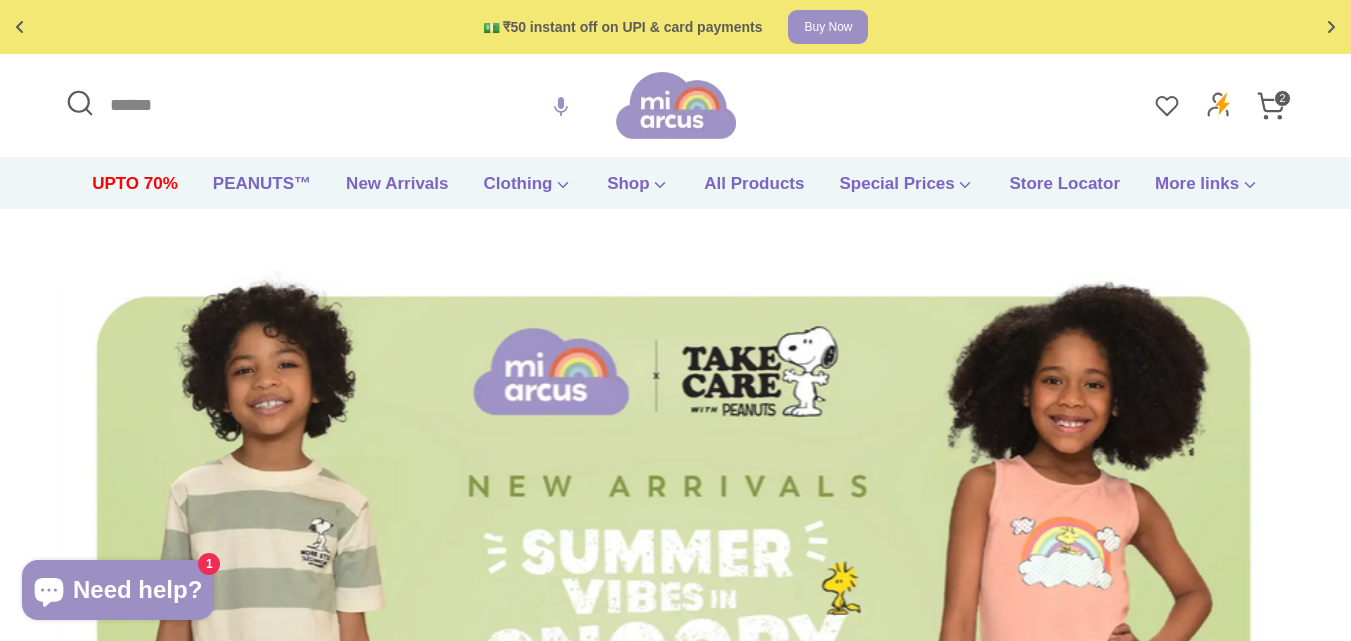 scroll, scrollTop: 0, scrollLeft: 0, axis: both 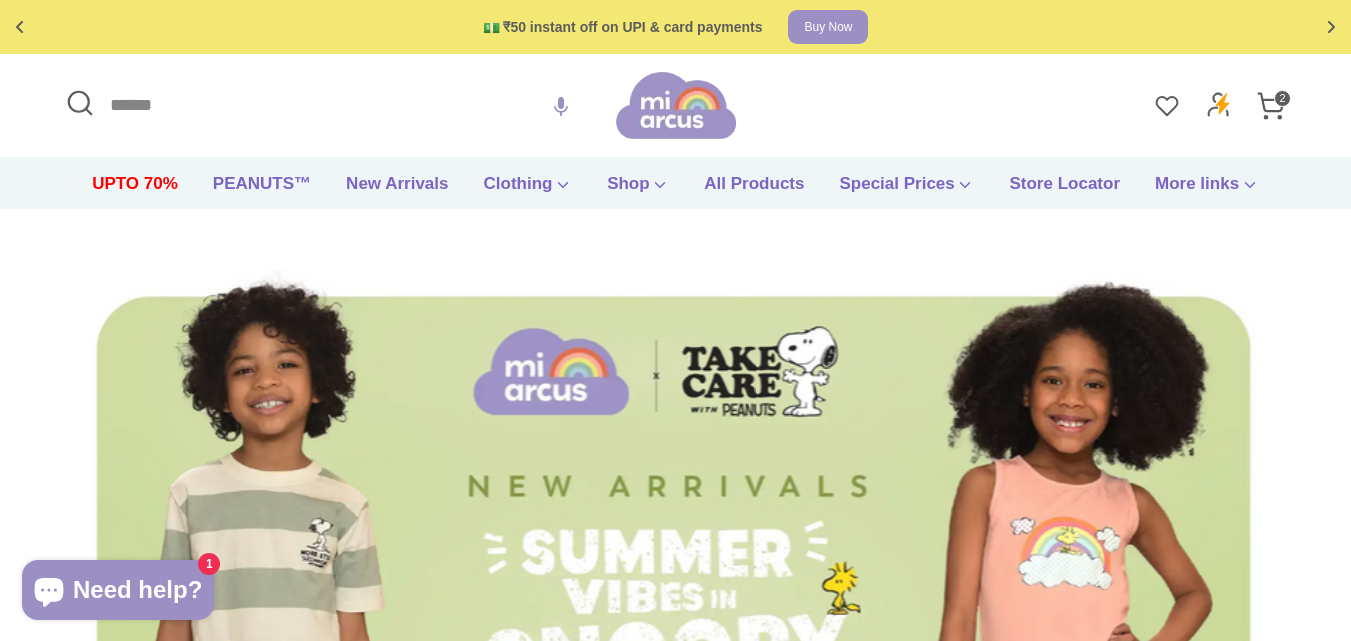 click on "Search" at bounding box center (338, 105) 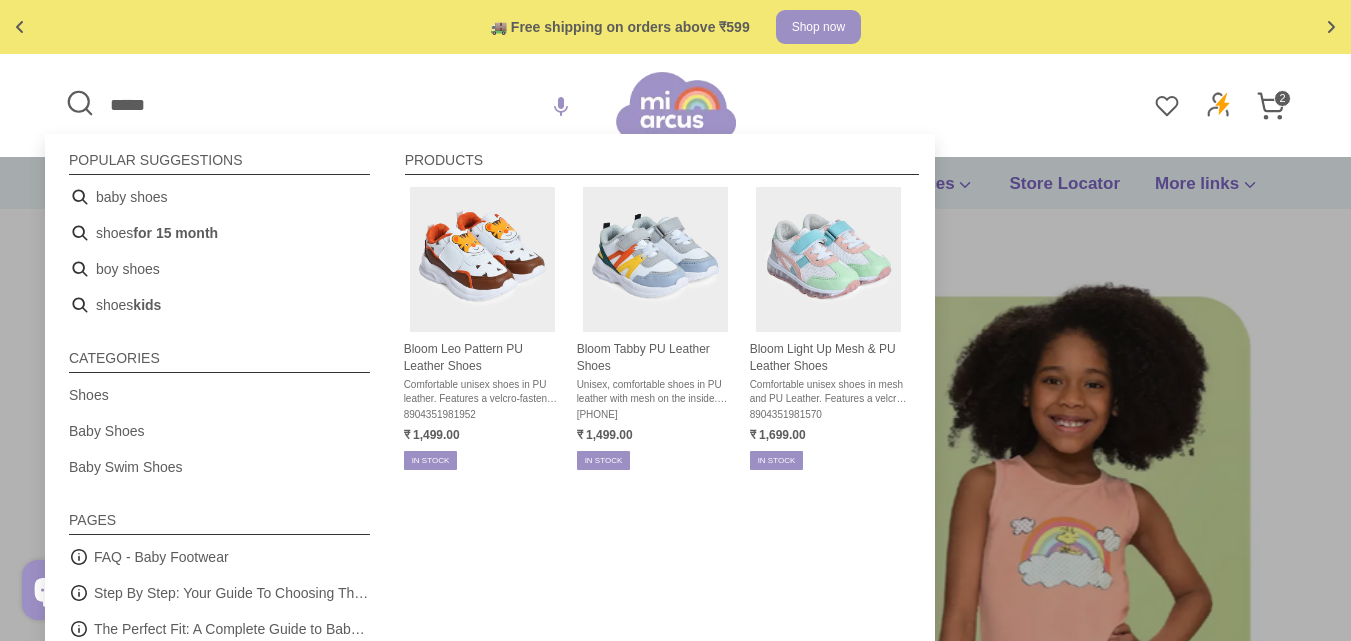 type on "*****" 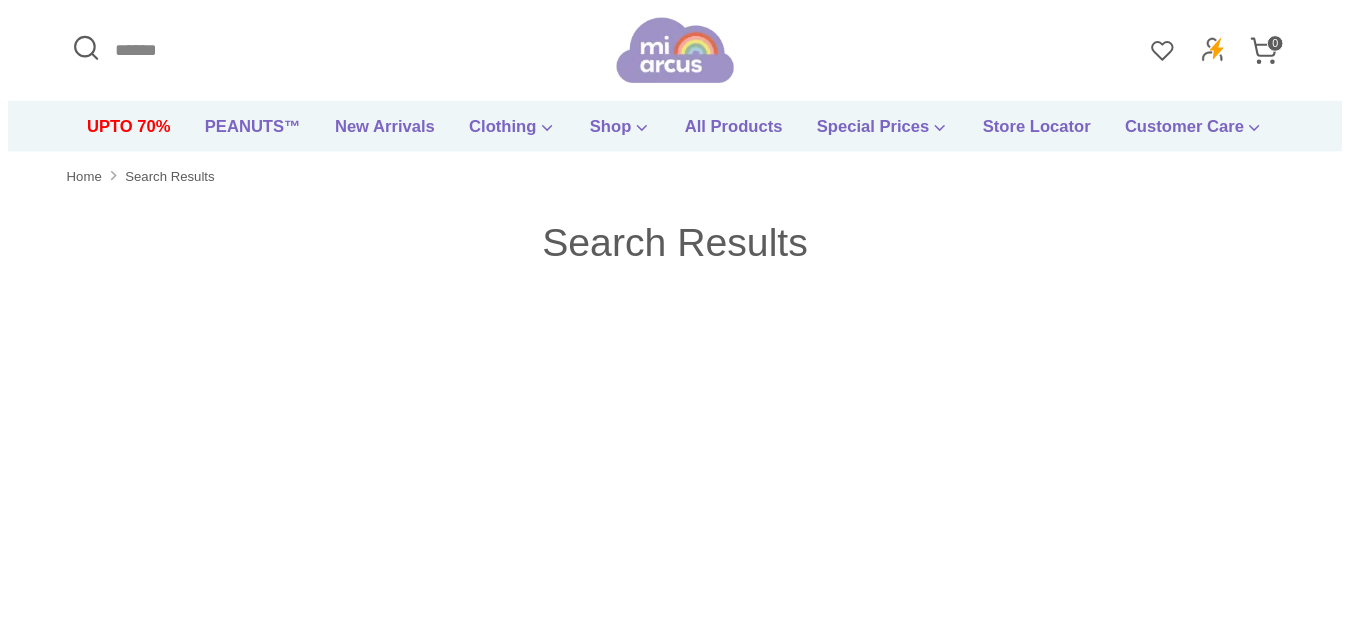 scroll, scrollTop: 0, scrollLeft: 0, axis: both 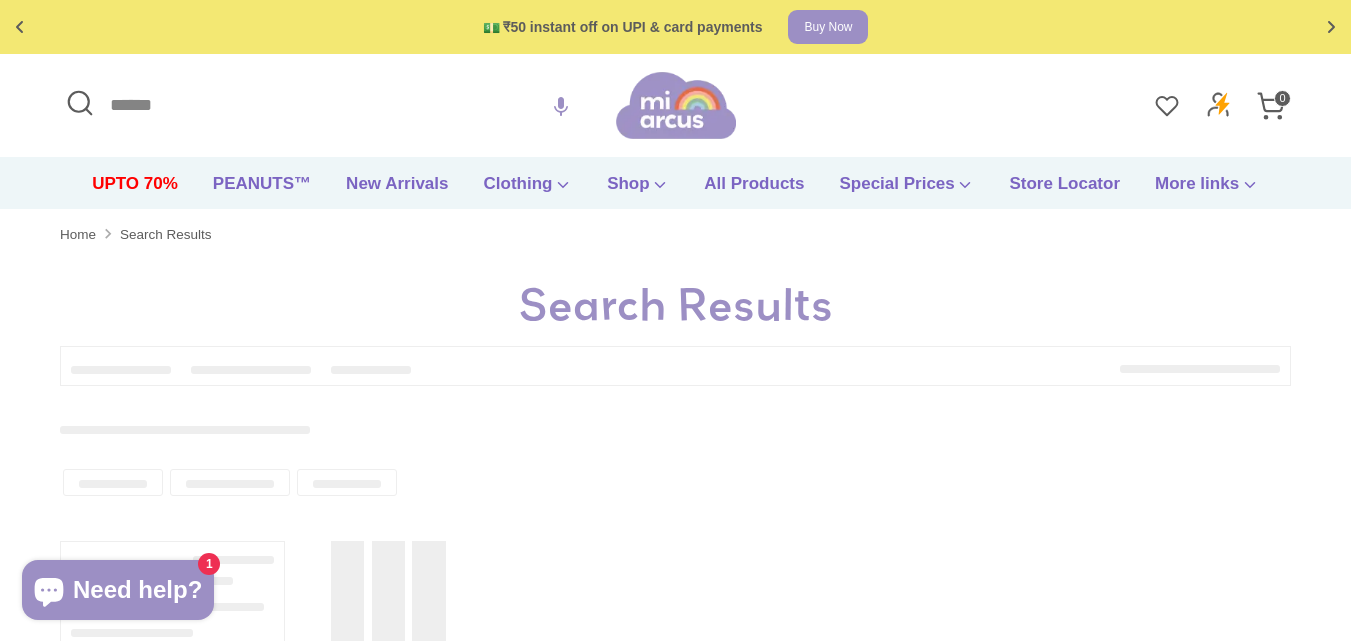 type on "*****" 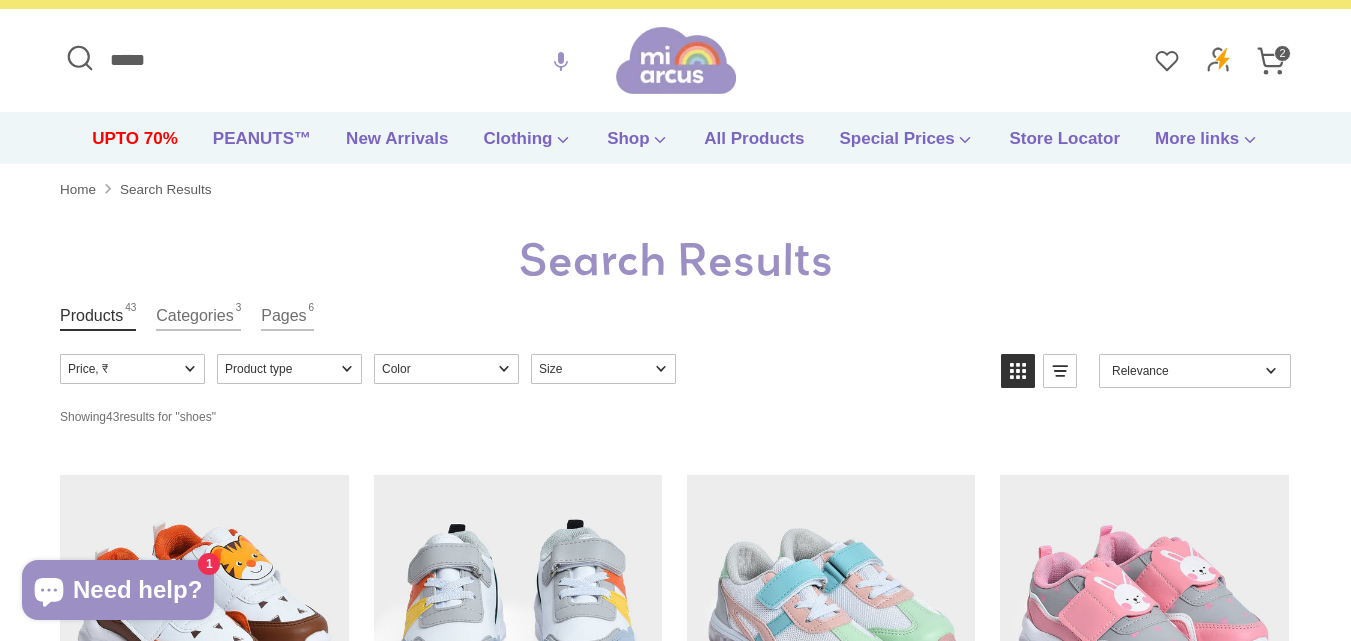 scroll, scrollTop: 0, scrollLeft: 0, axis: both 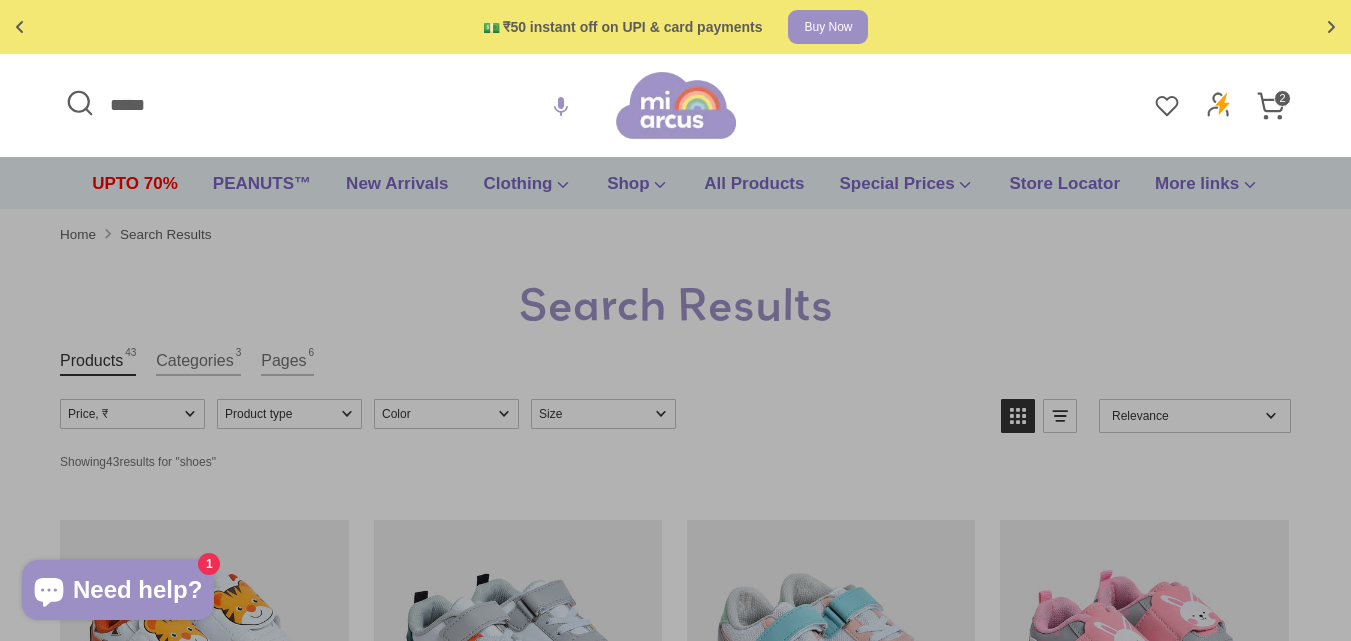 drag, startPoint x: 221, startPoint y: 109, endPoint x: 0, endPoint y: 115, distance: 221.08144 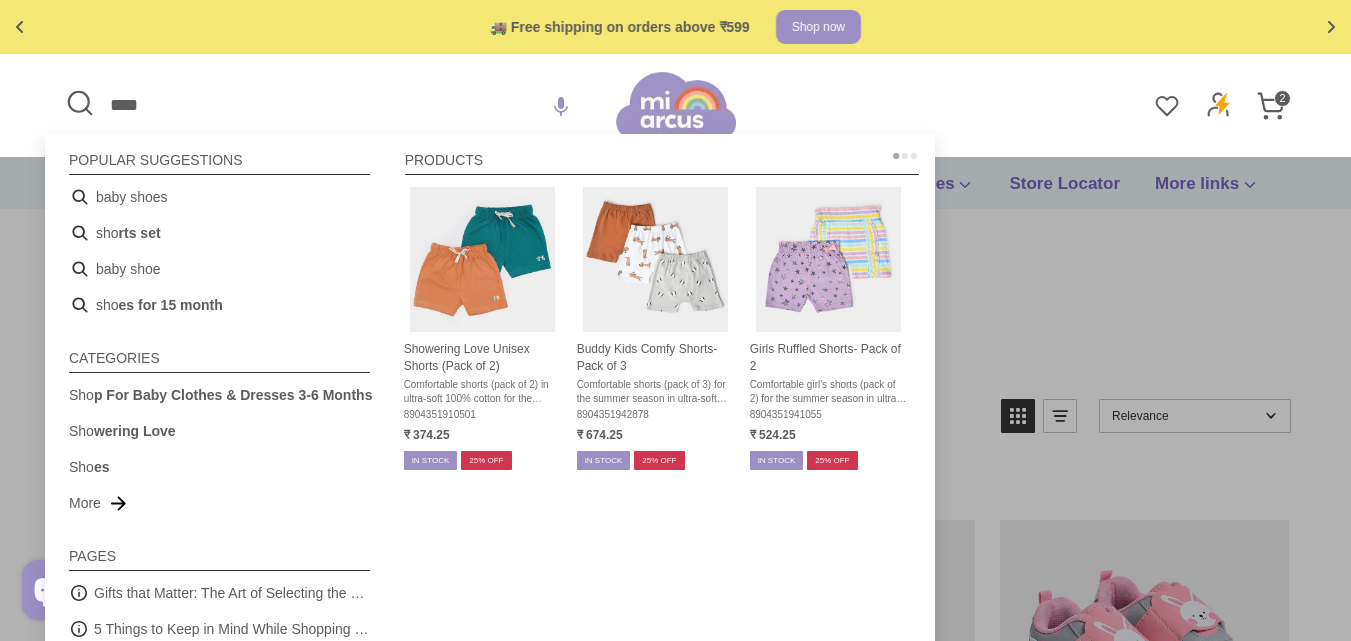 type on "*****" 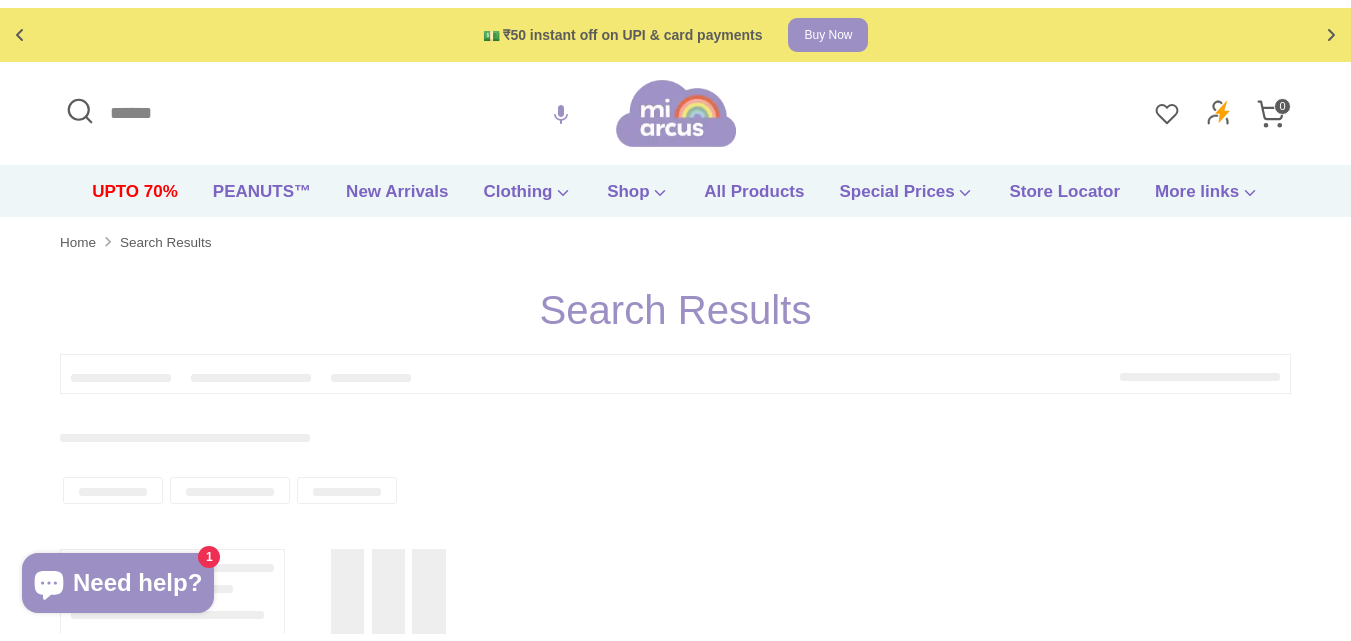 scroll, scrollTop: 0, scrollLeft: 0, axis: both 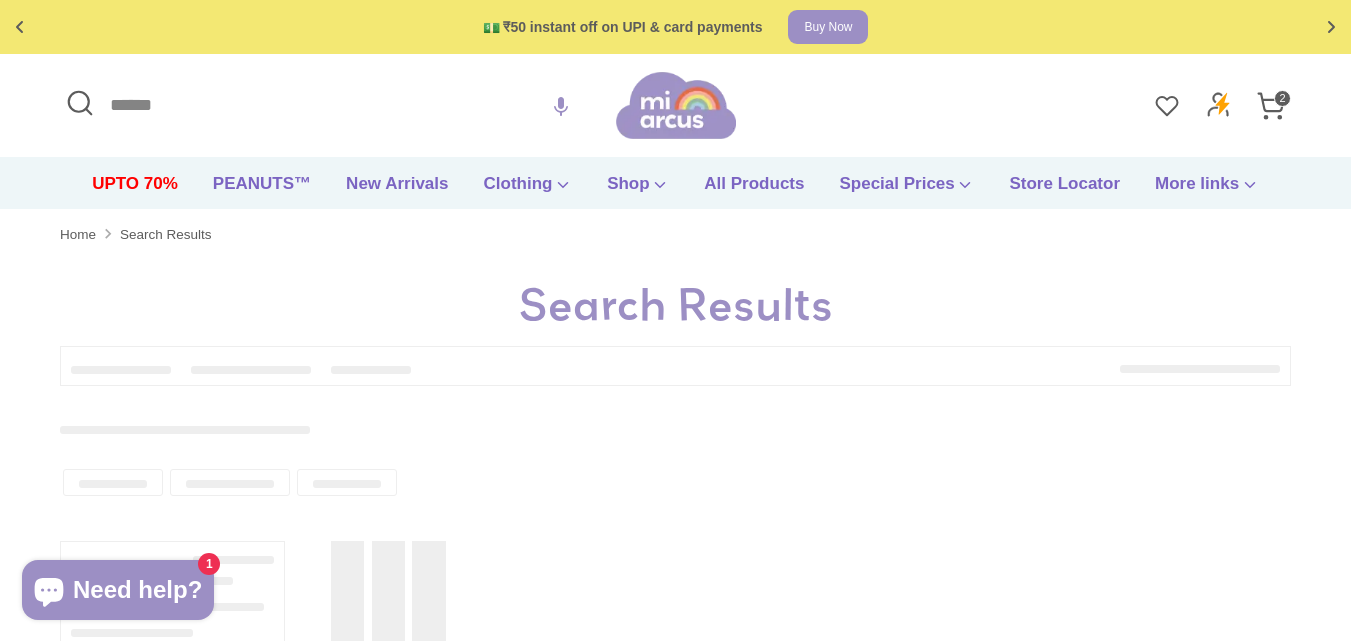 type on "*****" 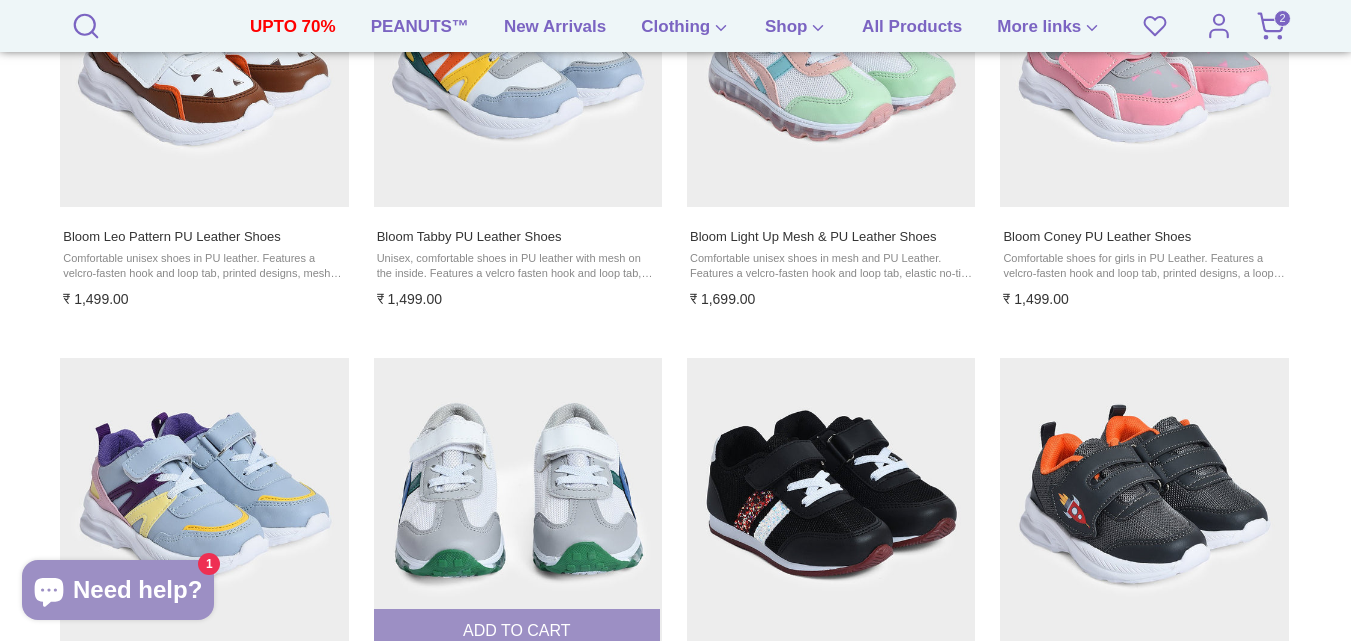 scroll, scrollTop: 700, scrollLeft: 0, axis: vertical 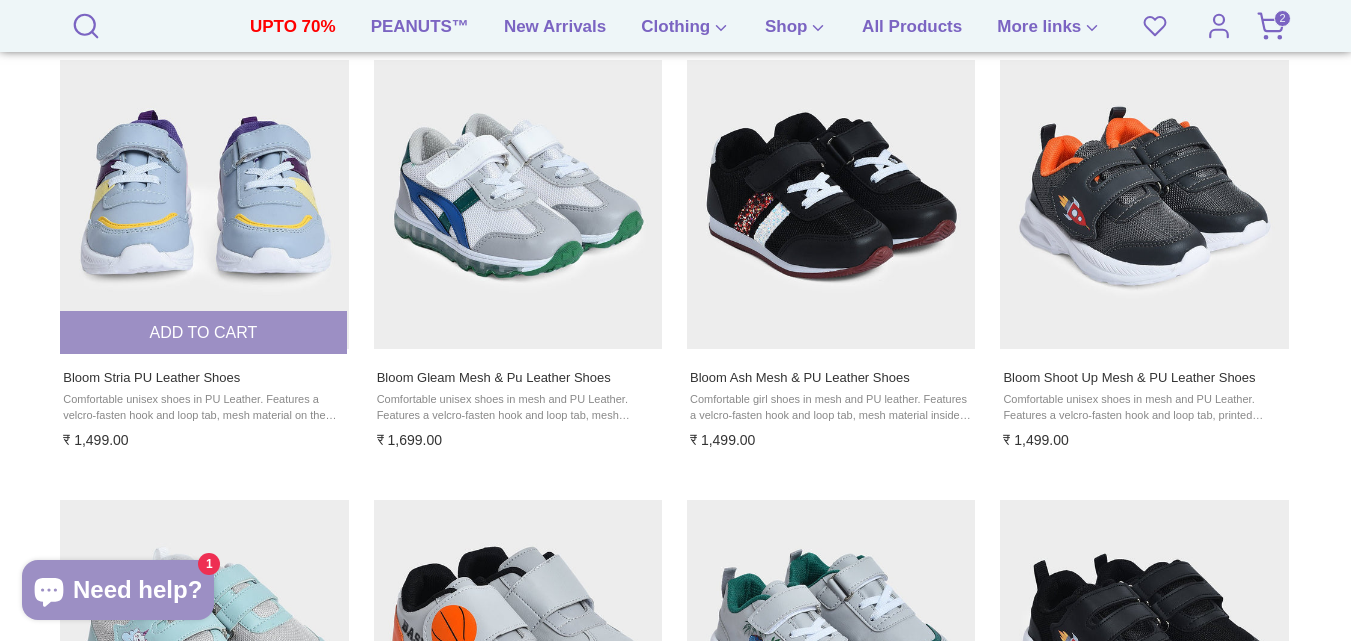 click at bounding box center (204, 204) 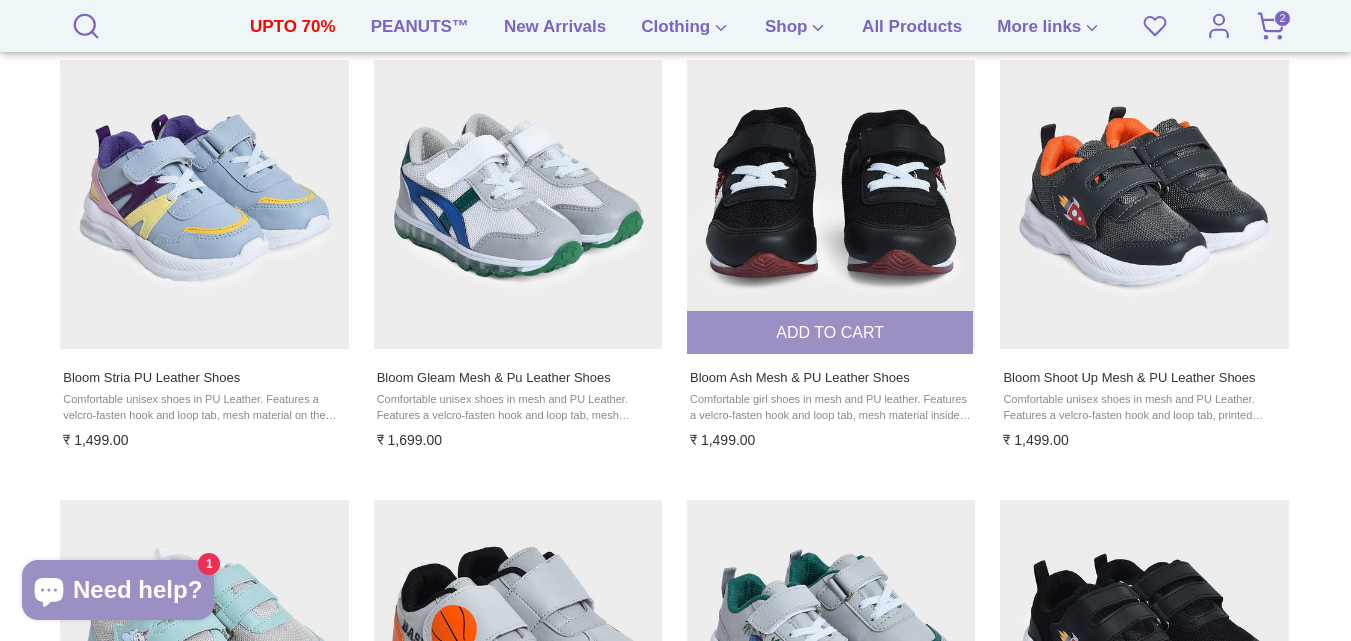 click at bounding box center (831, 204) 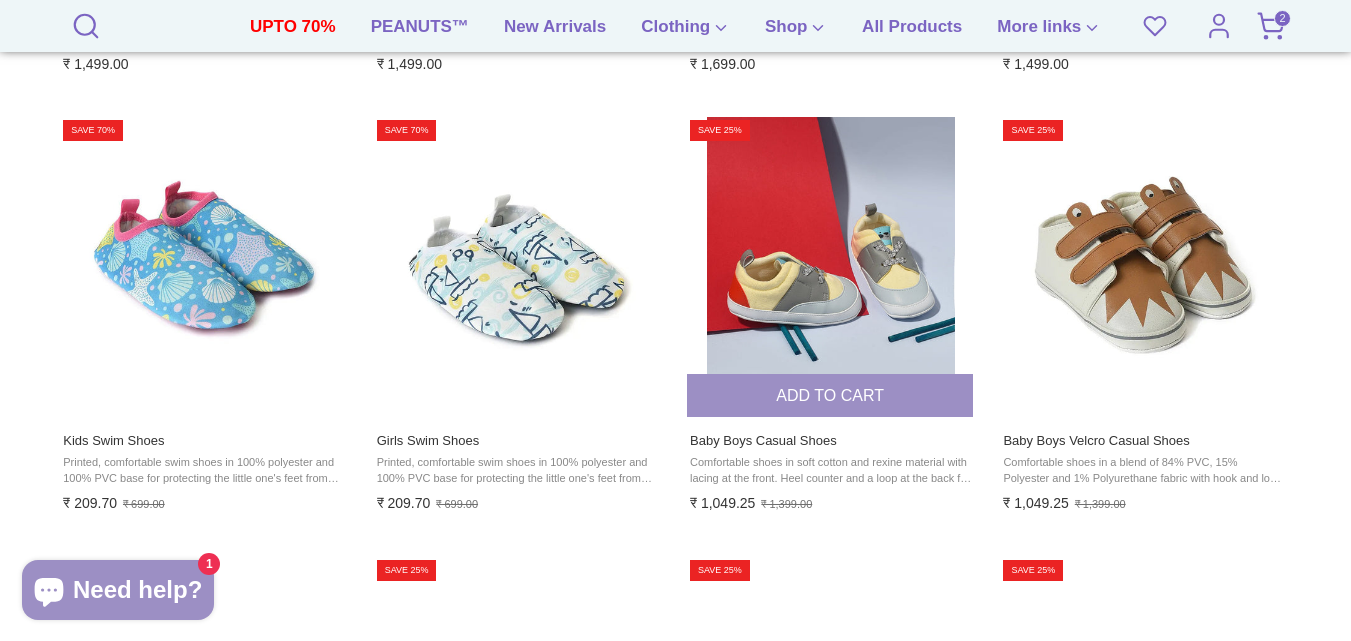 scroll, scrollTop: 1900, scrollLeft: 0, axis: vertical 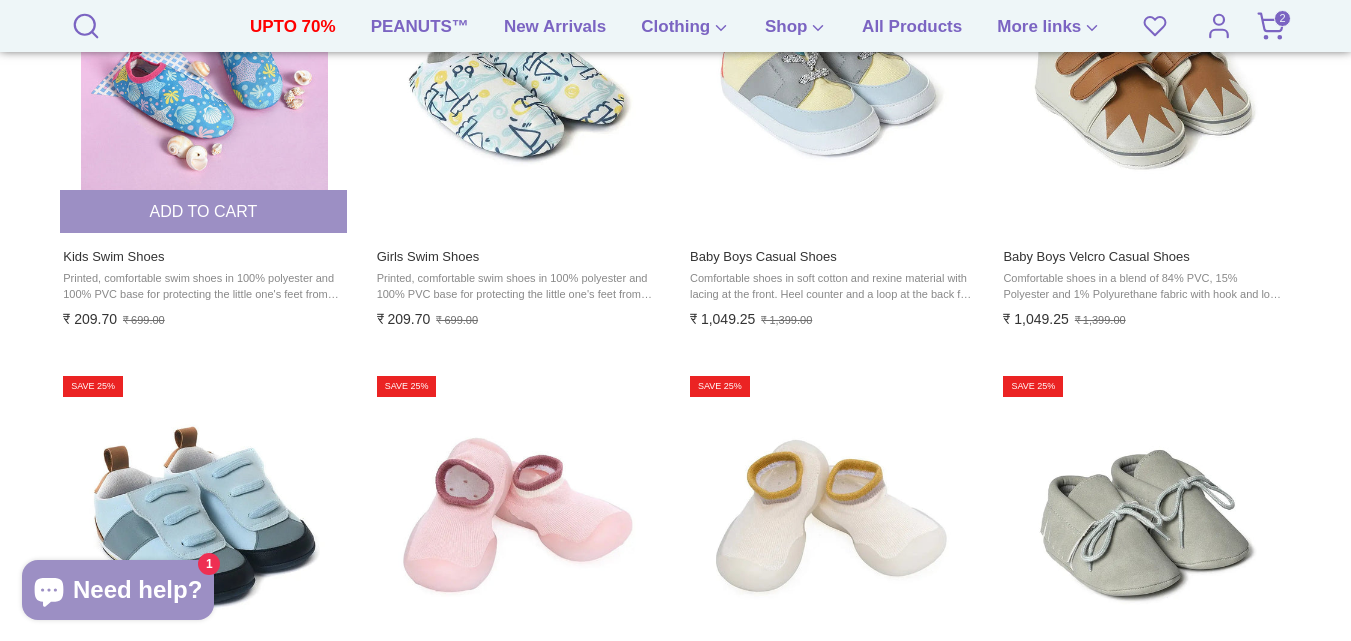 click at bounding box center (205, 83) 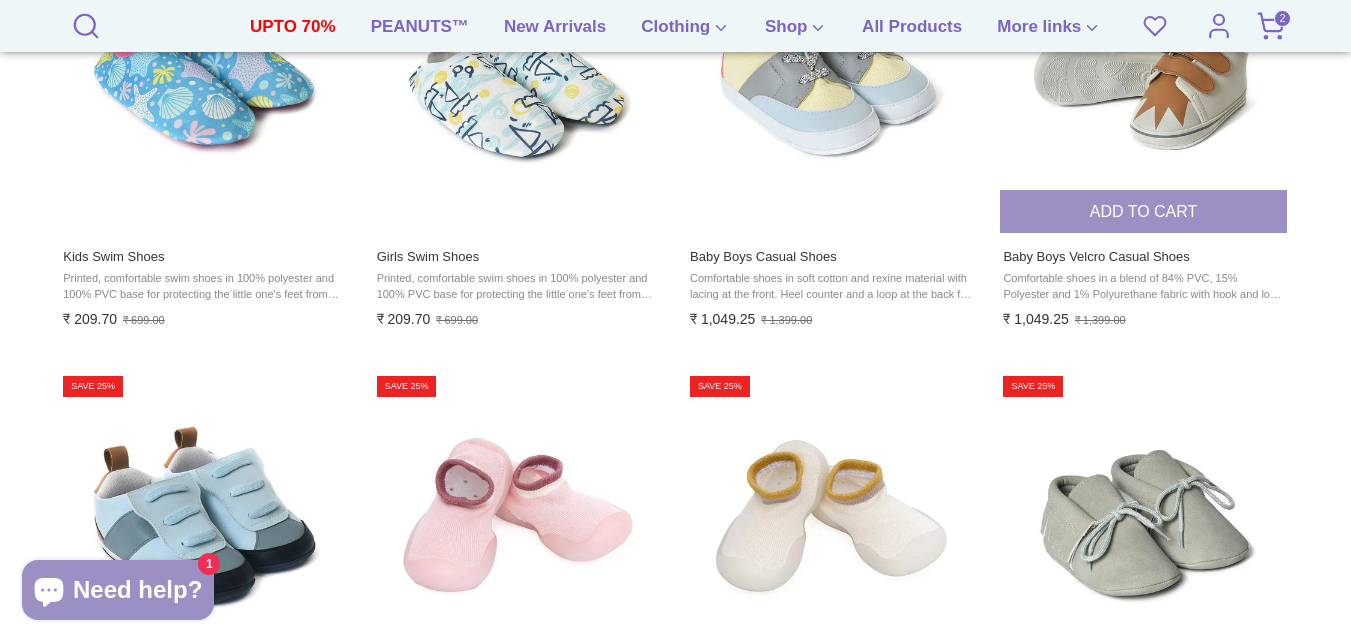 click at bounding box center (1144, 83) 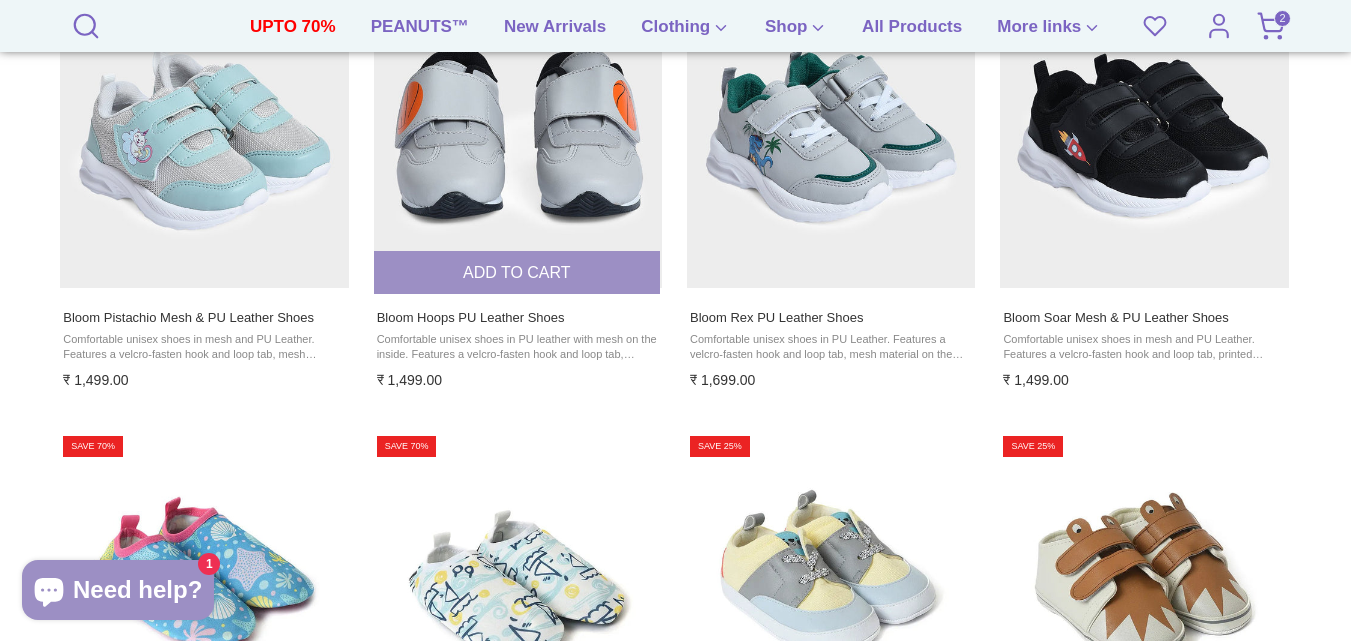 scroll, scrollTop: 1300, scrollLeft: 0, axis: vertical 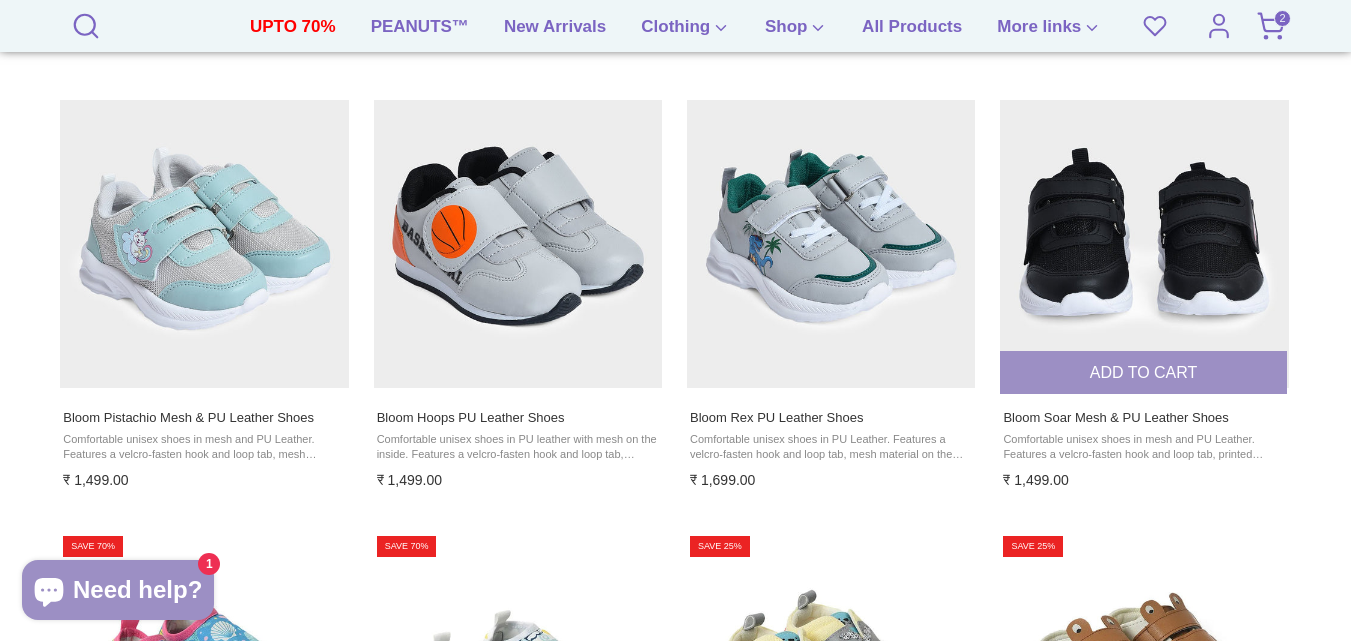 click at bounding box center (1144, 244) 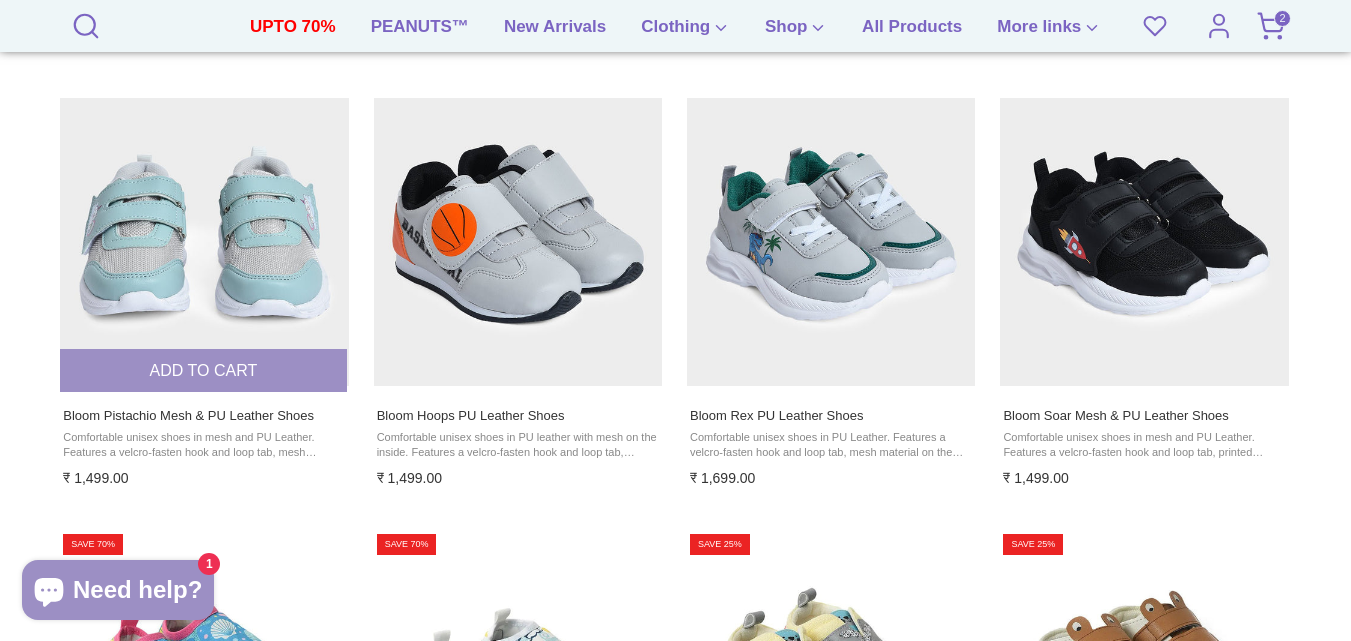 scroll, scrollTop: 1300, scrollLeft: 0, axis: vertical 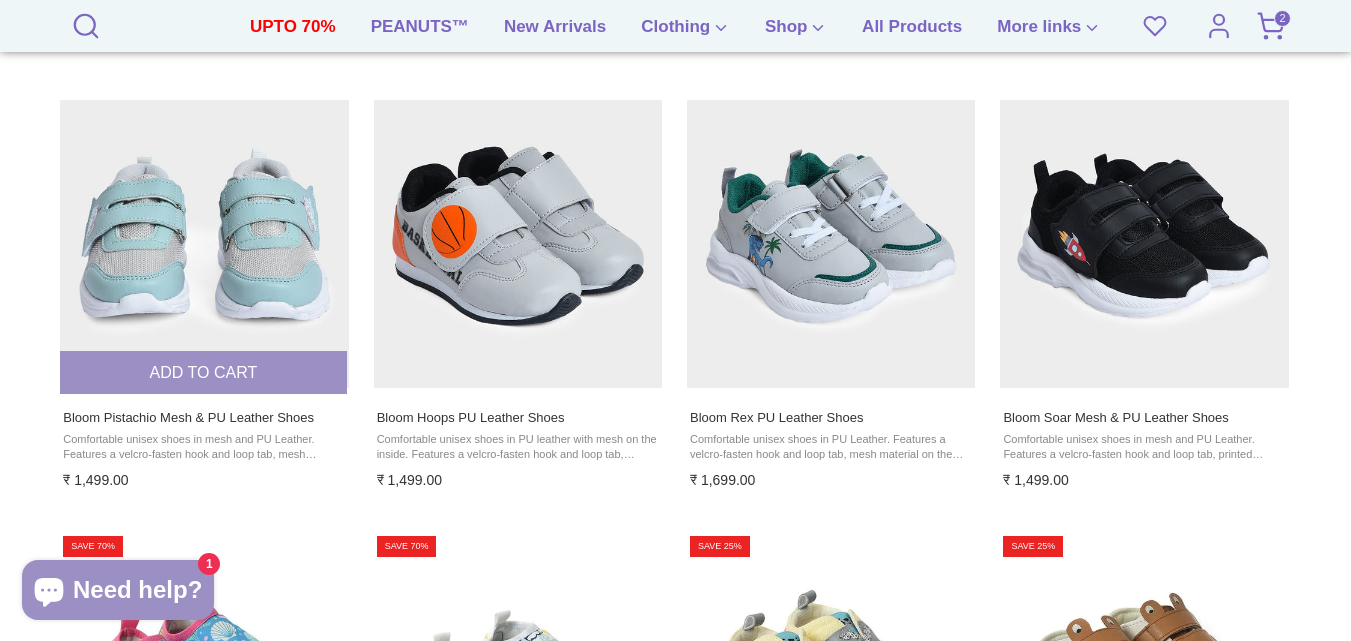 click at bounding box center [204, 244] 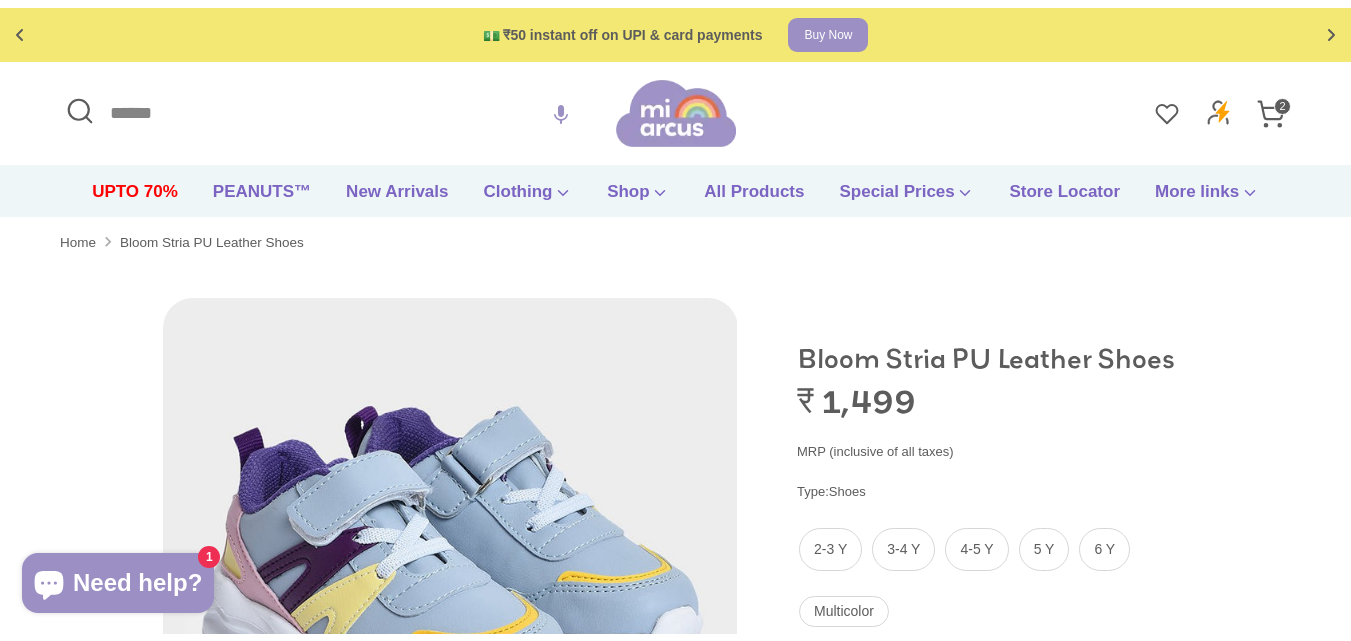 scroll, scrollTop: 401, scrollLeft: 0, axis: vertical 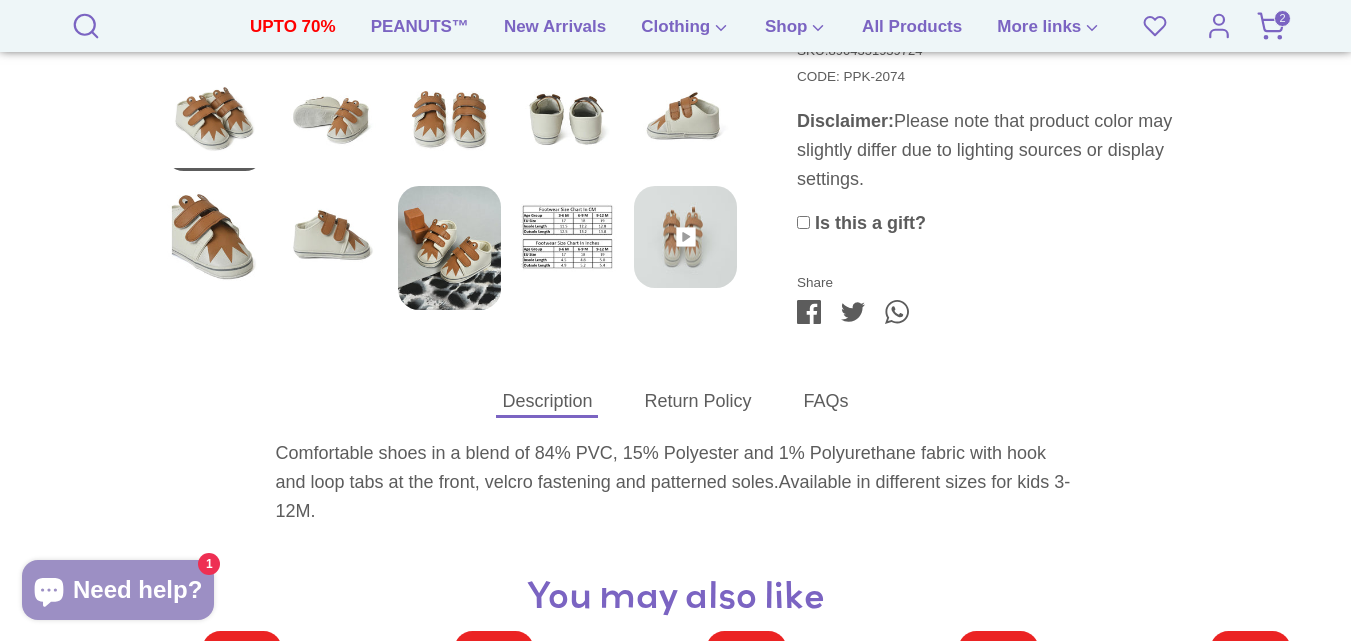 click at bounding box center [567, 236] 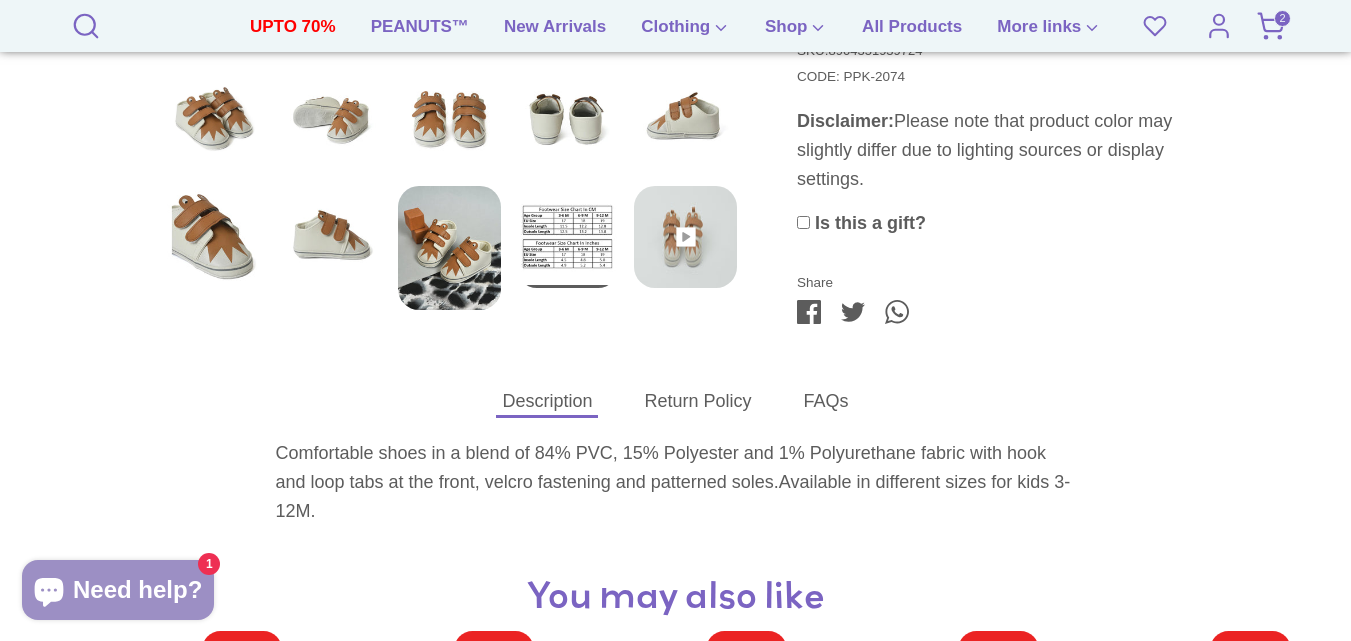 click at bounding box center (567, 236) 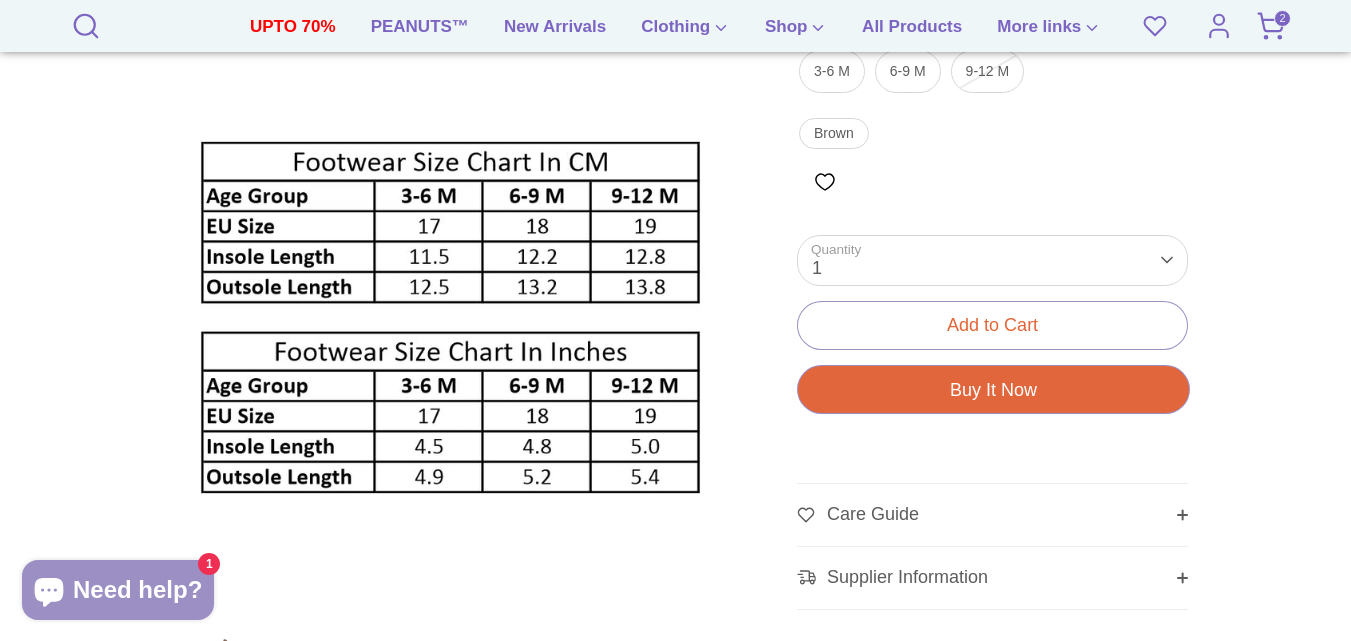 scroll, scrollTop: 1000, scrollLeft: 0, axis: vertical 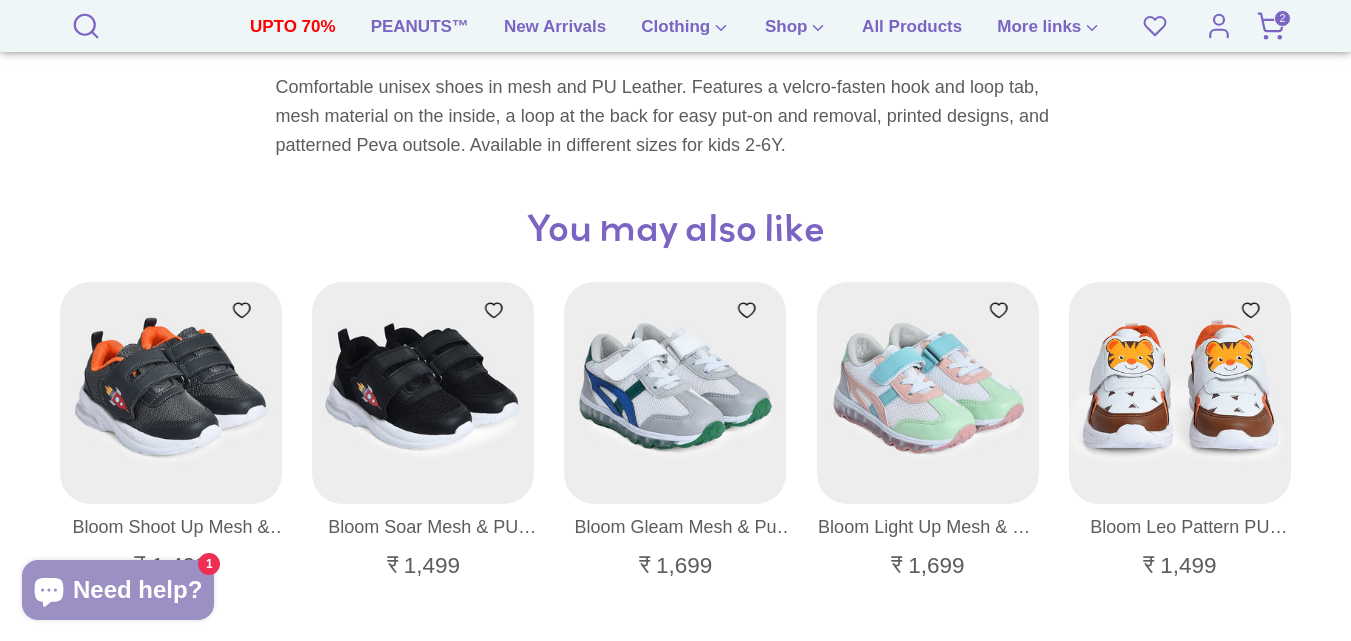 click at bounding box center [1181, 394] 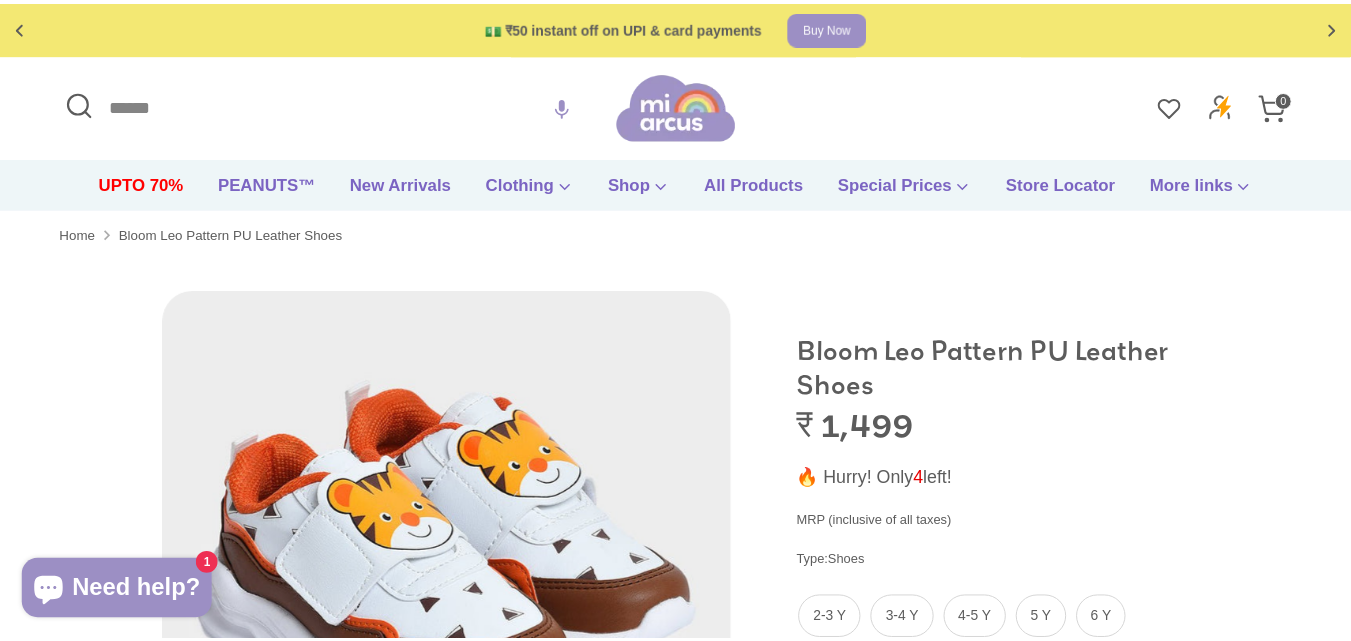 scroll, scrollTop: 0, scrollLeft: 0, axis: both 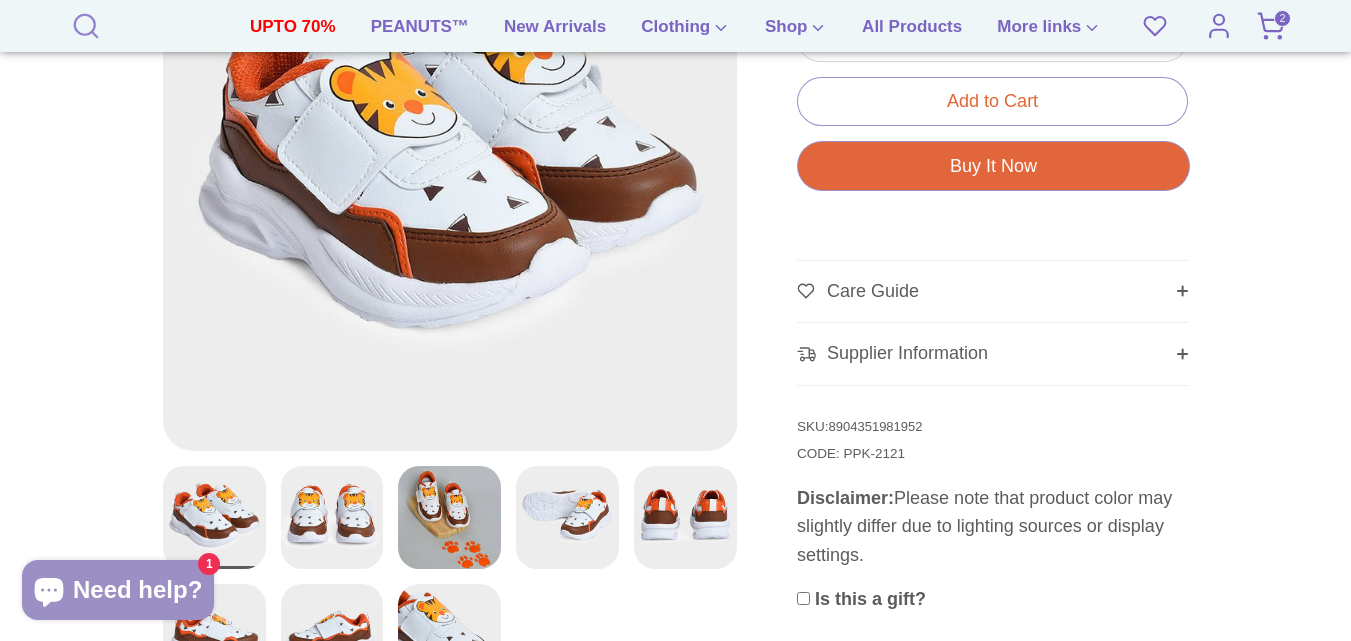 click 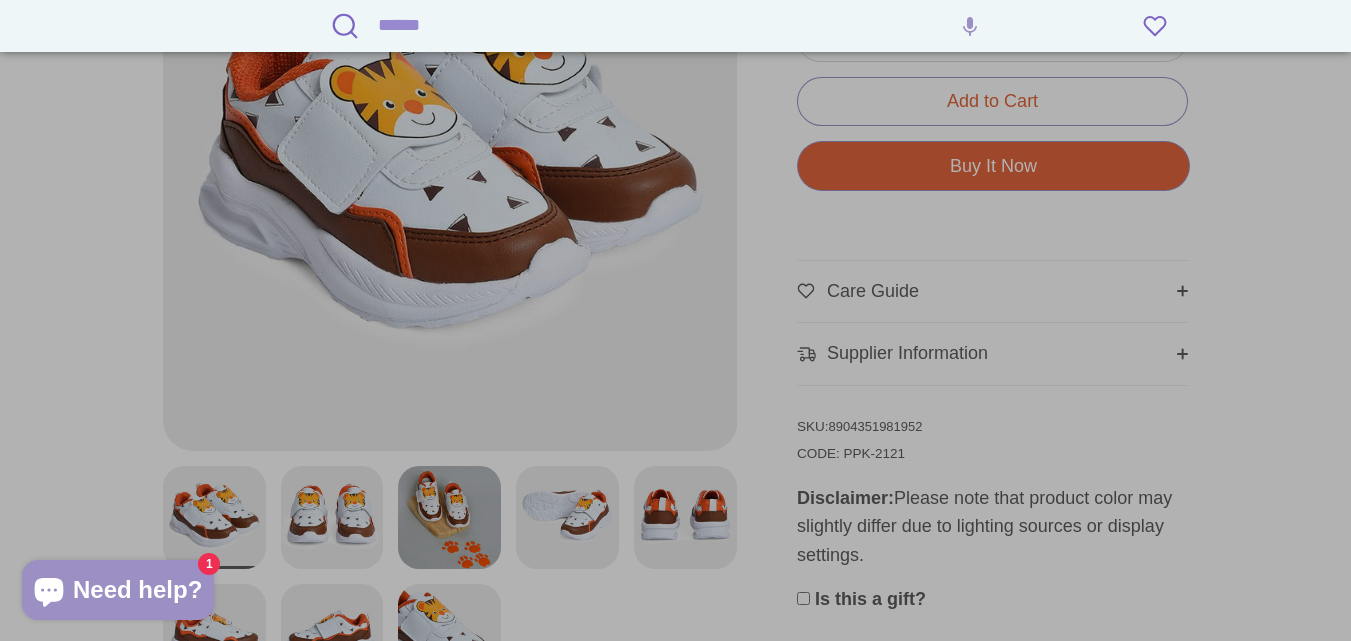 click on "Search" at bounding box center [694, 25] 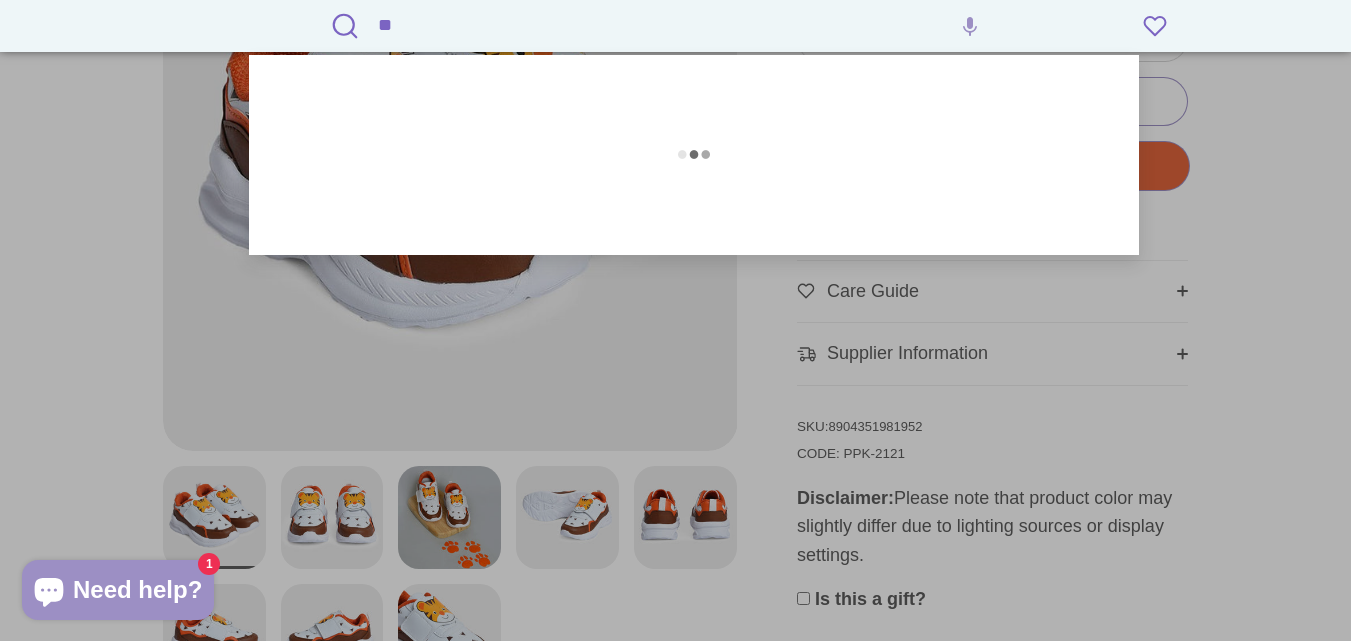 type on "*" 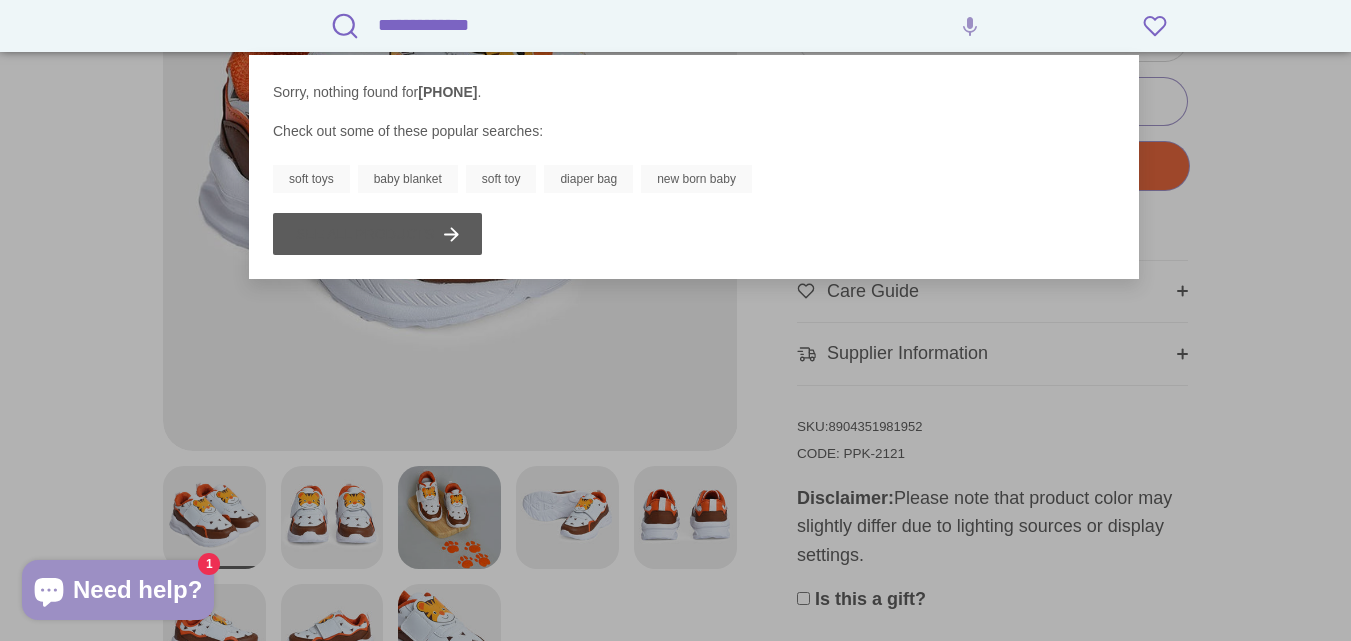 type on "**********" 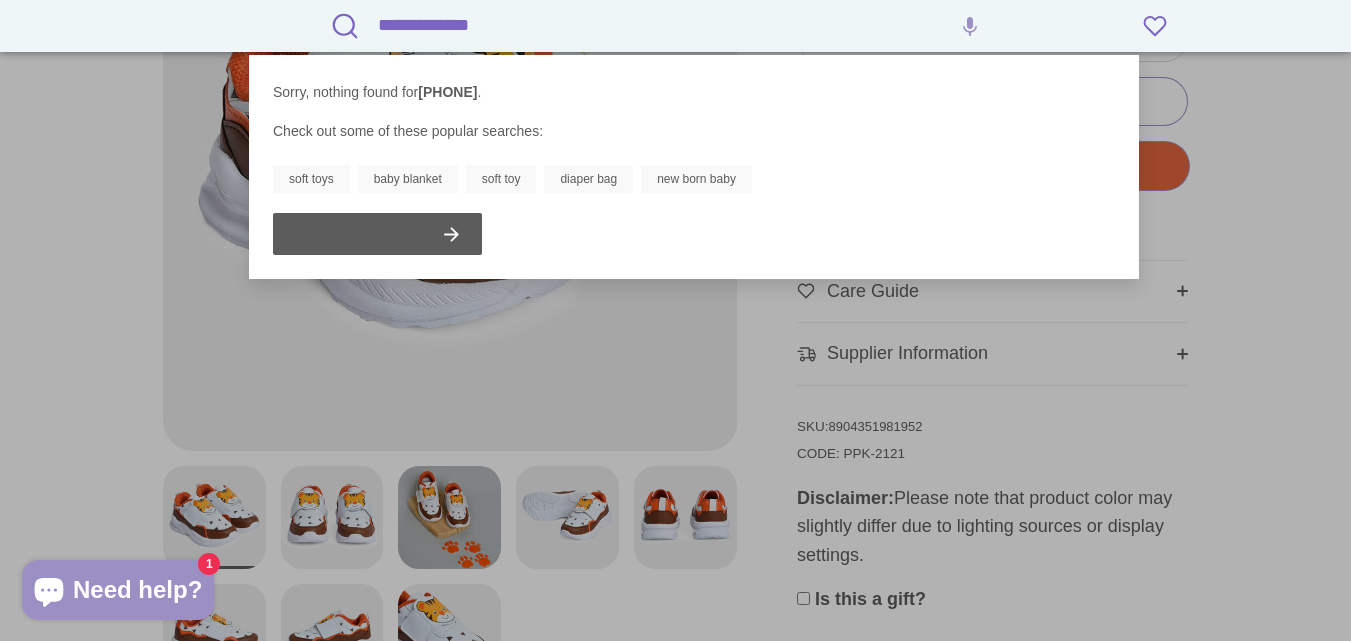 click on "Search
Search
Search
UPTO 70%
PEANUTS™
New Arrivals
Clothing" at bounding box center (675, 32) 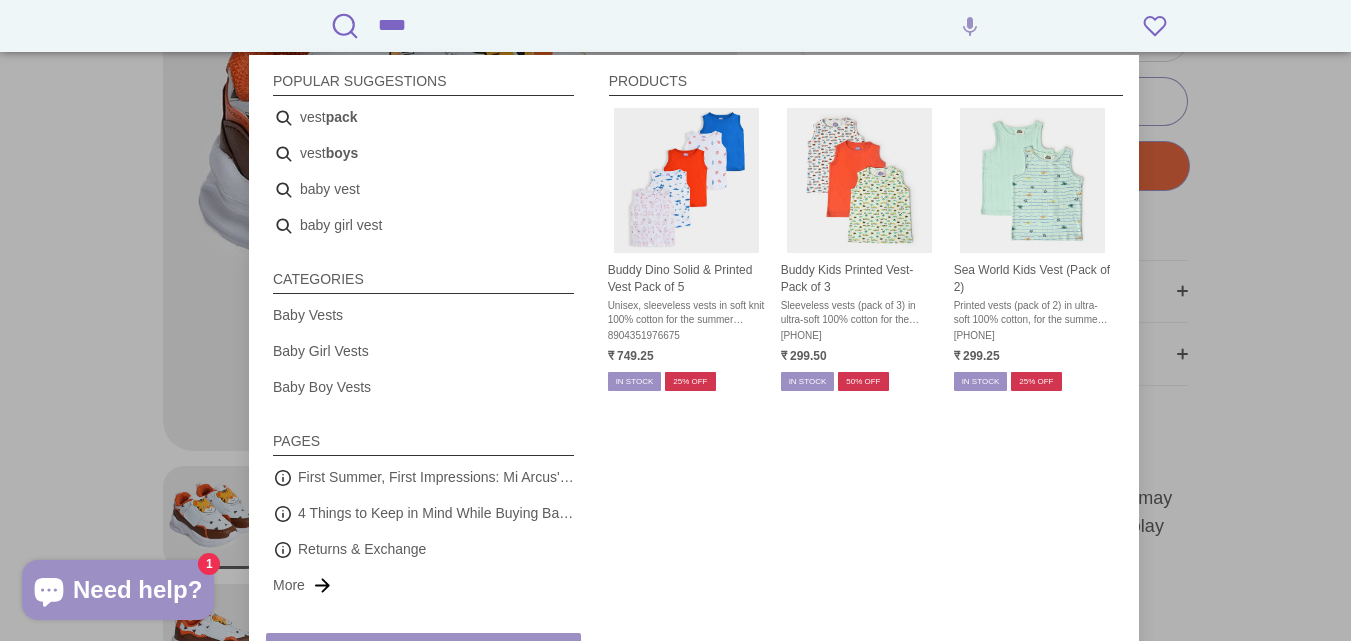 type on "****" 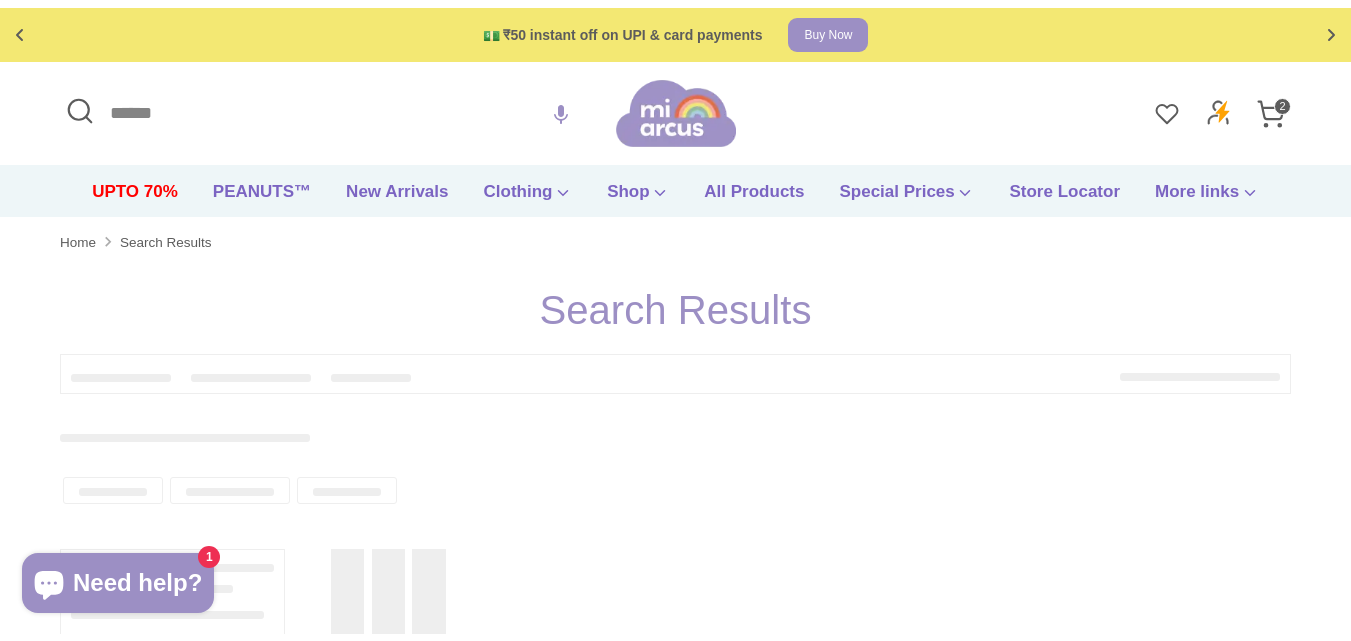scroll, scrollTop: 0, scrollLeft: 0, axis: both 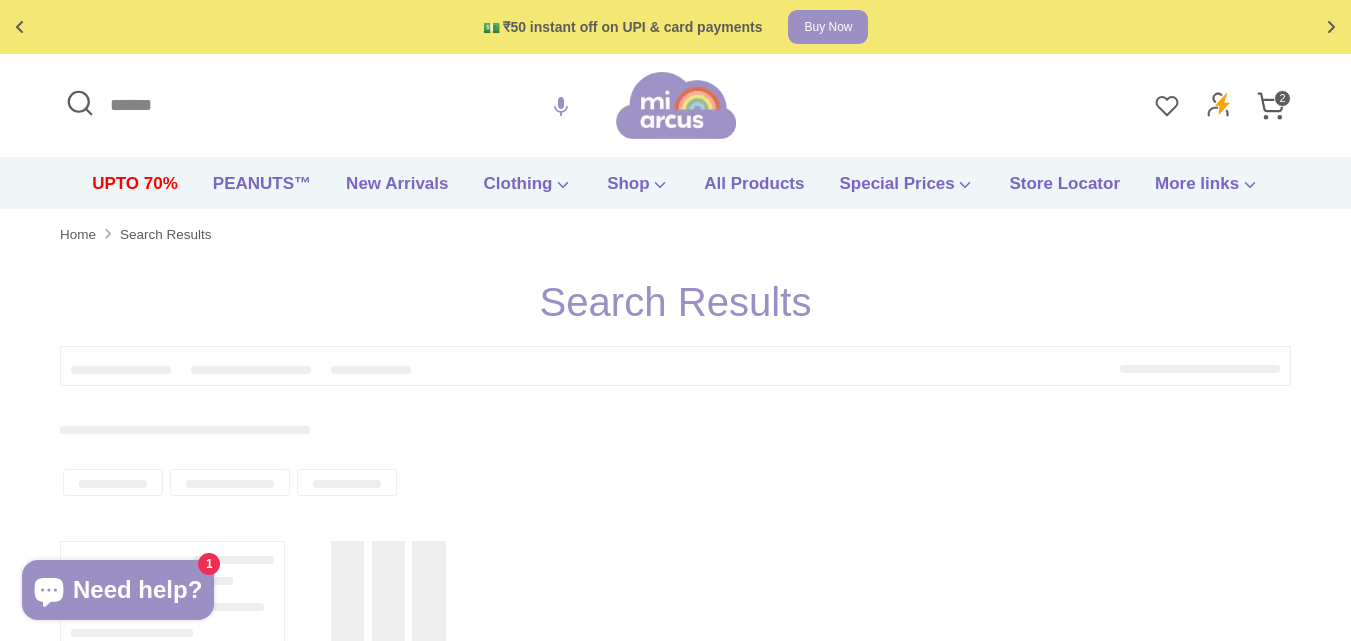 type on "****" 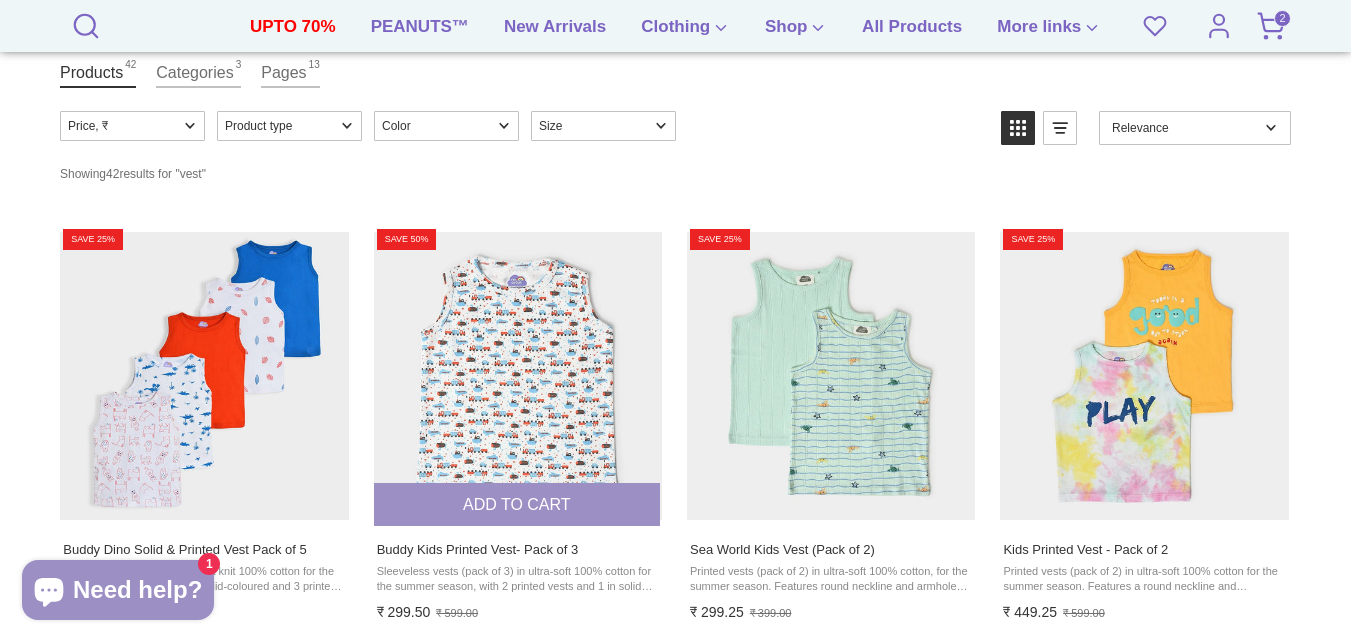 scroll, scrollTop: 300, scrollLeft: 0, axis: vertical 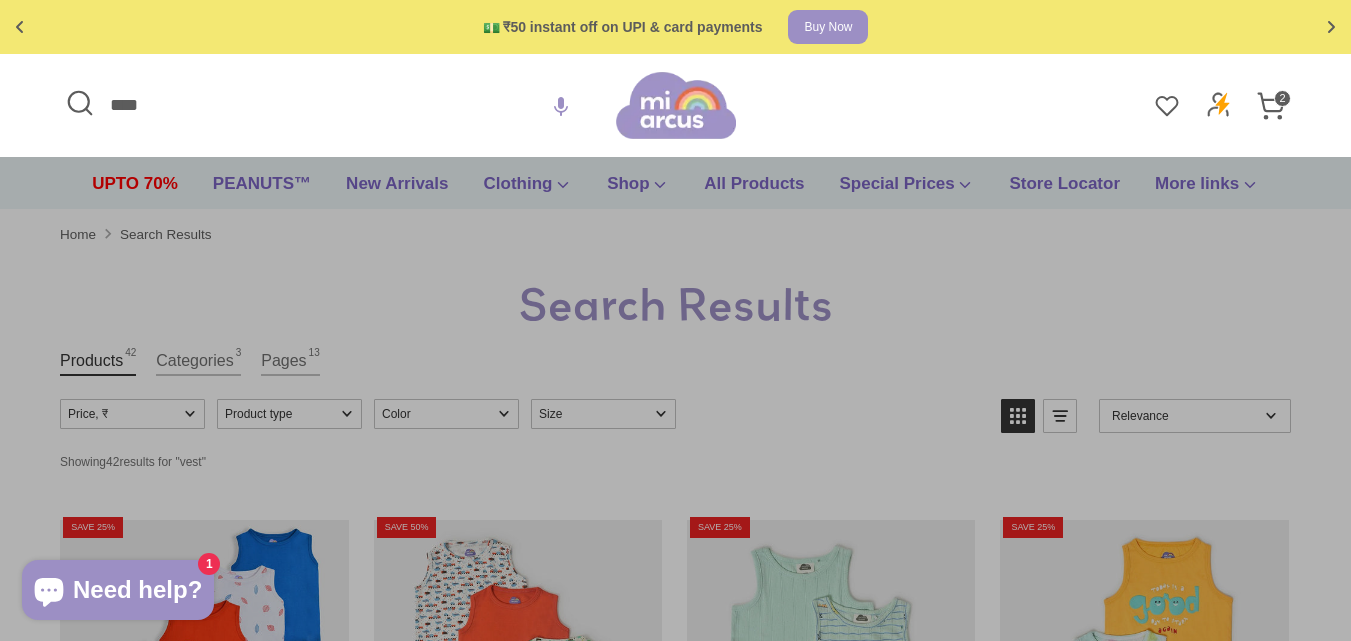 drag, startPoint x: 300, startPoint y: 112, endPoint x: 0, endPoint y: 112, distance: 300 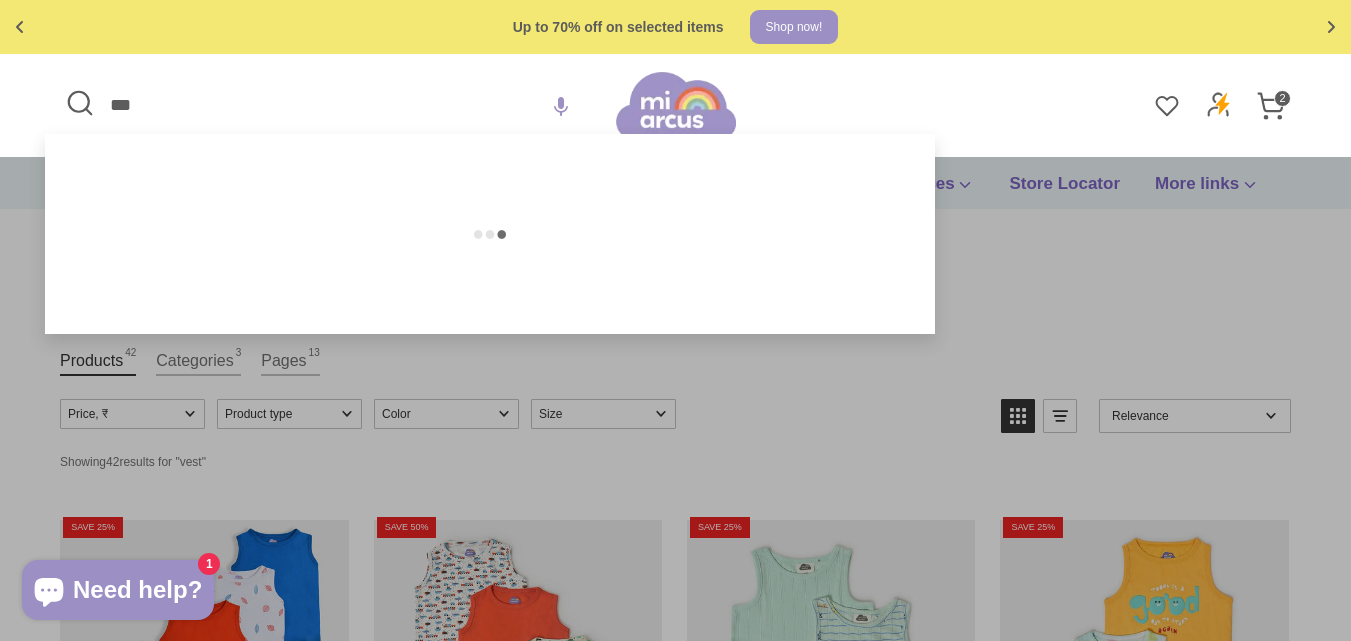 type on "****" 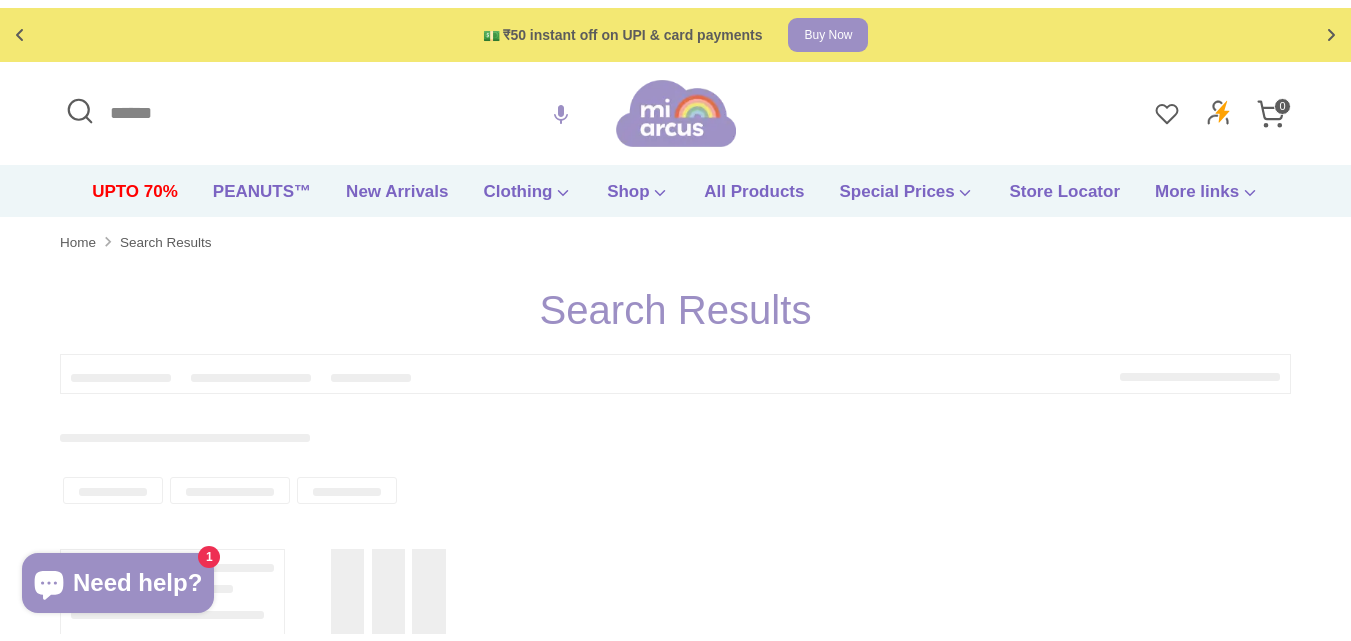 scroll, scrollTop: 0, scrollLeft: 0, axis: both 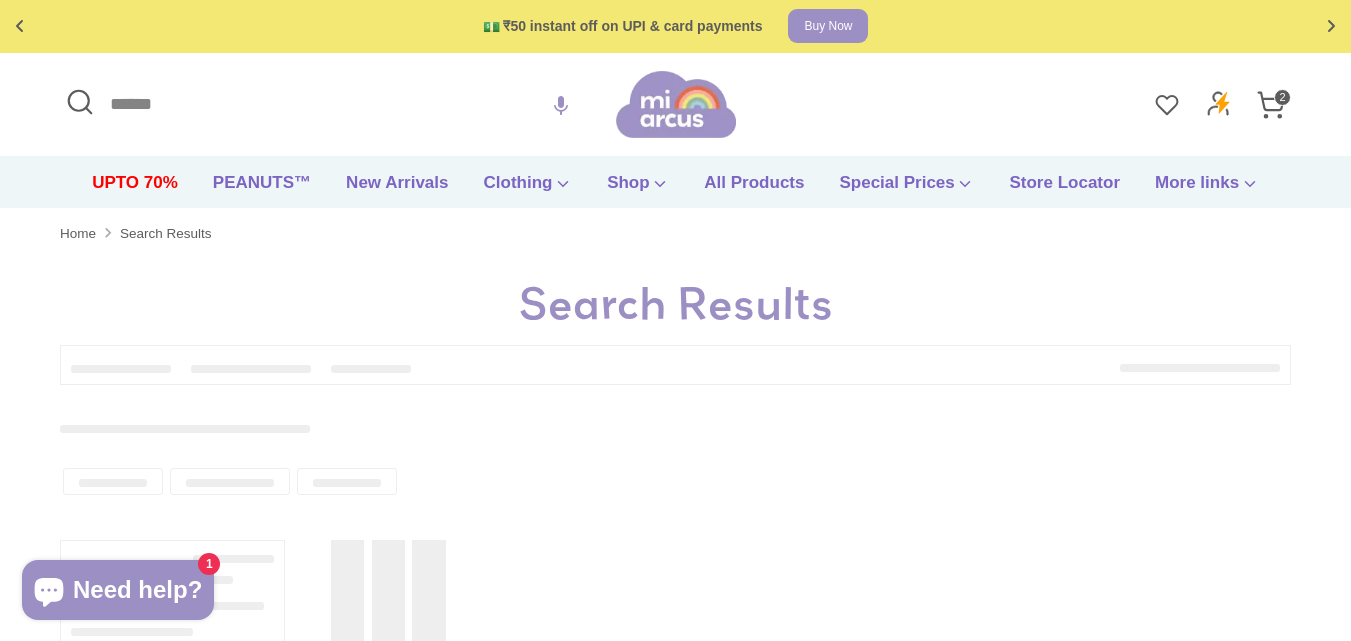 type on "****" 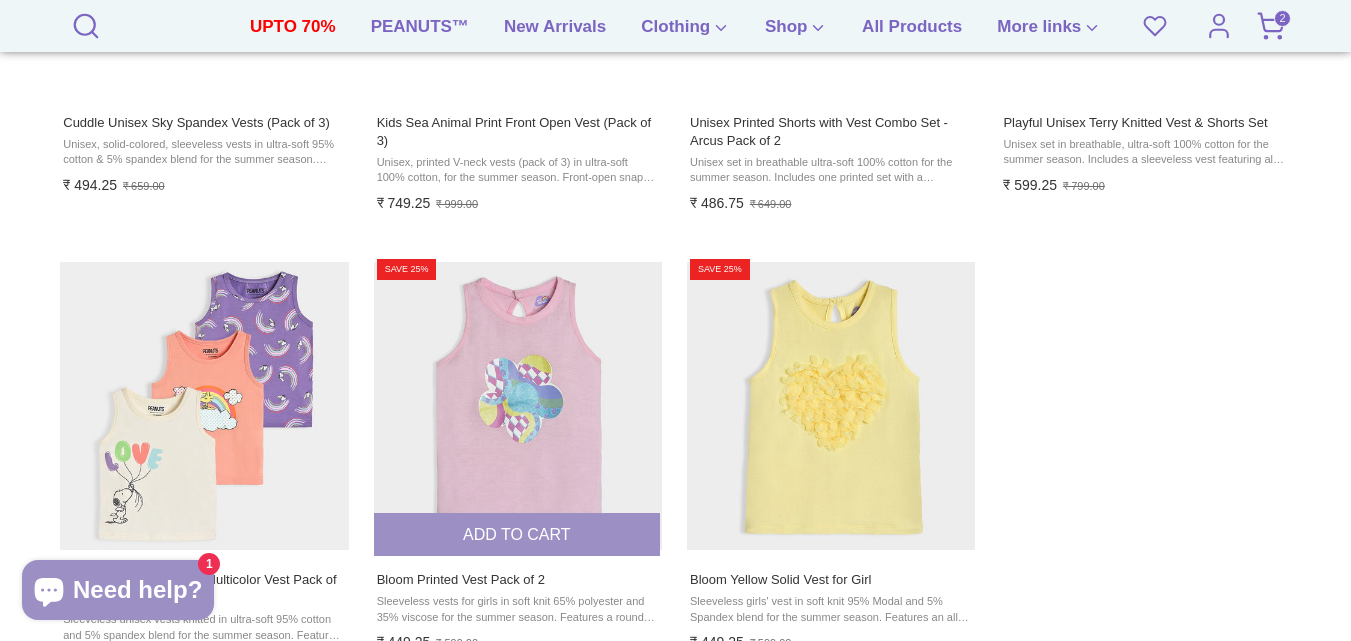 scroll, scrollTop: 1600, scrollLeft: 0, axis: vertical 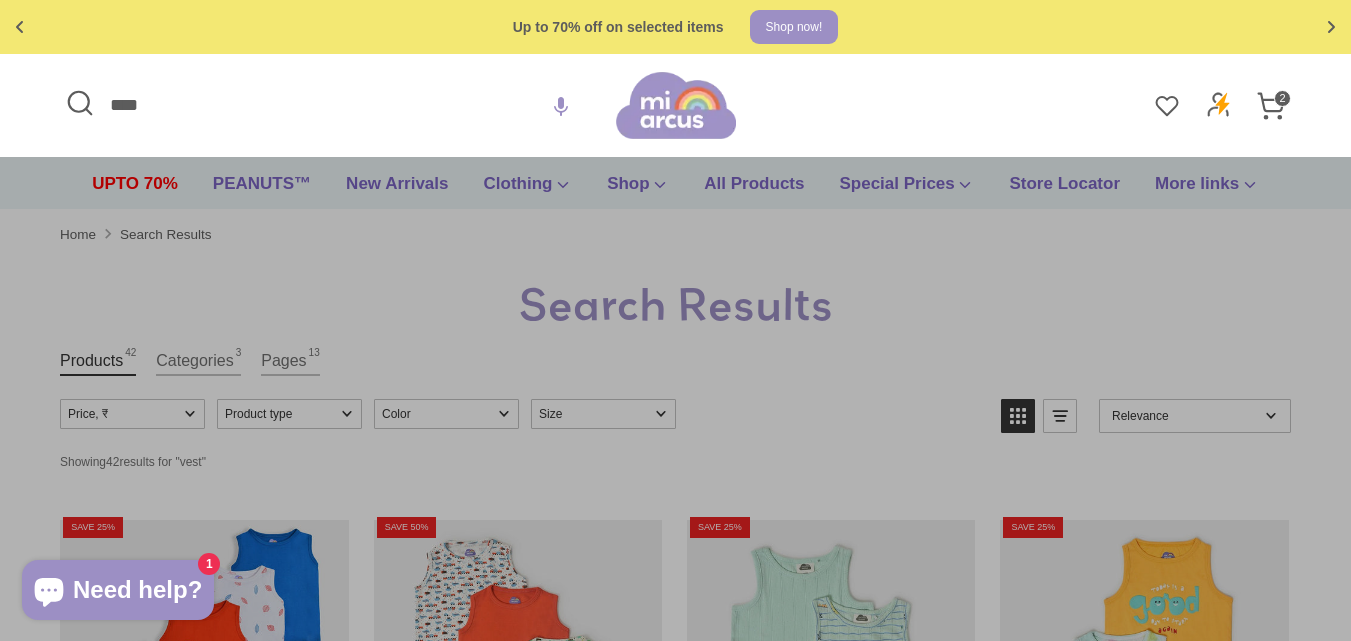 click on "****" at bounding box center (338, 105) 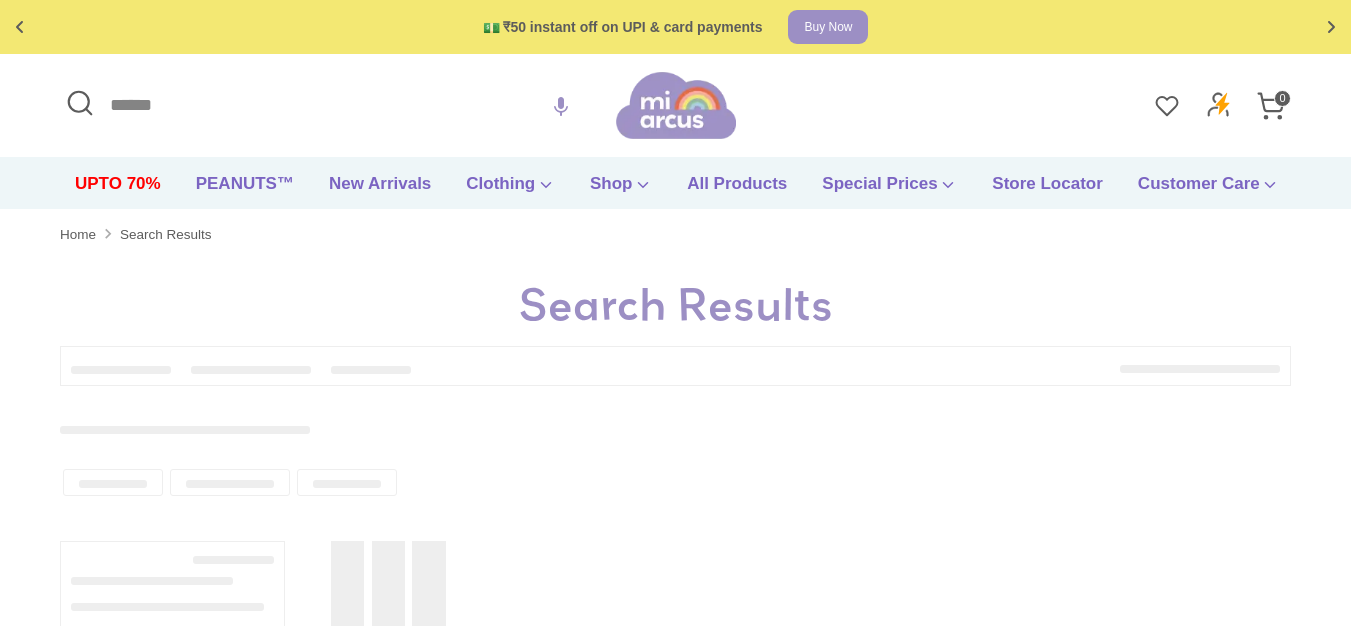 scroll, scrollTop: 0, scrollLeft: 0, axis: both 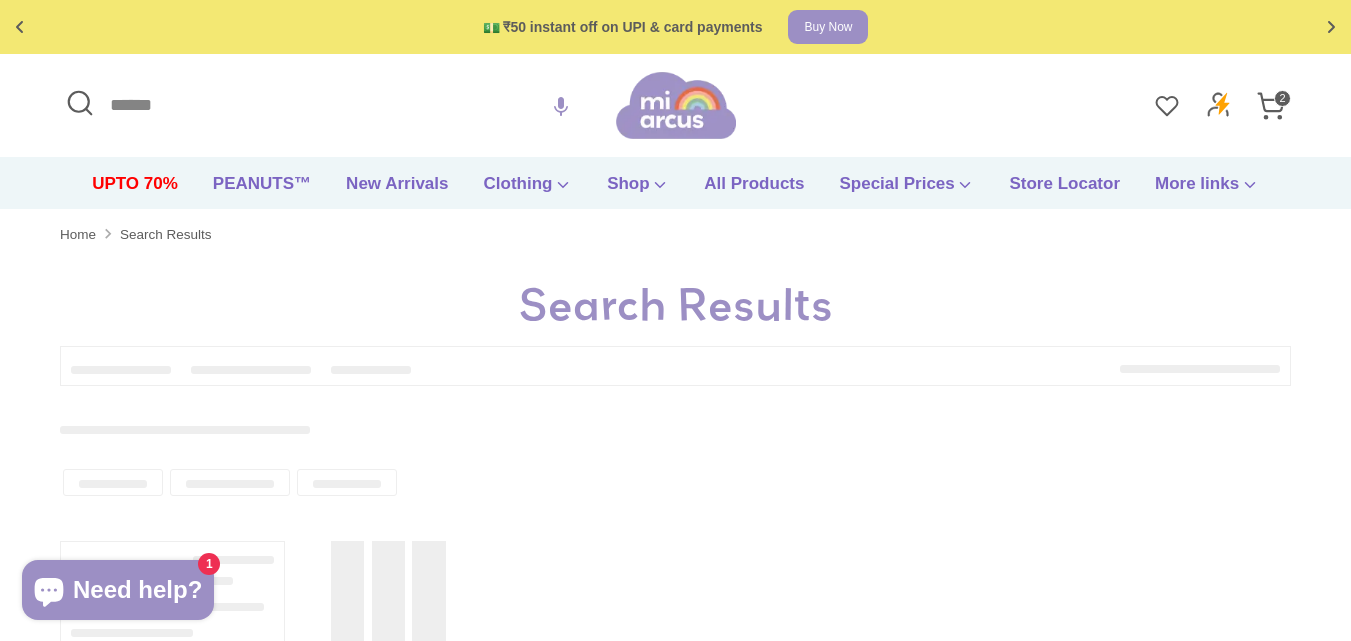 type on "****" 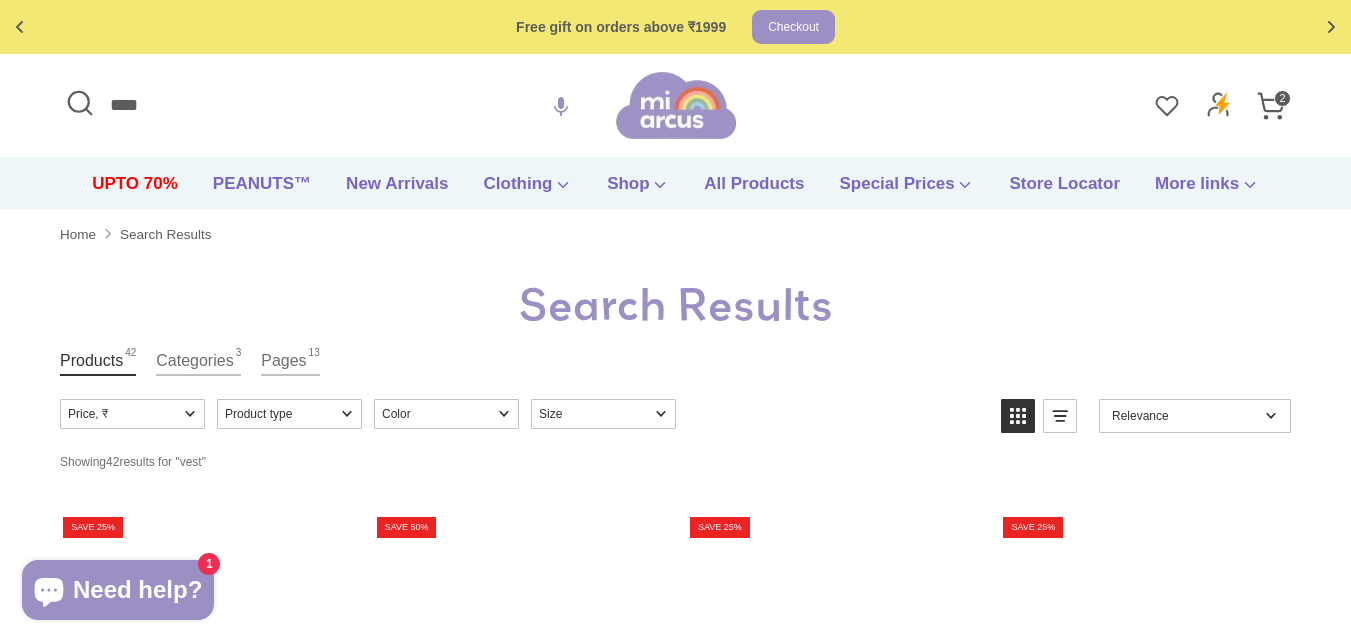 click on "****" at bounding box center (338, 105) 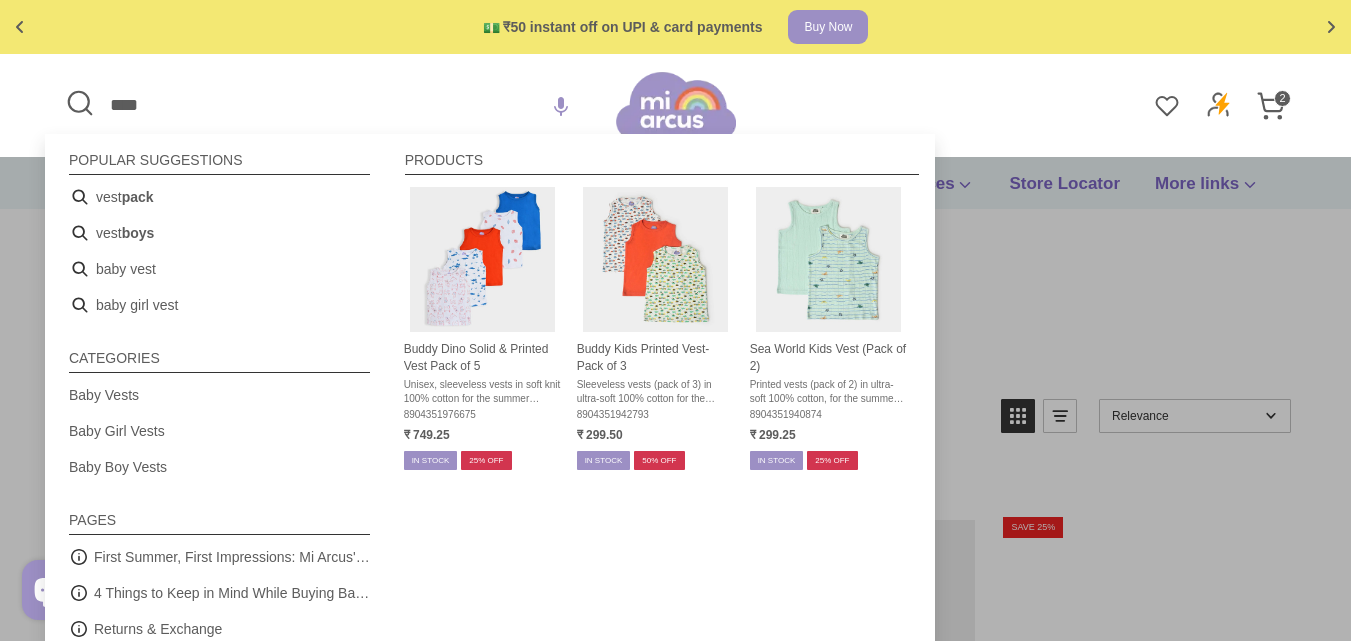 click on "****" at bounding box center (338, 105) 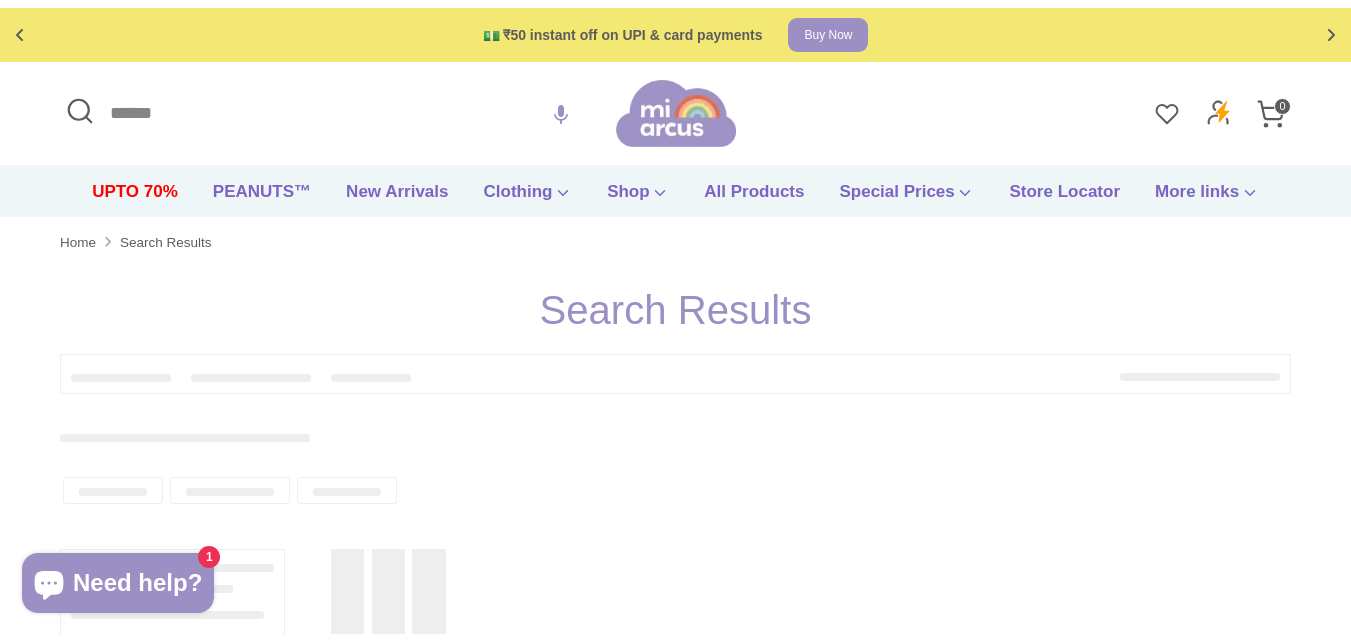 scroll, scrollTop: 0, scrollLeft: 0, axis: both 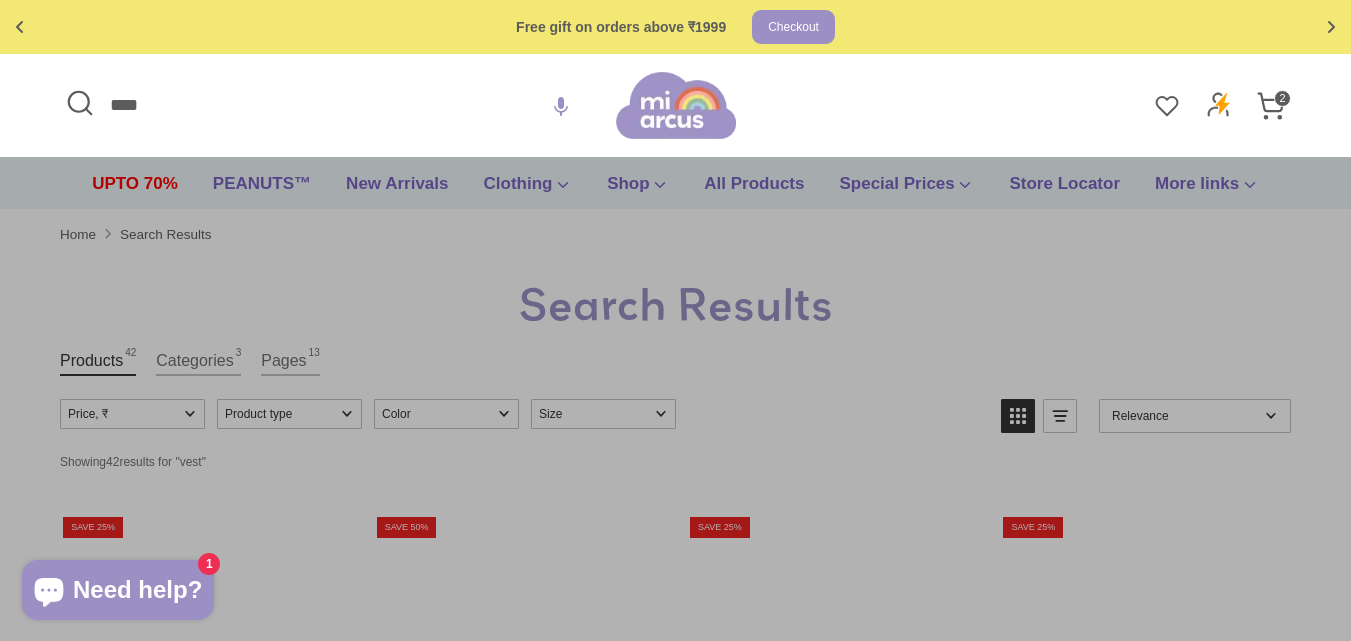 click on "****" at bounding box center (338, 105) 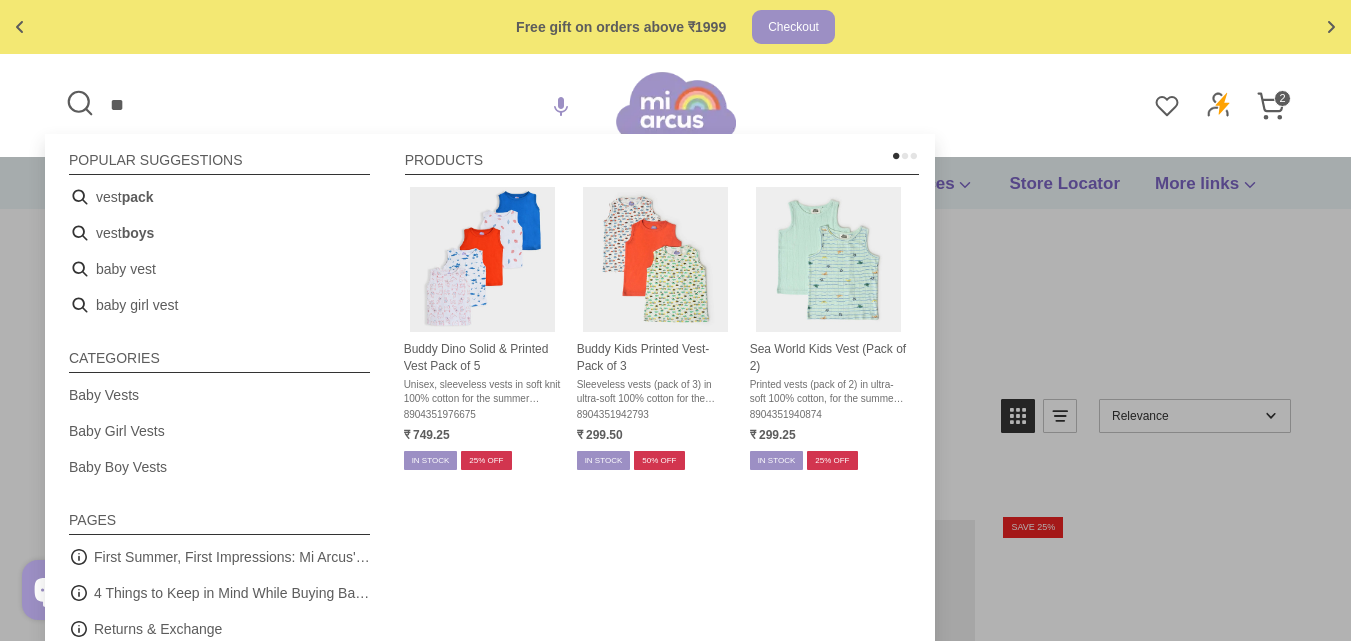 type on "*" 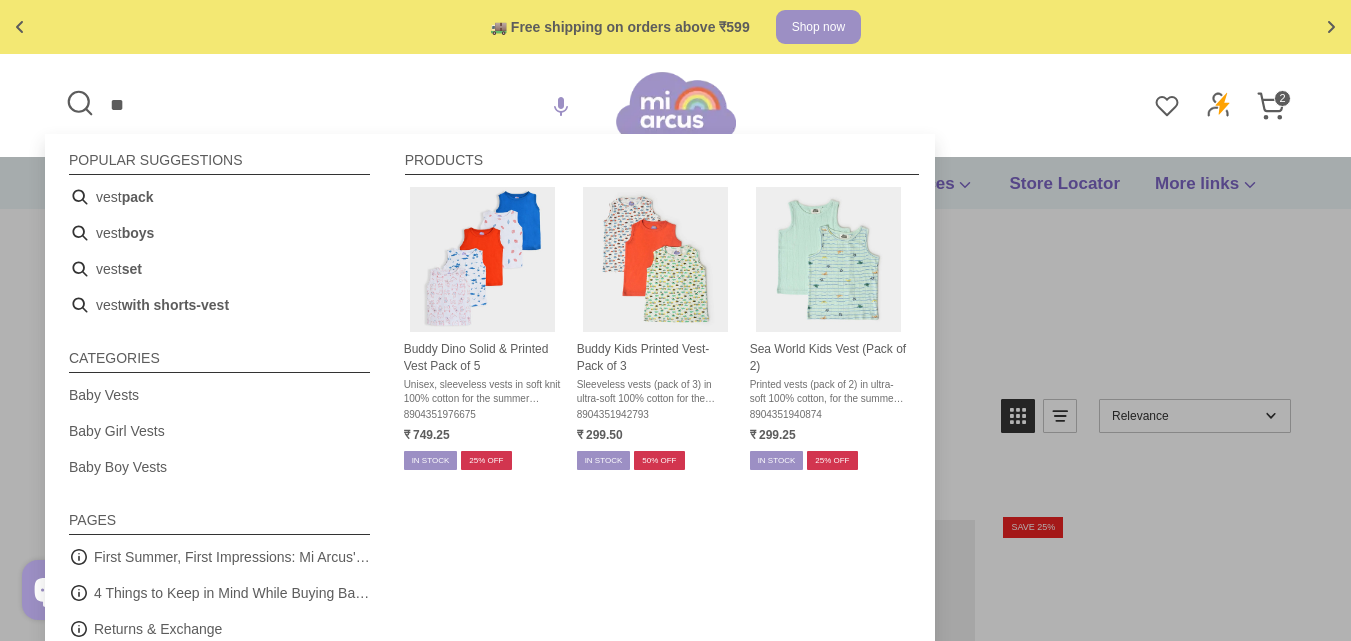 type on "*" 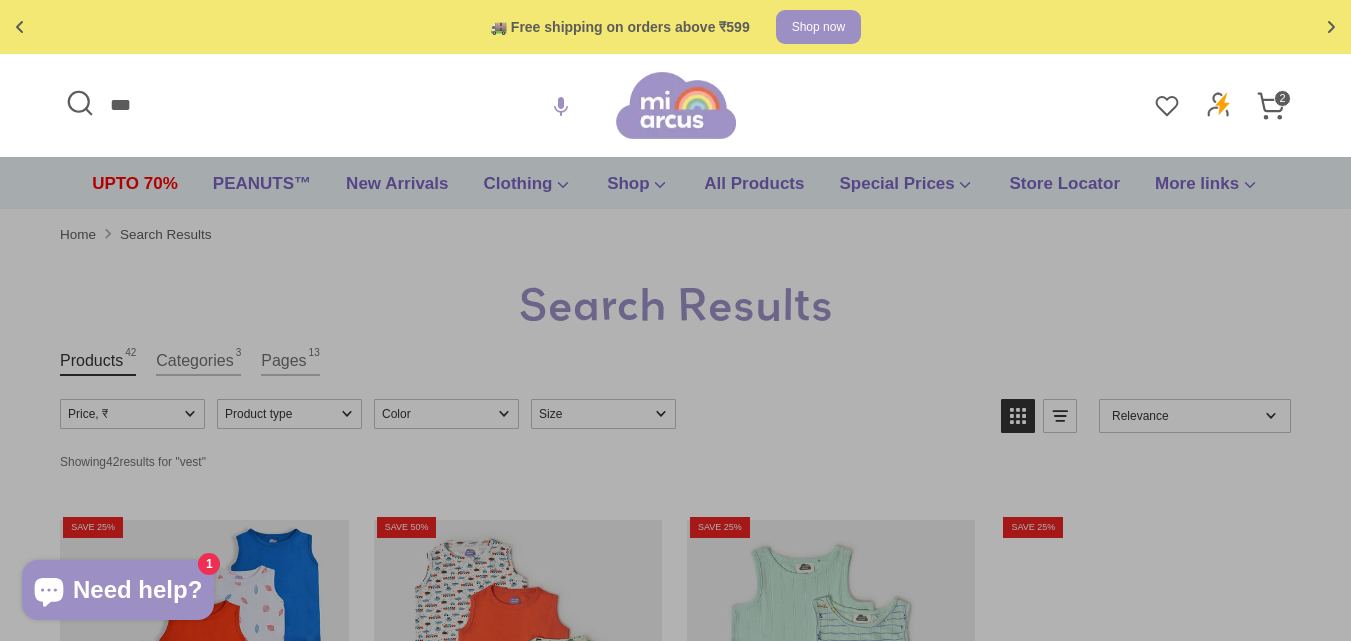 type on "****" 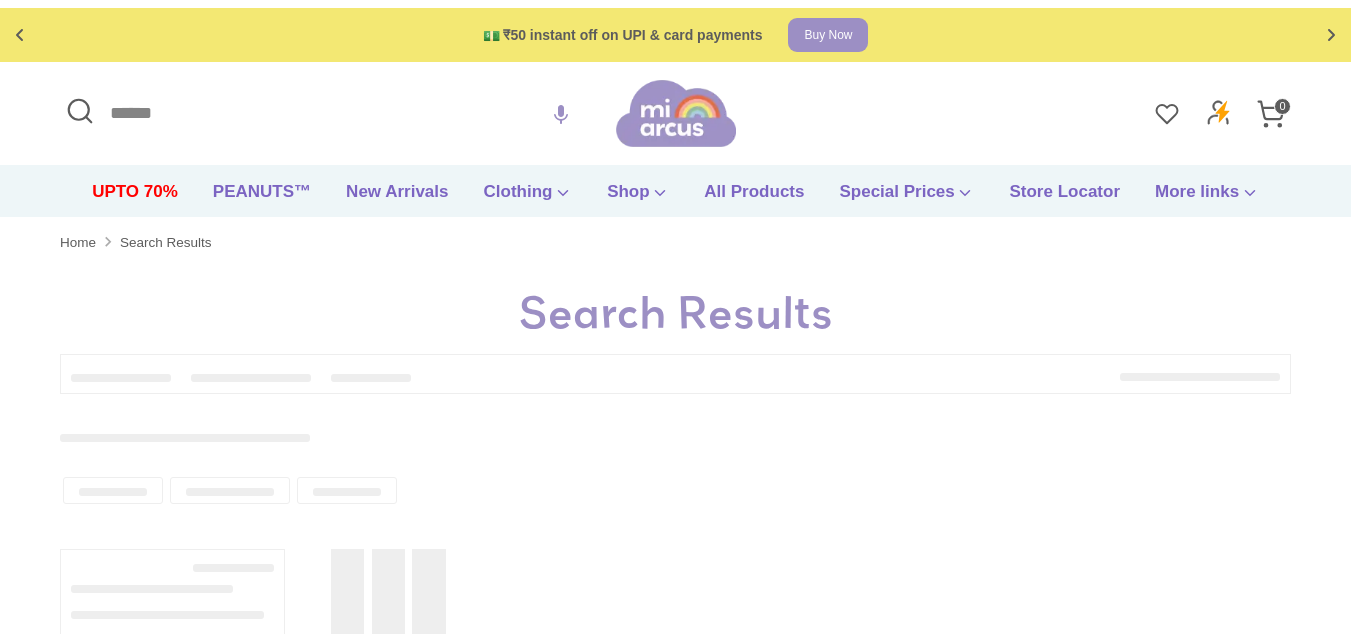 scroll, scrollTop: 0, scrollLeft: 0, axis: both 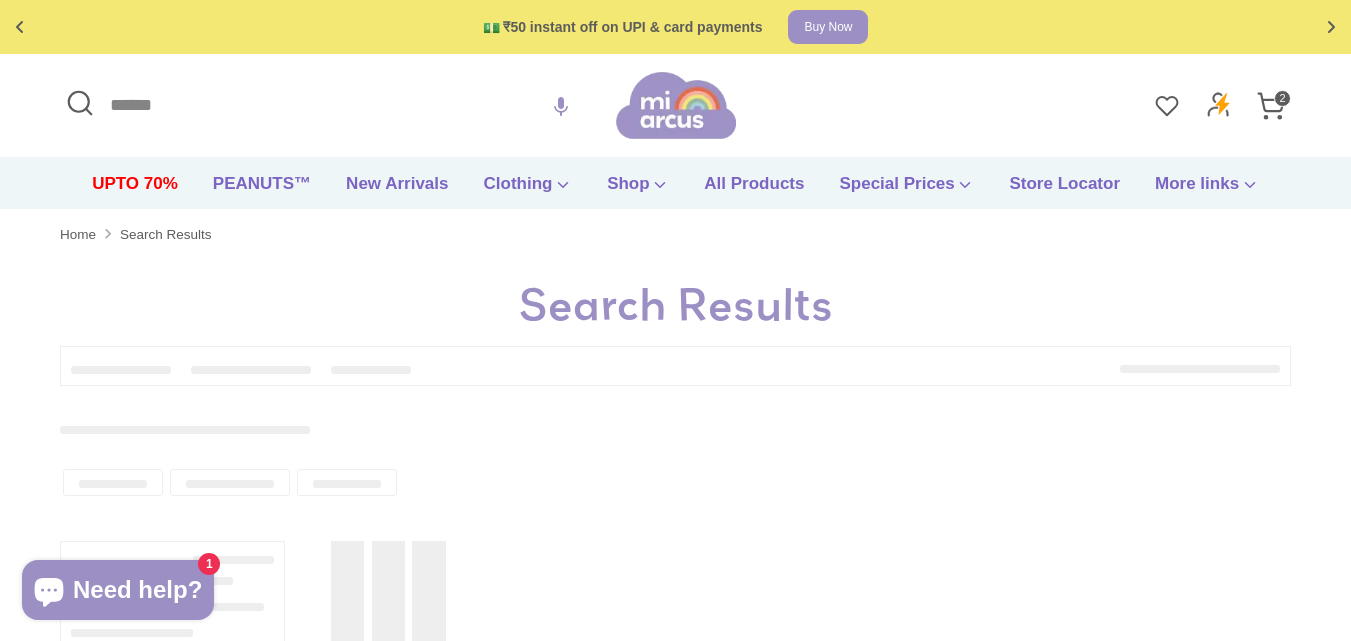 type on "****" 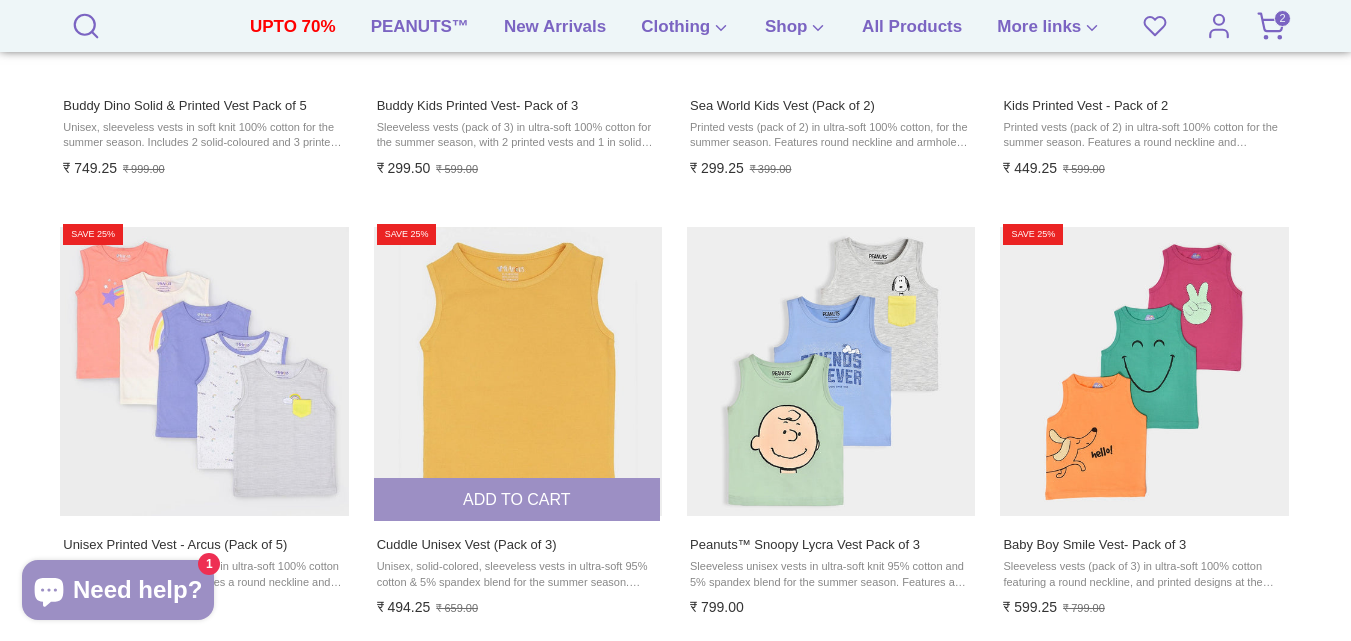 scroll, scrollTop: 700, scrollLeft: 0, axis: vertical 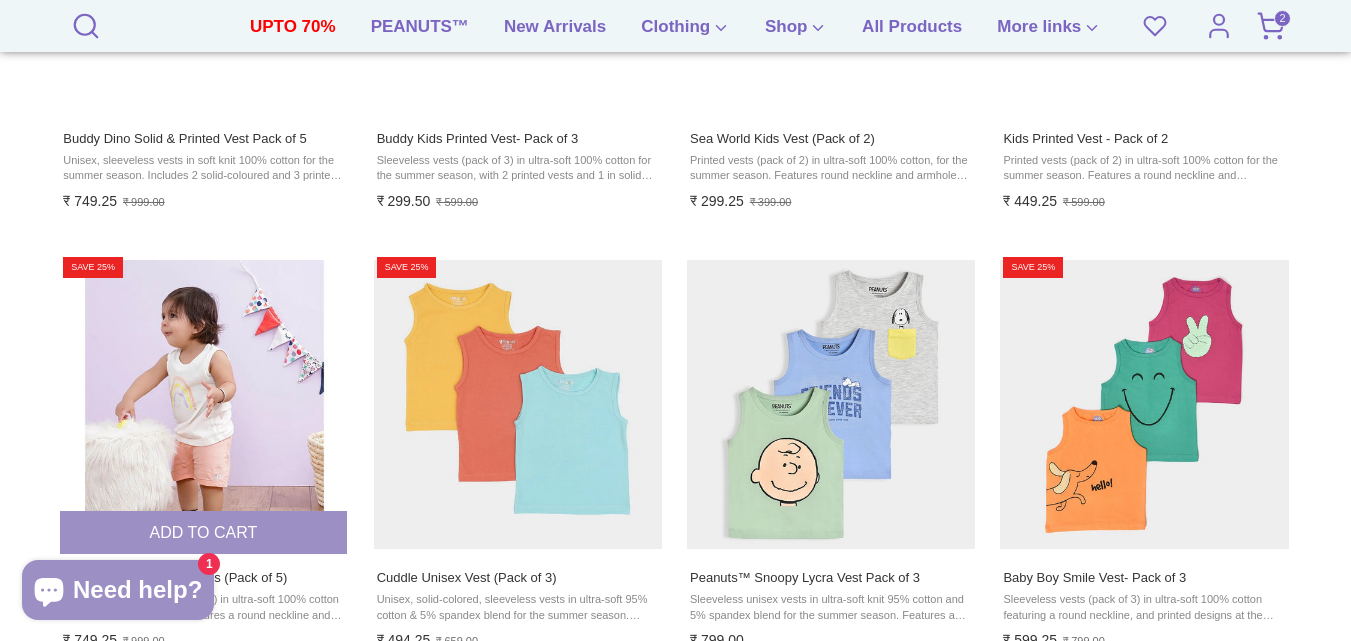 click at bounding box center [204, 404] 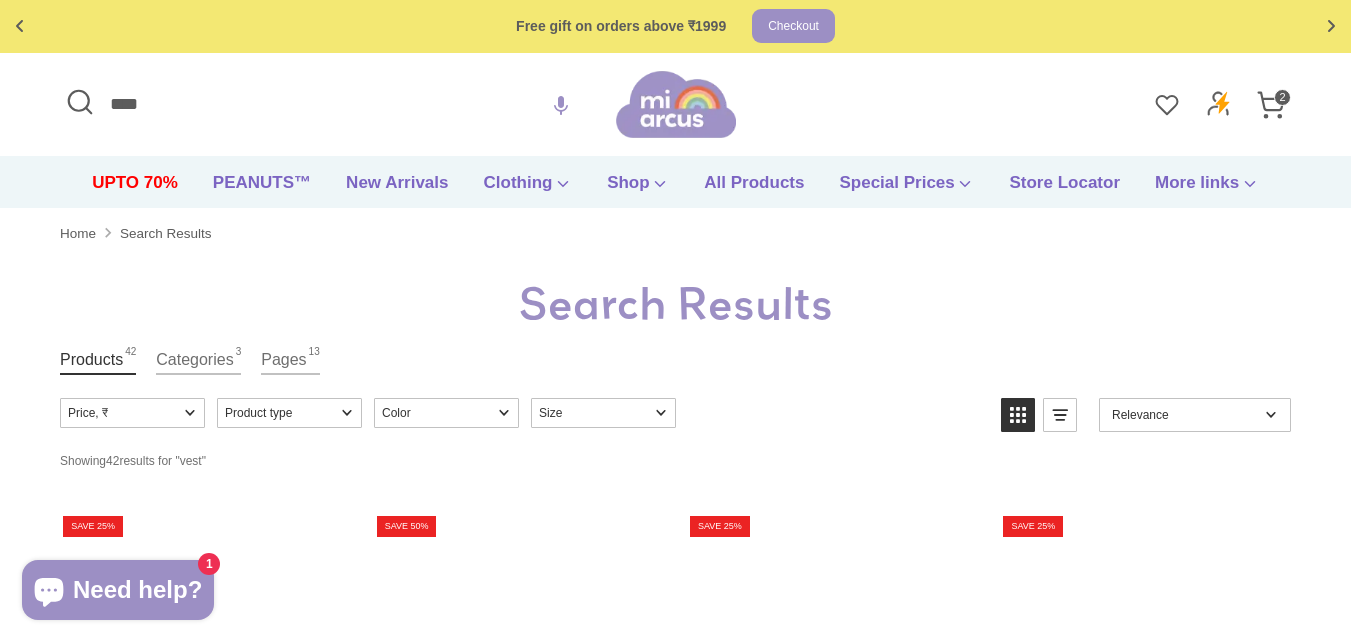 scroll, scrollTop: 0, scrollLeft: 0, axis: both 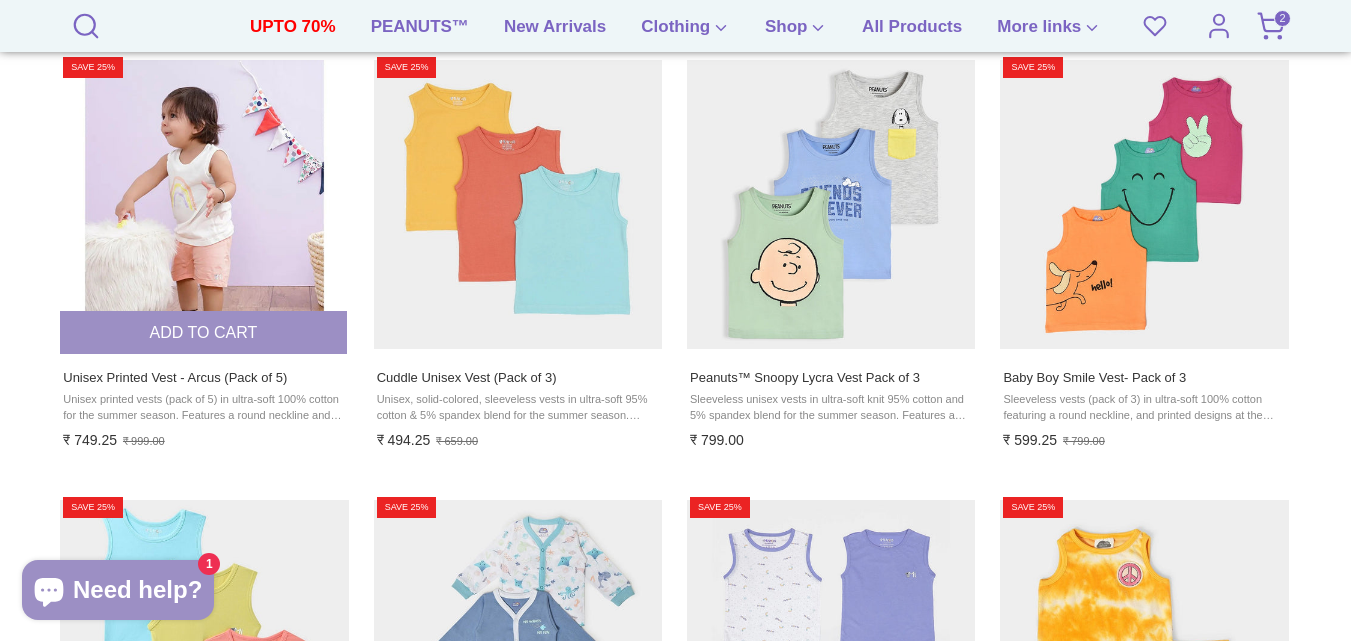 click at bounding box center (204, 204) 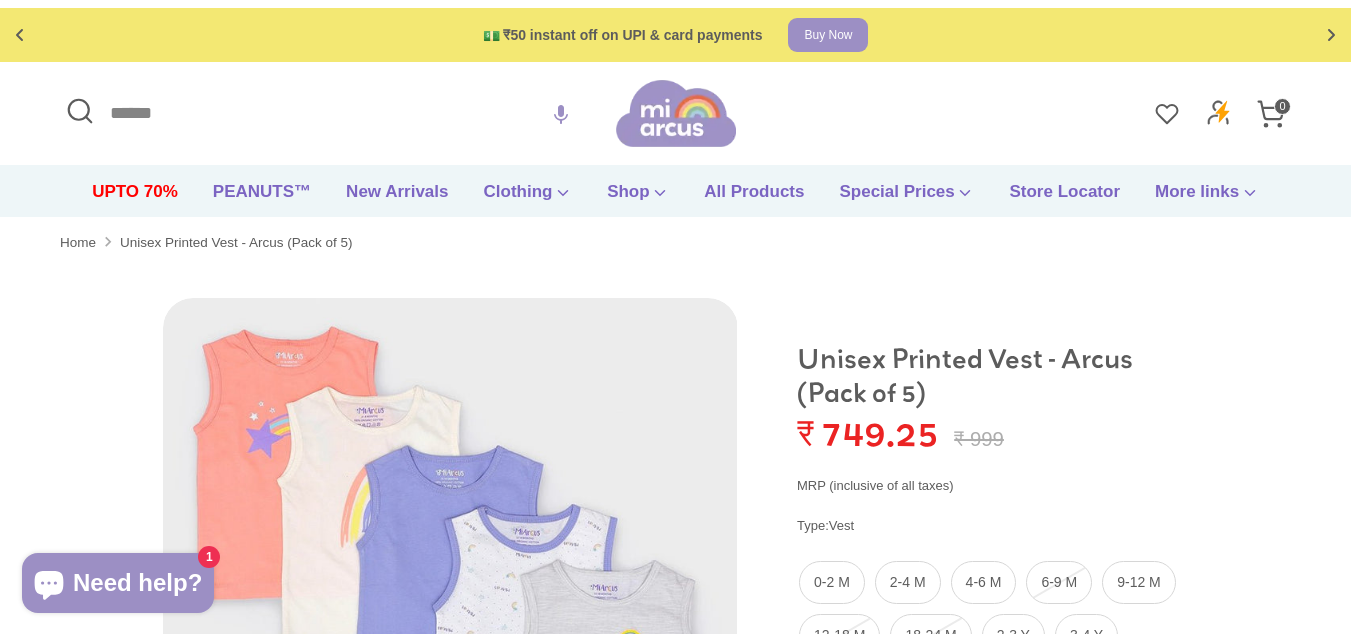 scroll, scrollTop: 0, scrollLeft: 0, axis: both 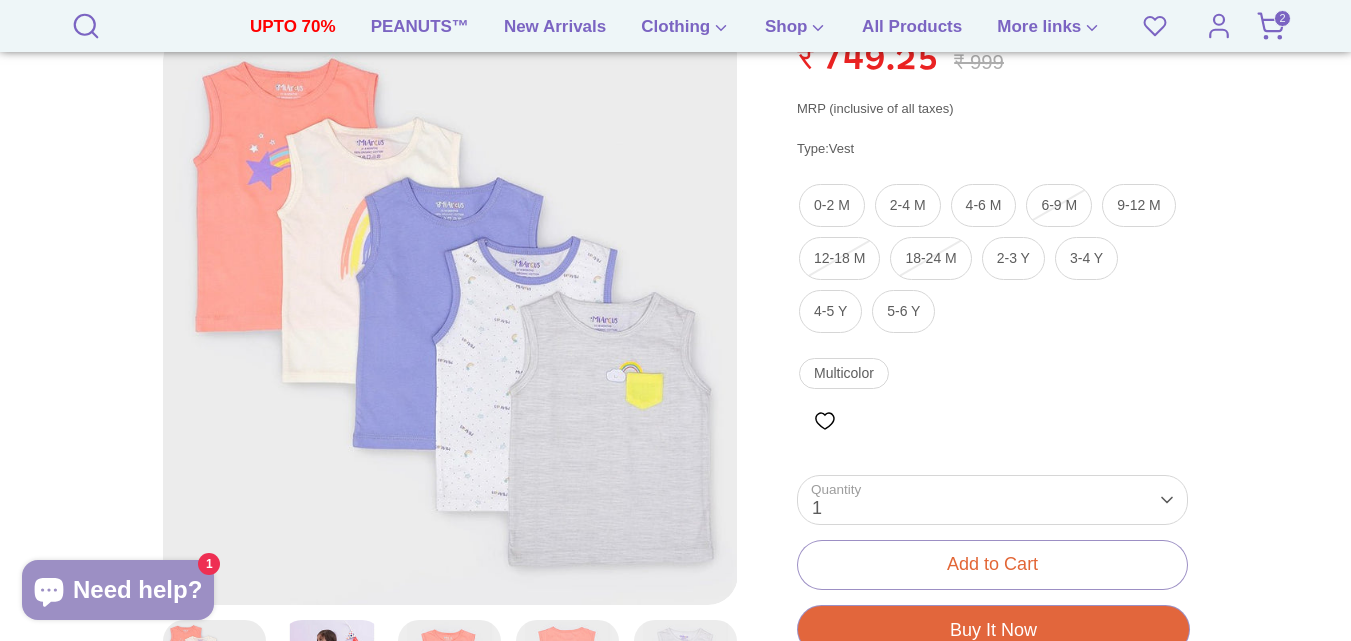 click at bounding box center (450, 317) 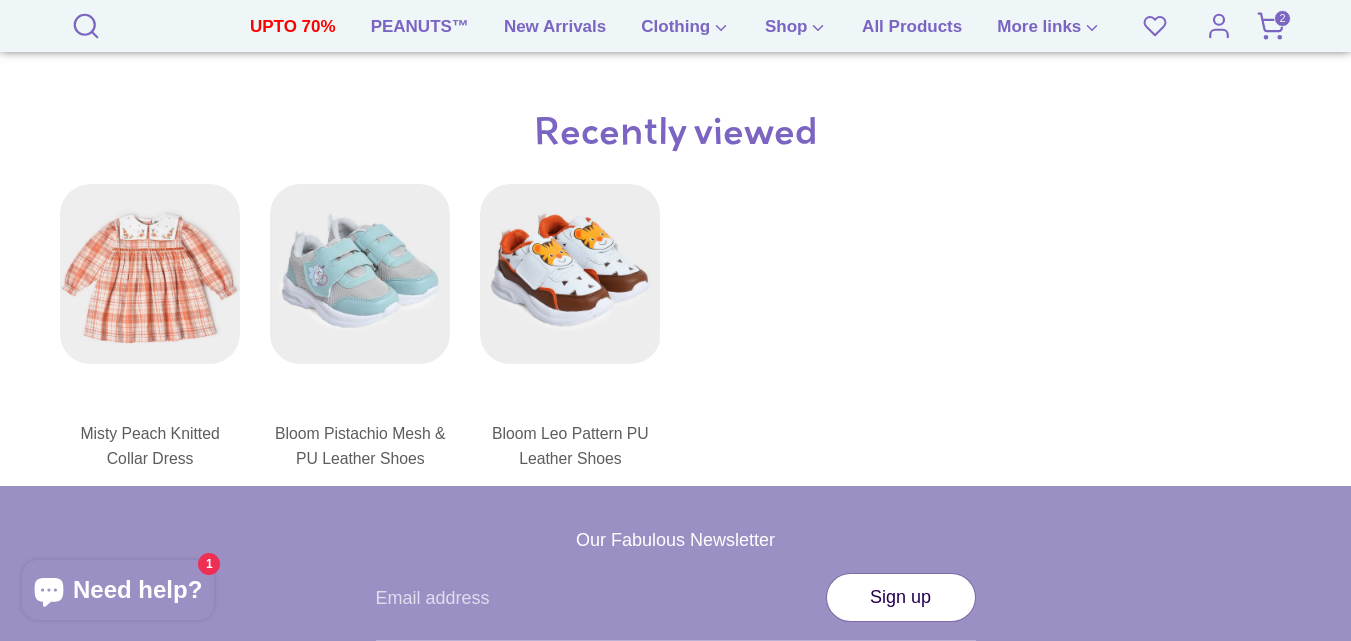 scroll, scrollTop: 2000, scrollLeft: 0, axis: vertical 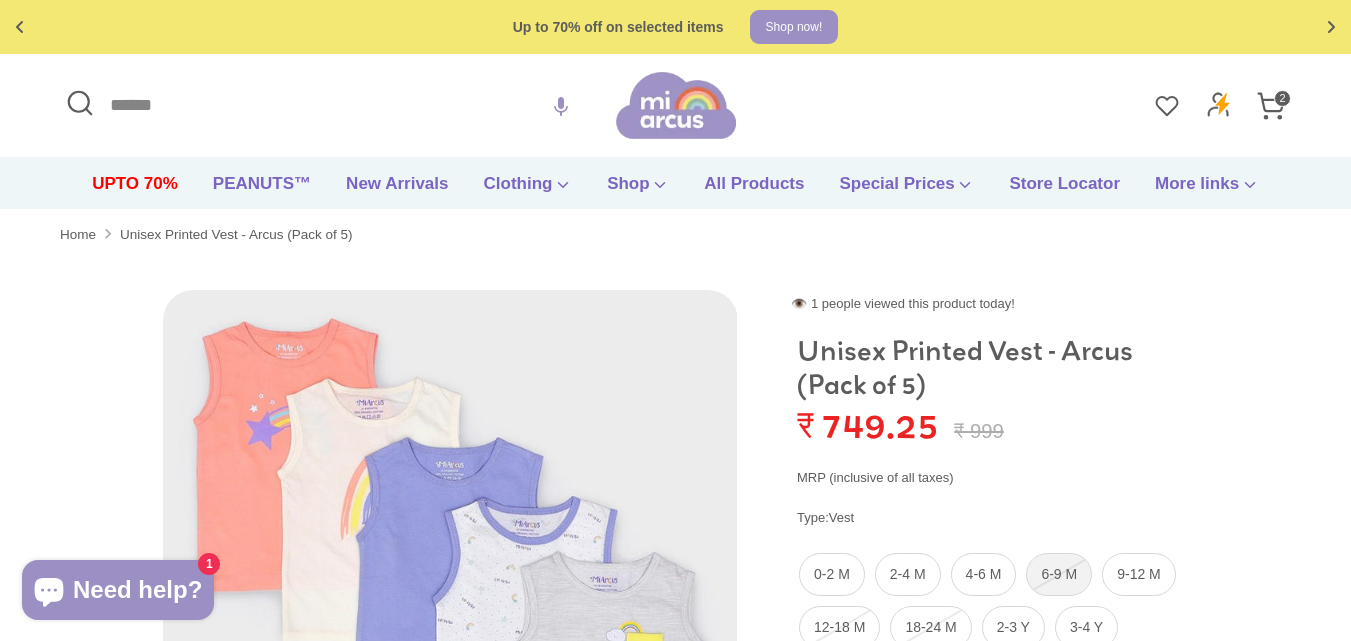 drag, startPoint x: 1064, startPoint y: 575, endPoint x: 1061, endPoint y: 558, distance: 17.262676 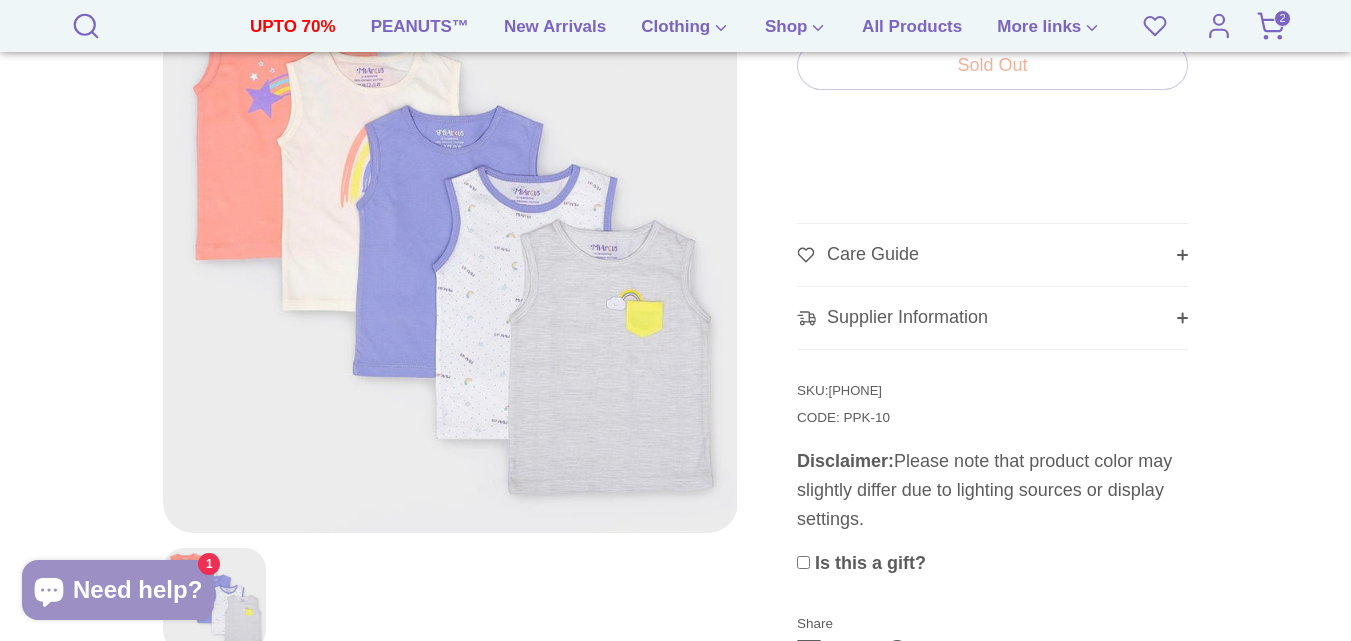 scroll, scrollTop: 900, scrollLeft: 0, axis: vertical 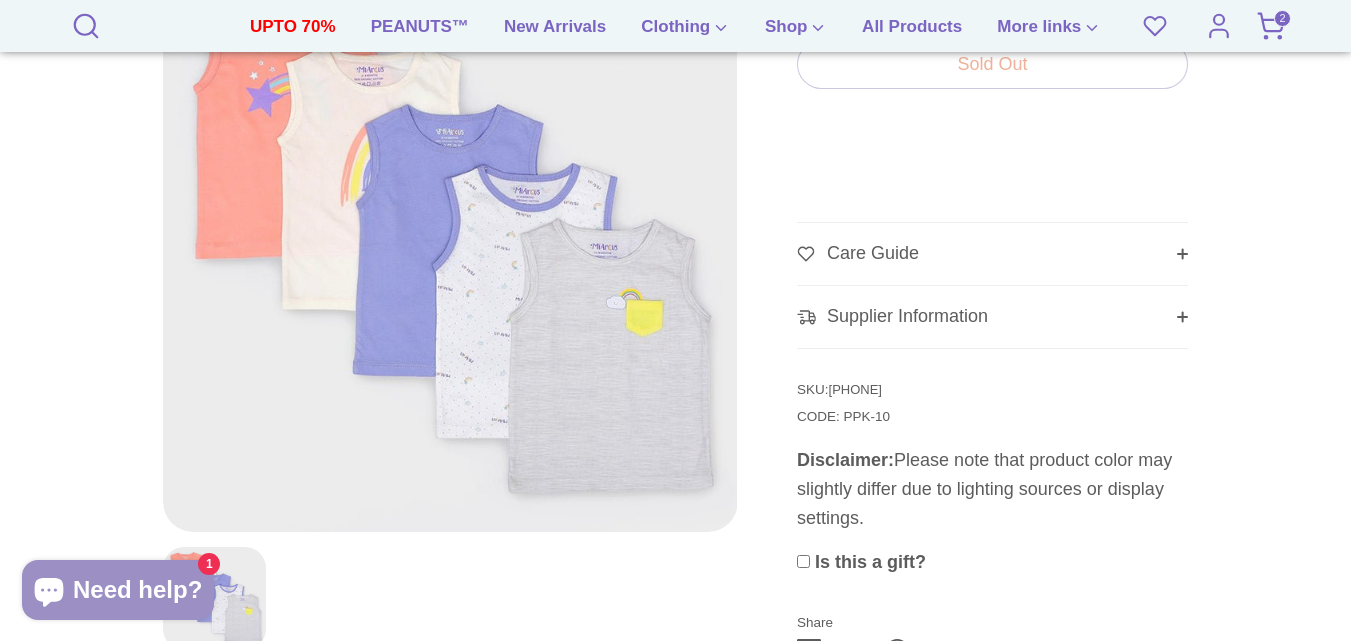 click on "[PHONE]" at bounding box center [855, 389] 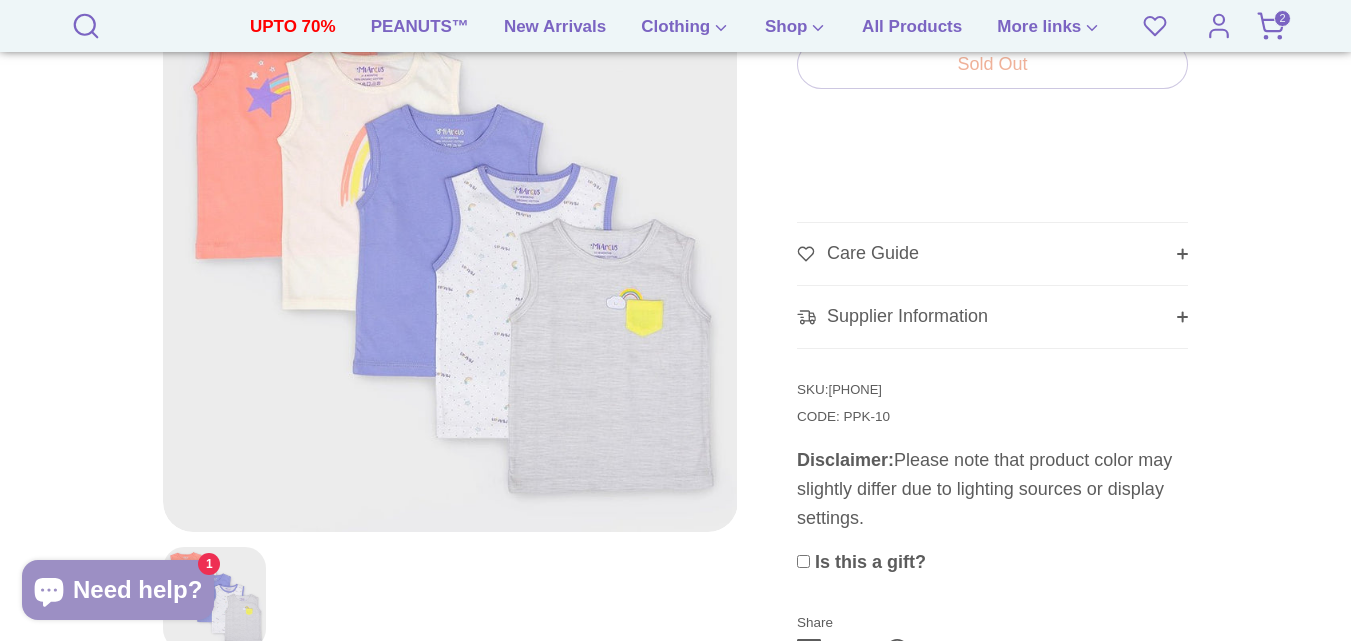 copy on "8904351902605" 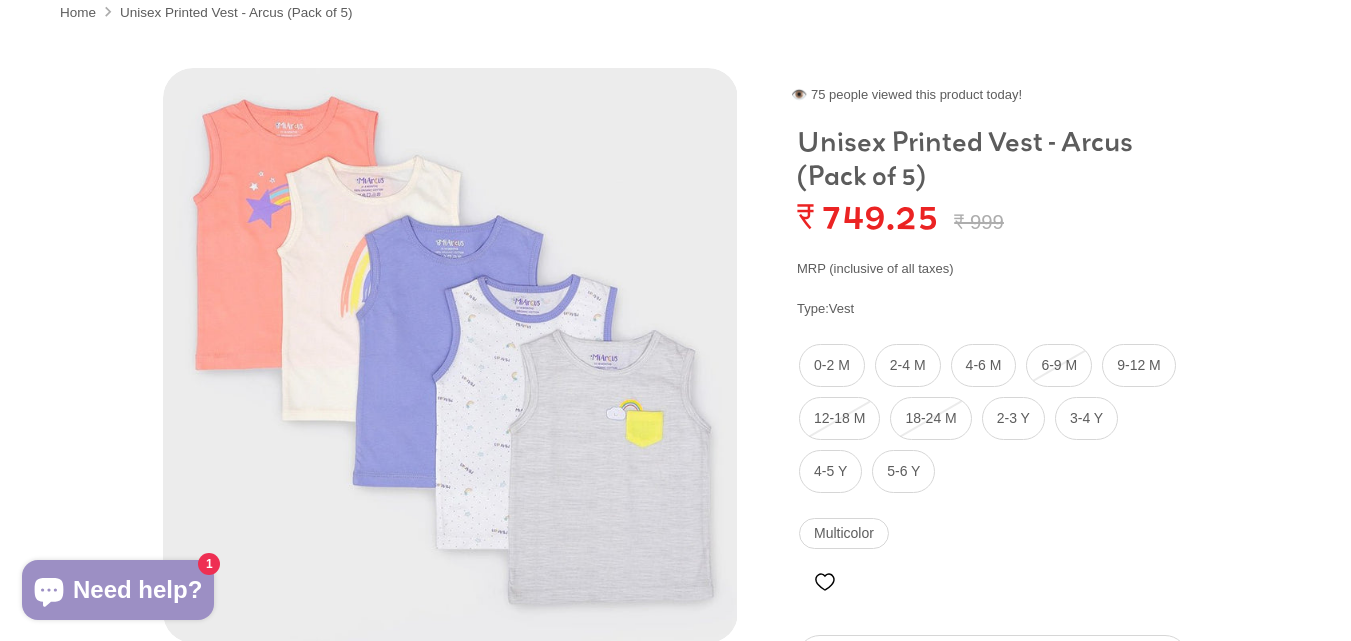 scroll, scrollTop: 0, scrollLeft: 0, axis: both 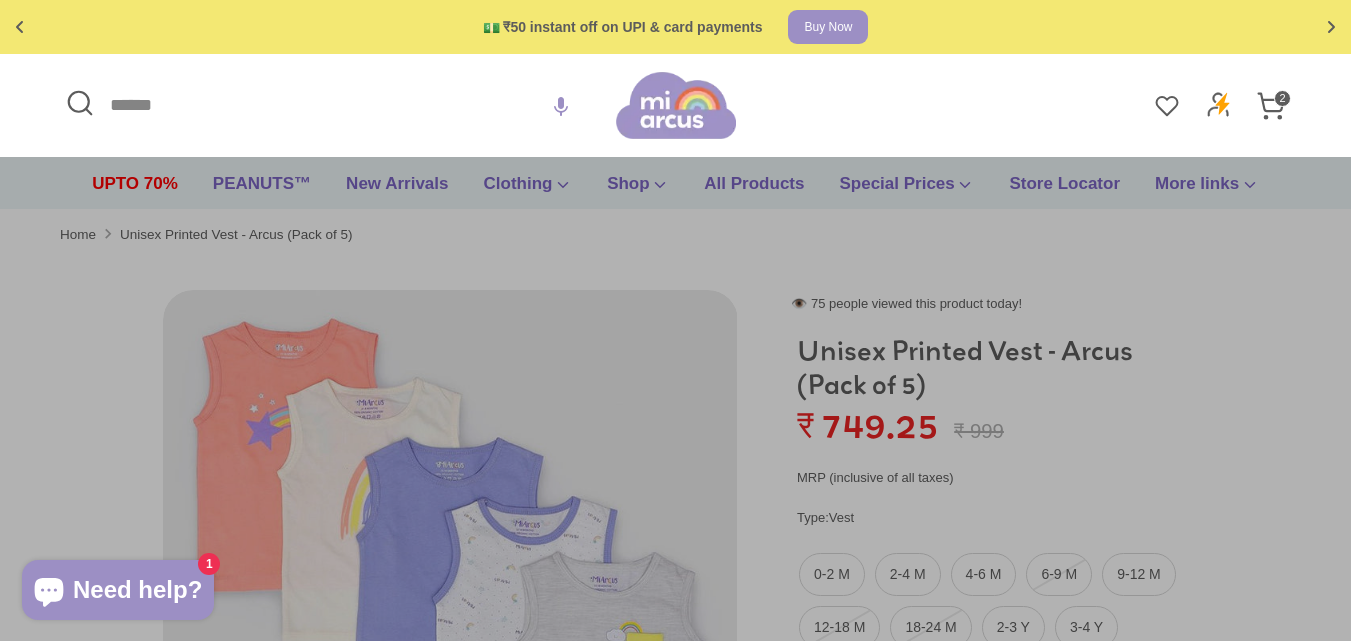 click on "Search" at bounding box center [338, 105] 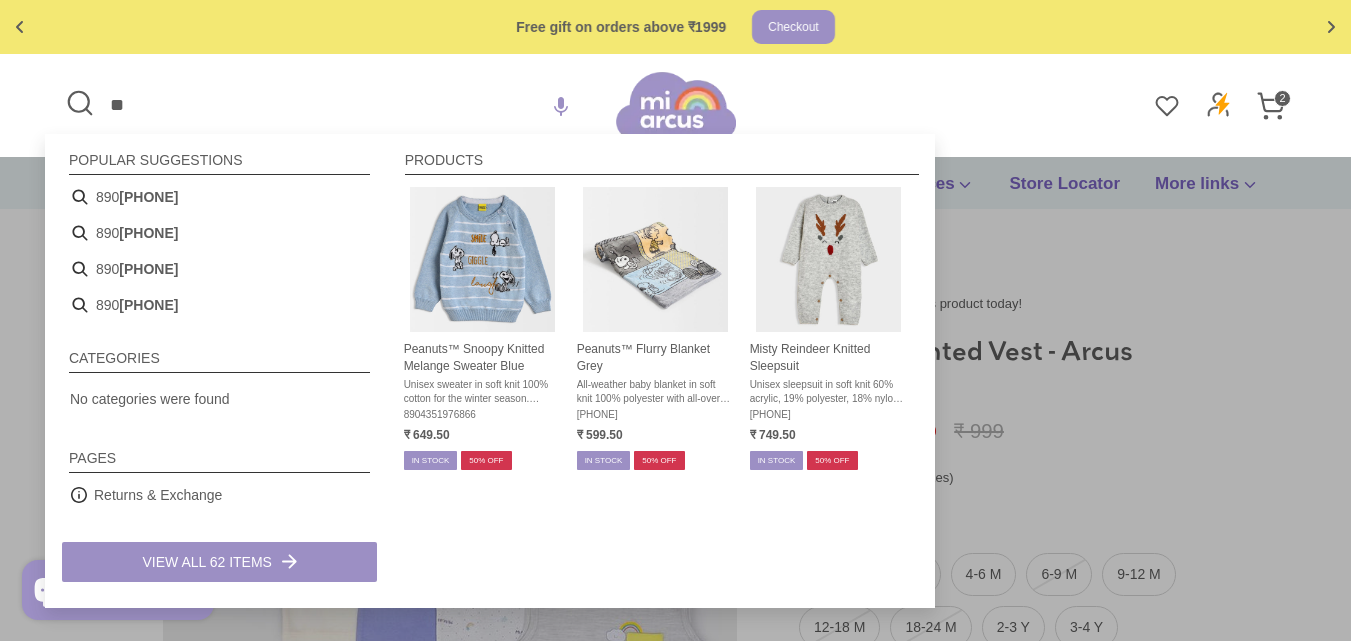 type on "*" 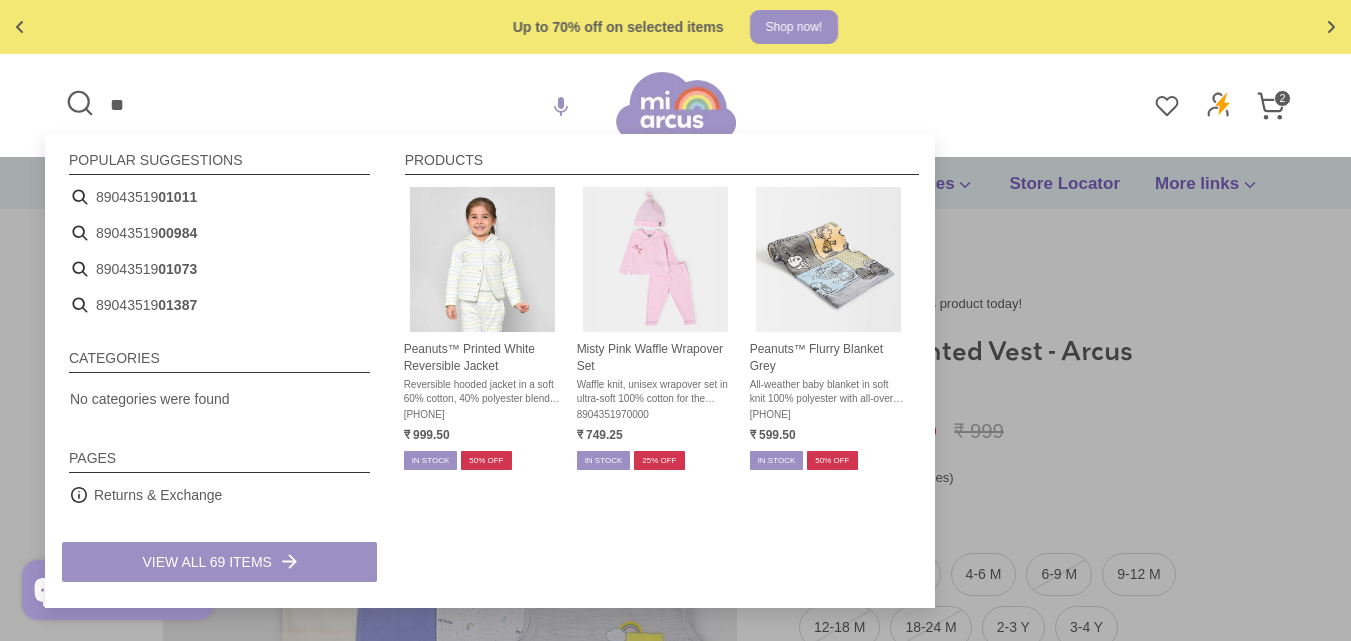 type on "*" 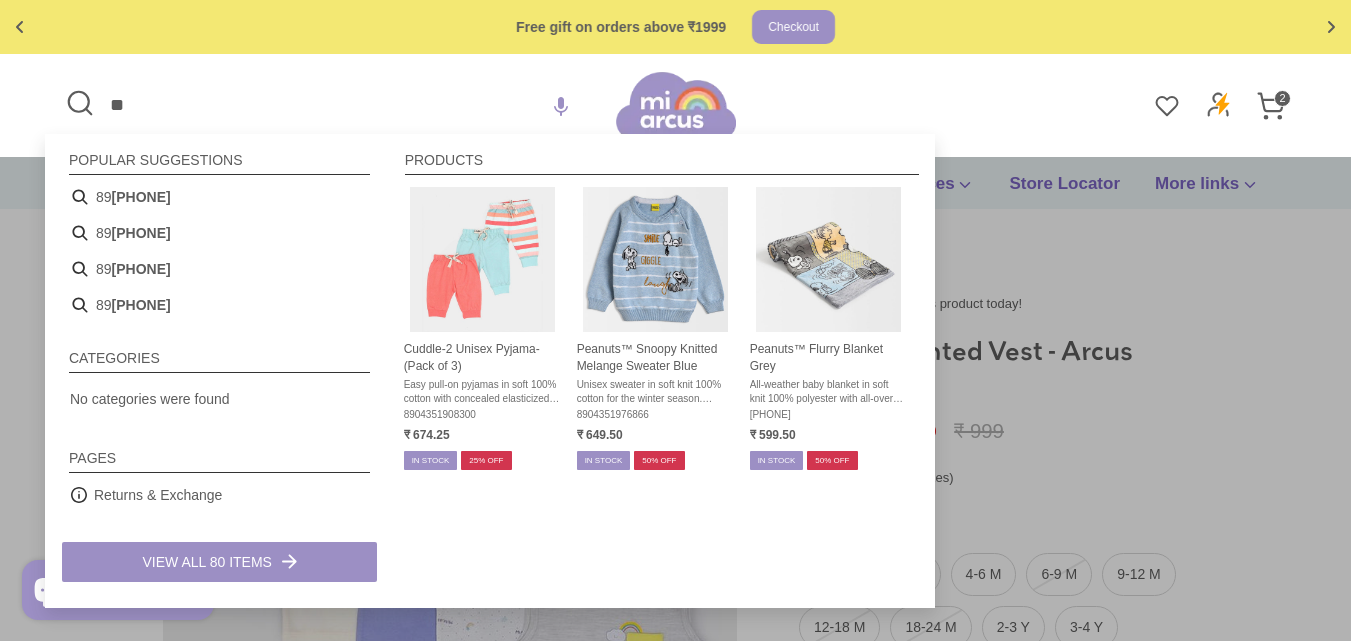 type on "*" 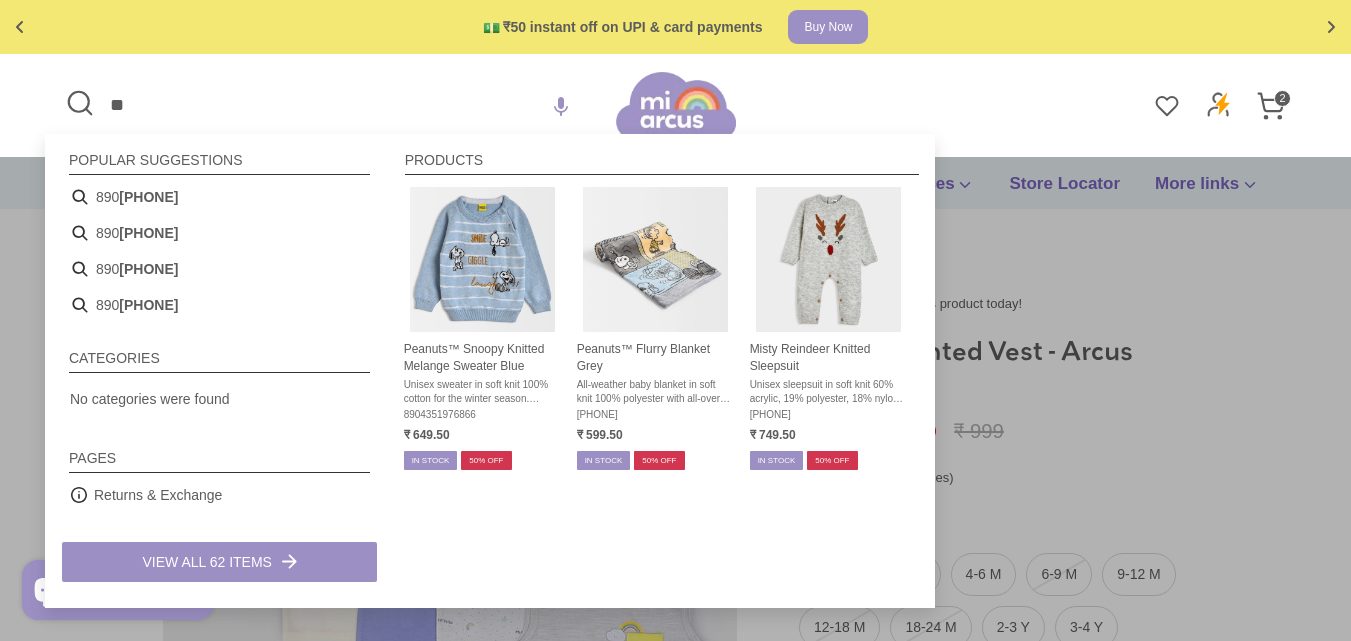 type on "*" 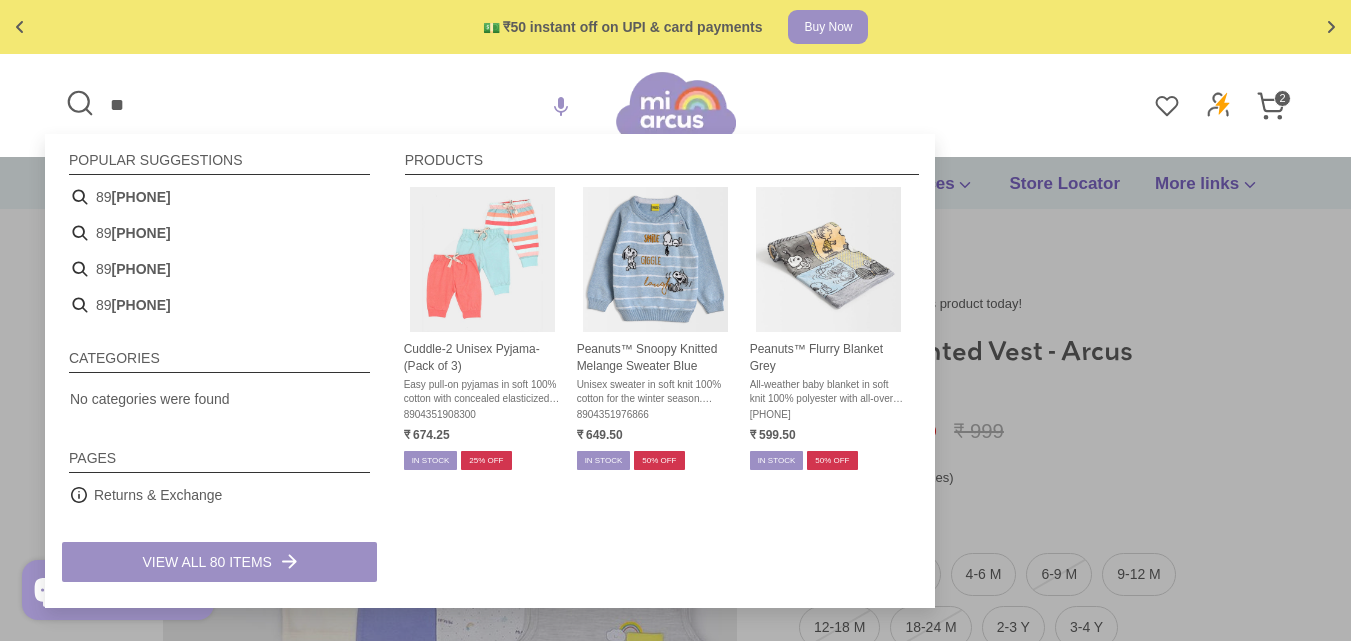 type on "*" 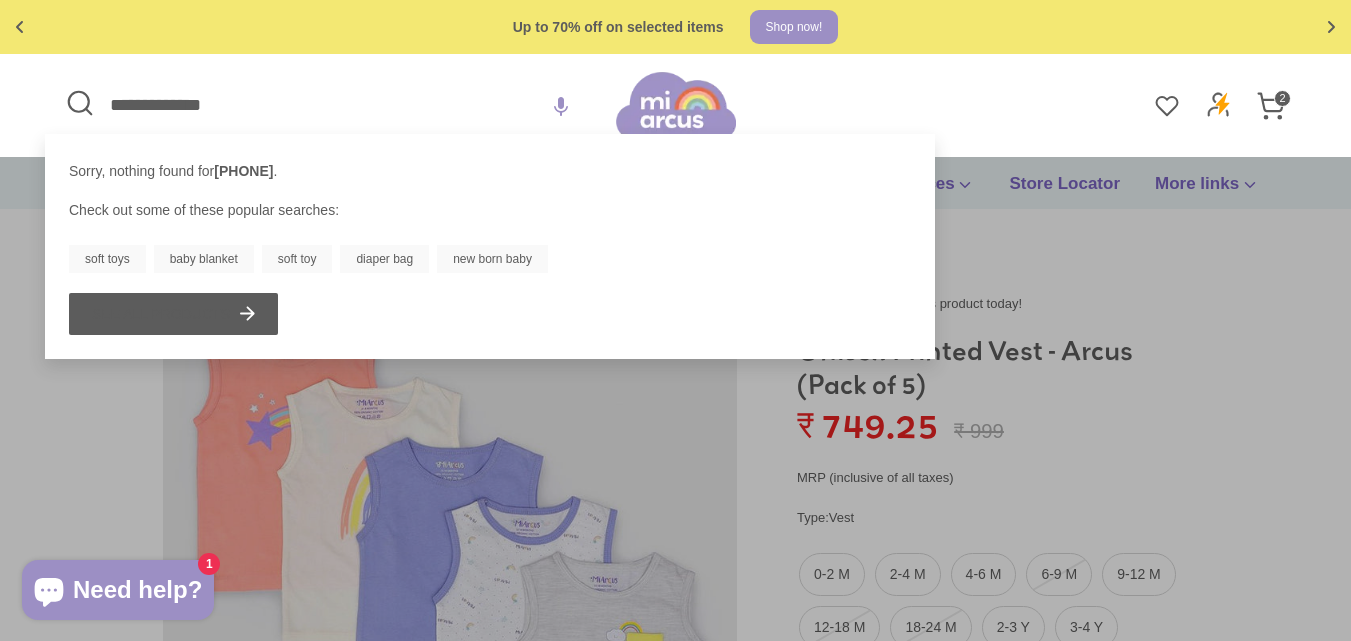 type on "**********" 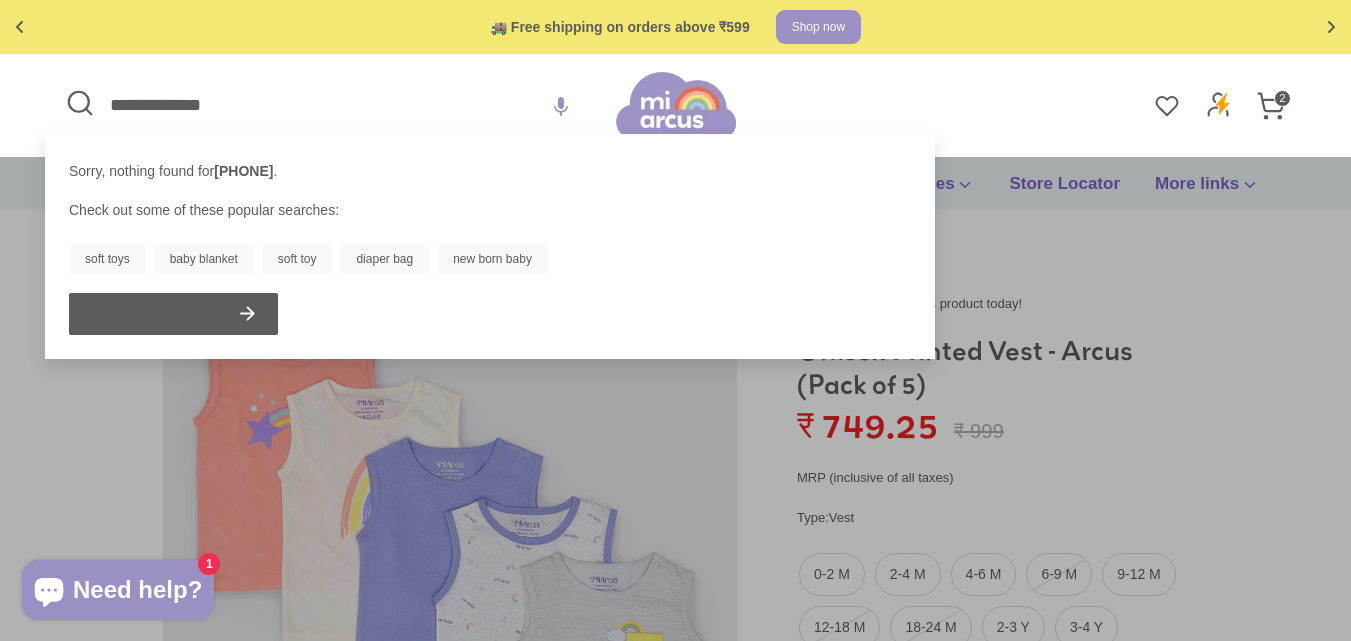drag, startPoint x: 271, startPoint y: 118, endPoint x: 0, endPoint y: 80, distance: 273.65125 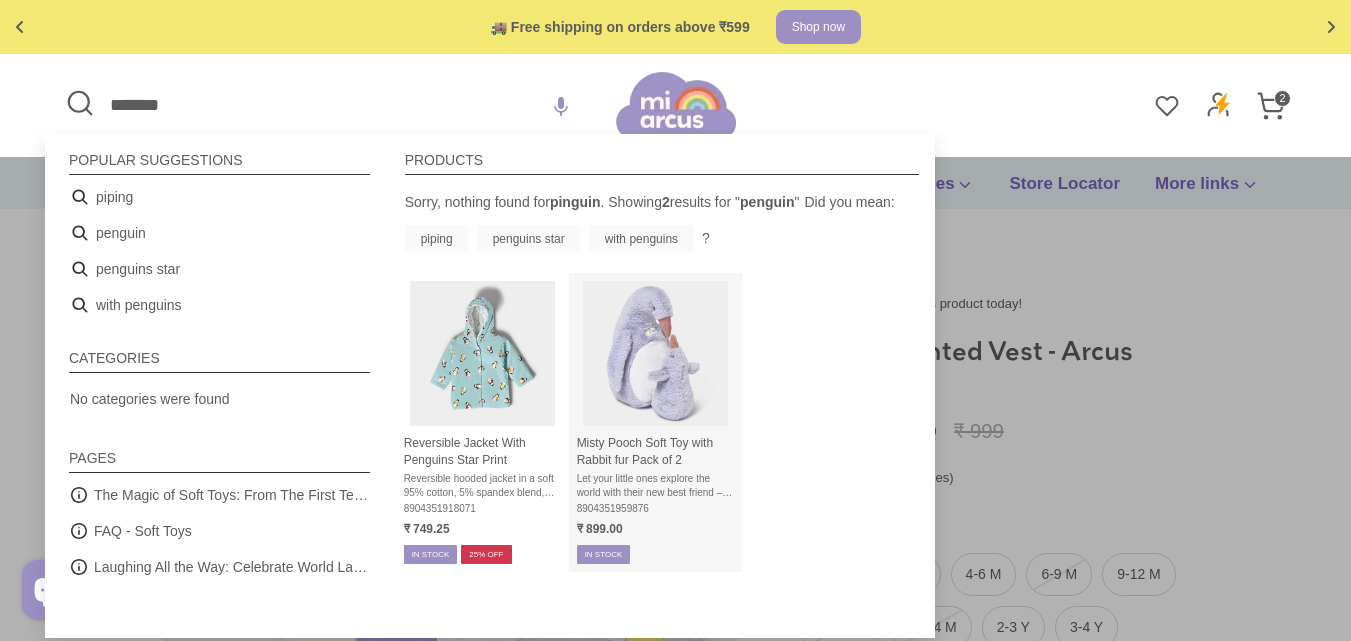 type on "*******" 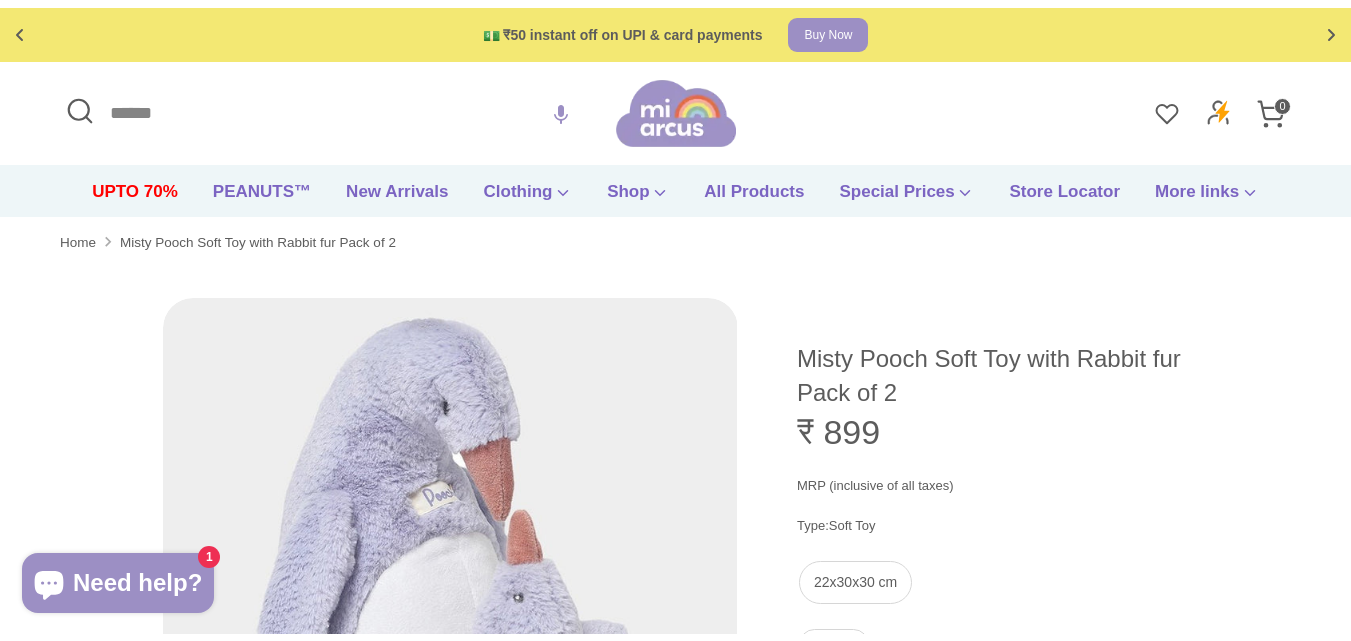 scroll, scrollTop: 0, scrollLeft: 0, axis: both 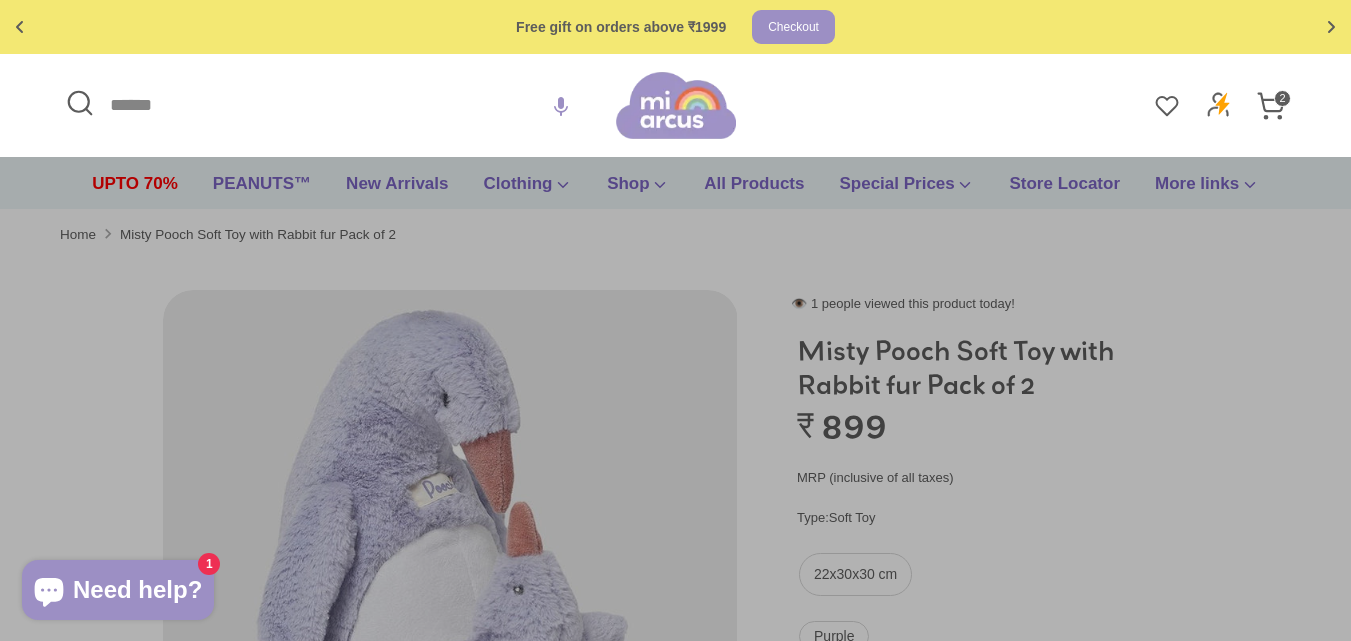 click on "Search" at bounding box center [338, 105] 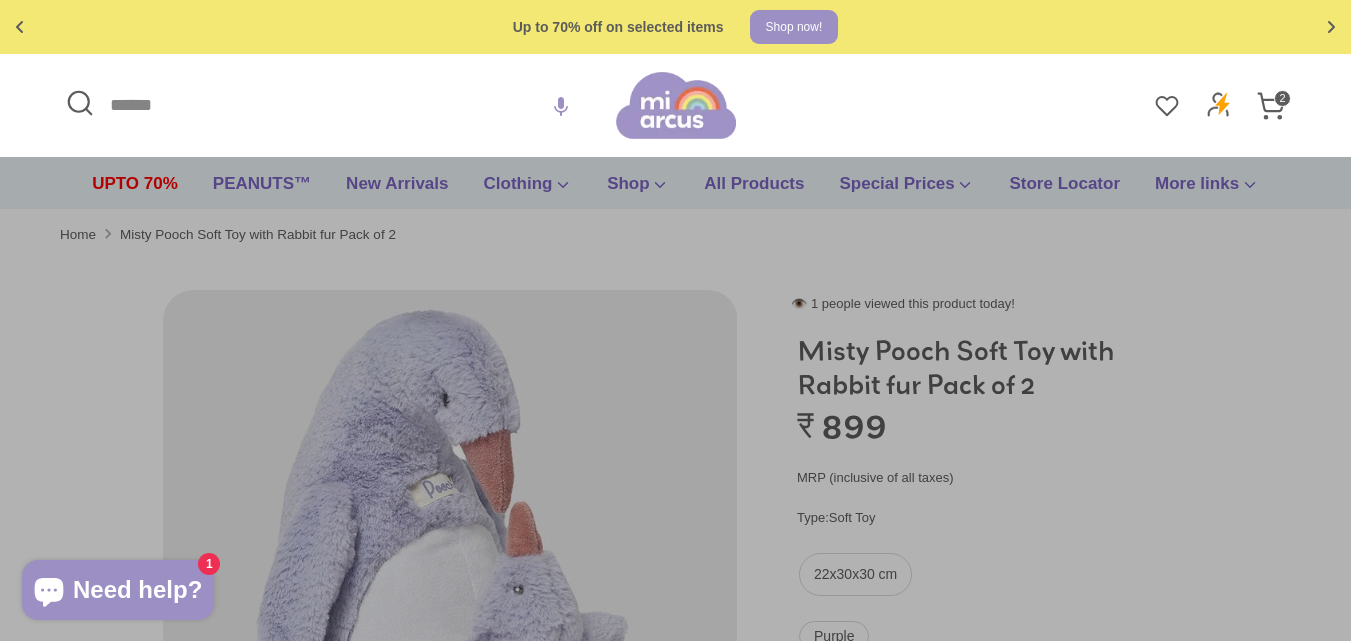 click on "Search" at bounding box center (338, 105) 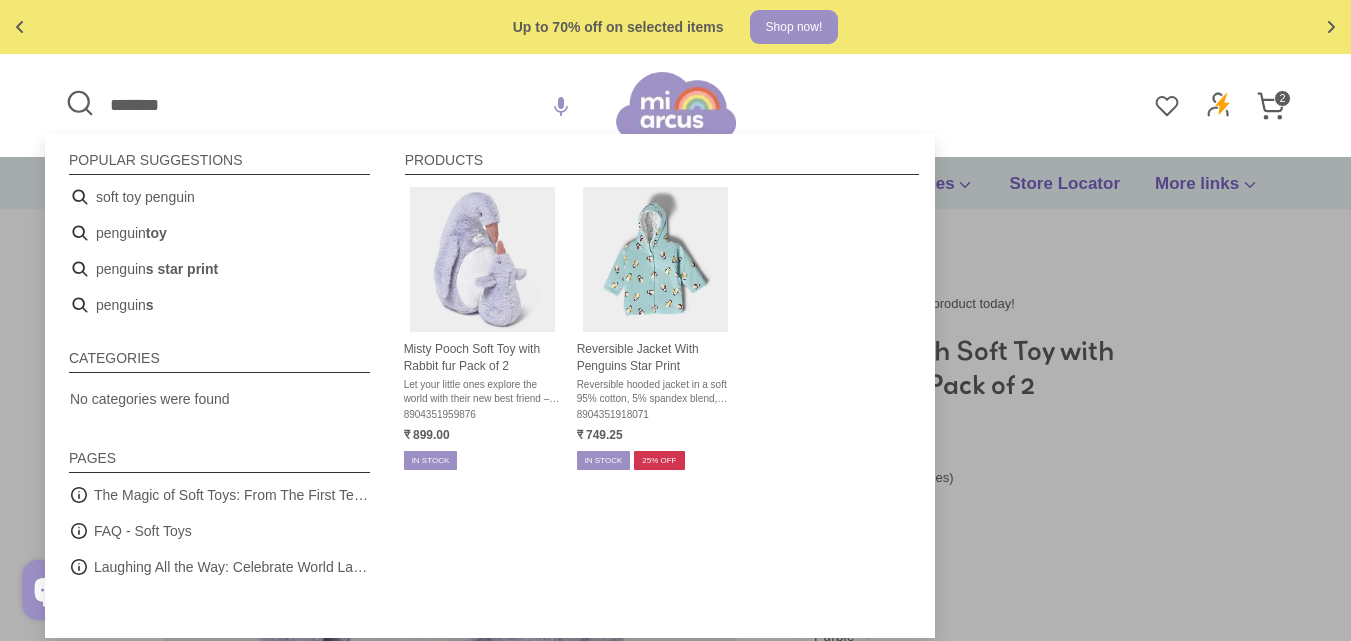 type on "*******" 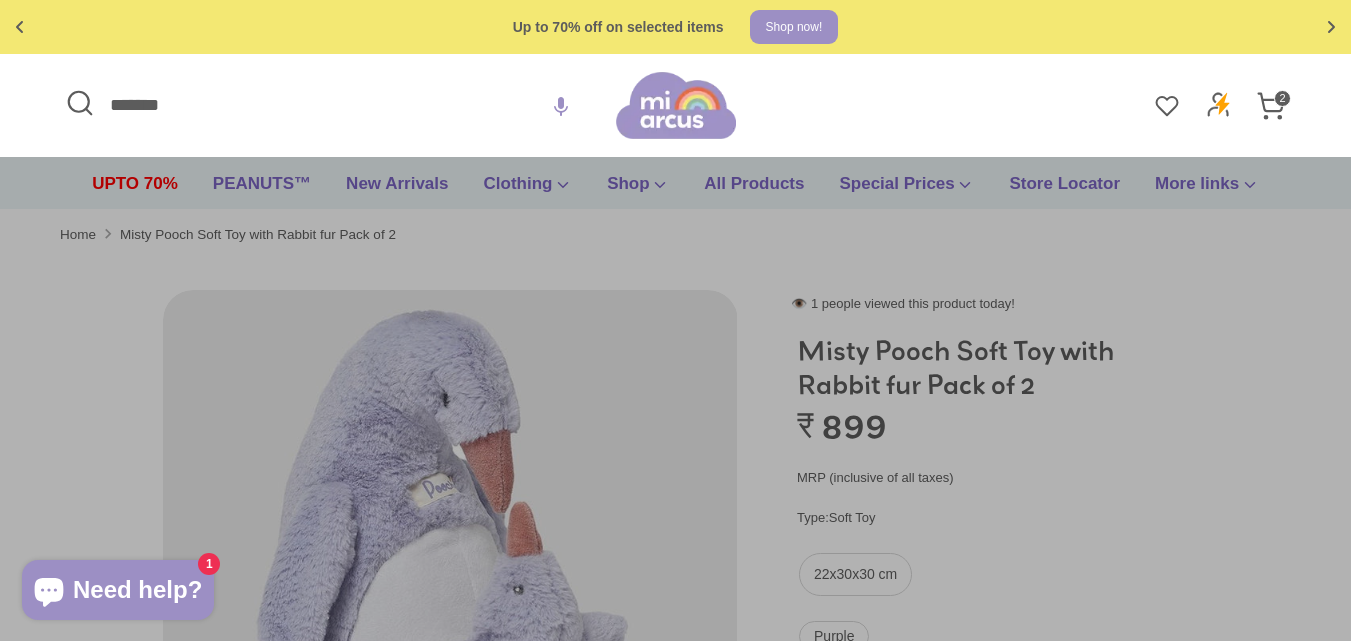 click on "🚚 Free shipping on orders above ₹599 Shop now Free gift on orders above ₹1999 Checkout 💵 ₹50 instant off on UPI & card payments Buy Now Up to 70% off on selected items Shop now! 🚚 Free shipping on orders above ₹599 Shop now Free gift on orders above ₹1999 Checkout 💵 ₹50 instant off on UPI & card payments Buy Now Up to 70% off on selected items Shop now!
✅ Product added to cart!
Mi Arcus - Misty Pooch Penguin Soft Toy With Rabbit - Cuddle Toys Online" at bounding box center [675, 1603] 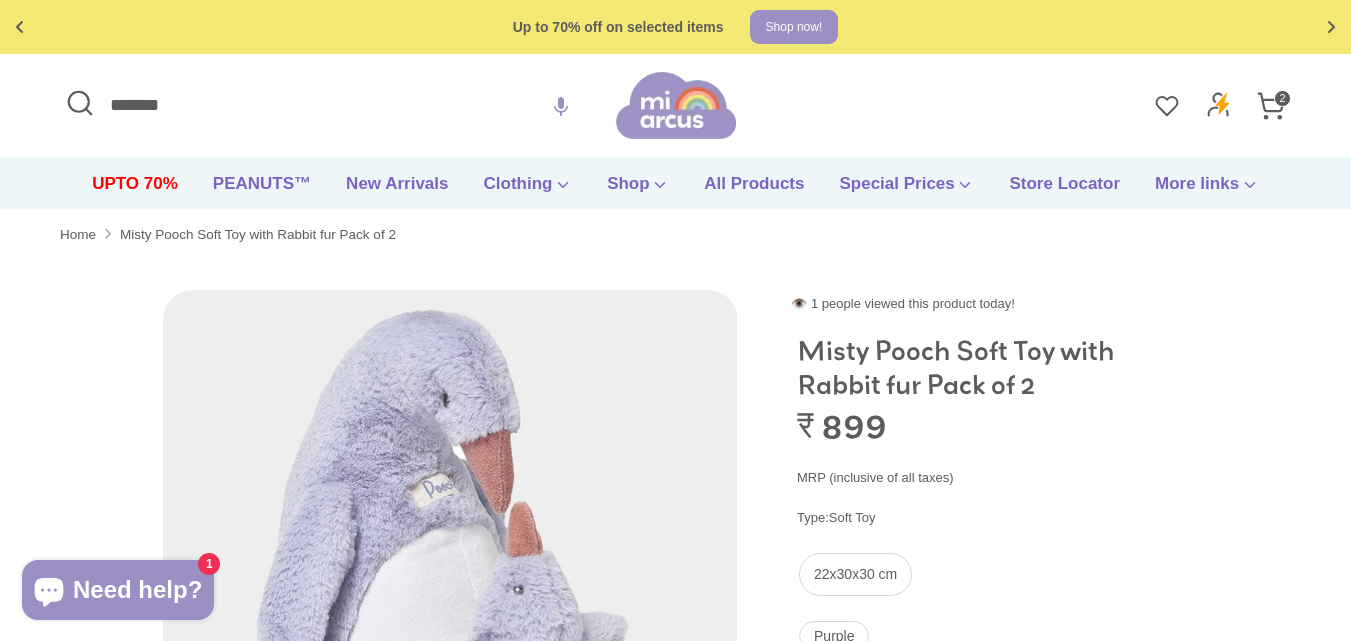drag, startPoint x: 276, startPoint y: 102, endPoint x: 0, endPoint y: 123, distance: 276.79776 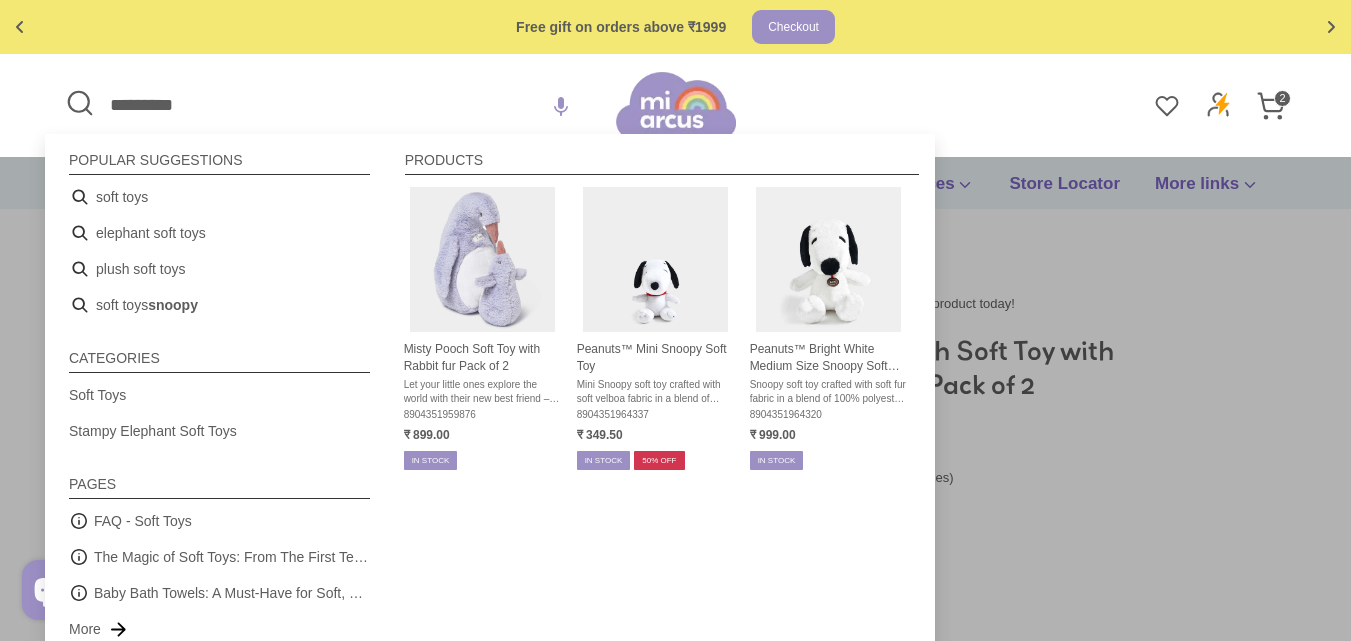 type on "*********" 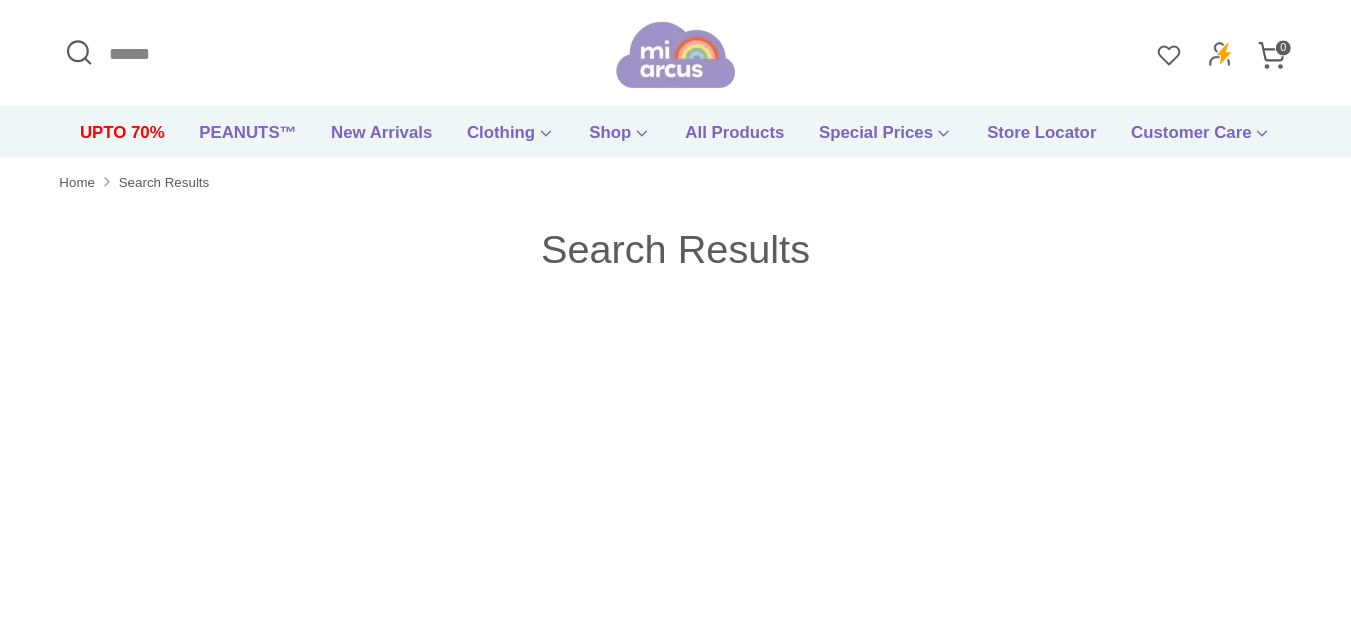 scroll, scrollTop: 0, scrollLeft: 0, axis: both 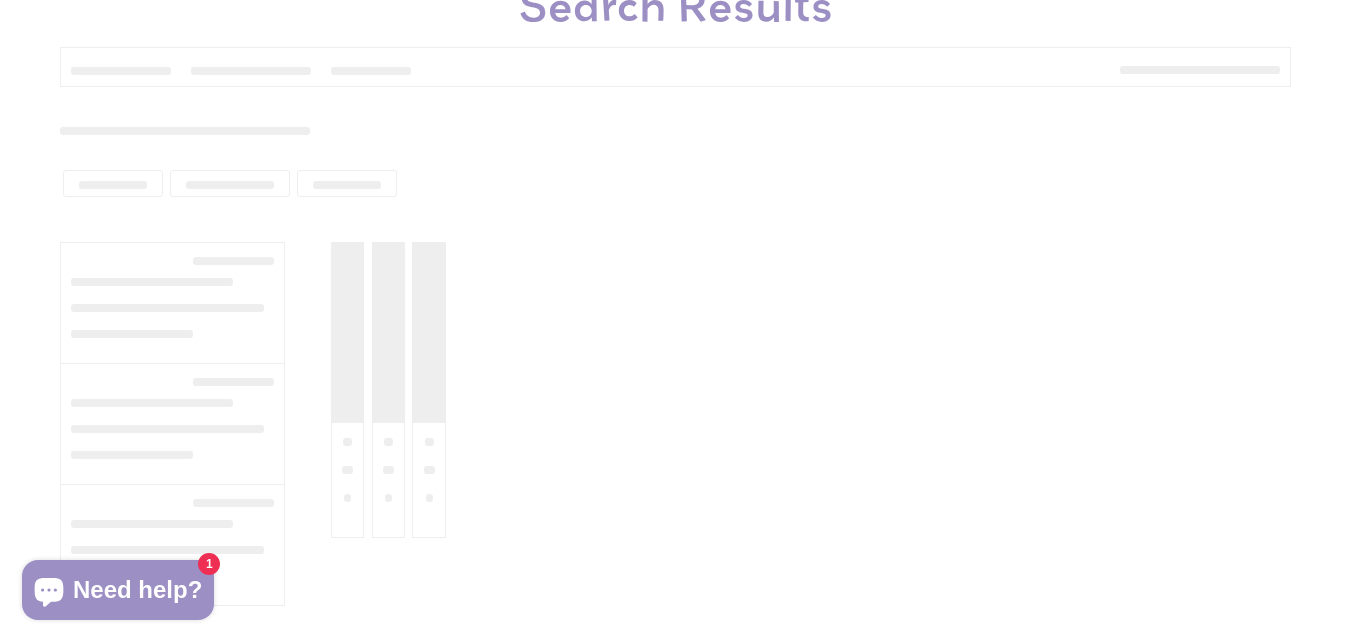 type on "*********" 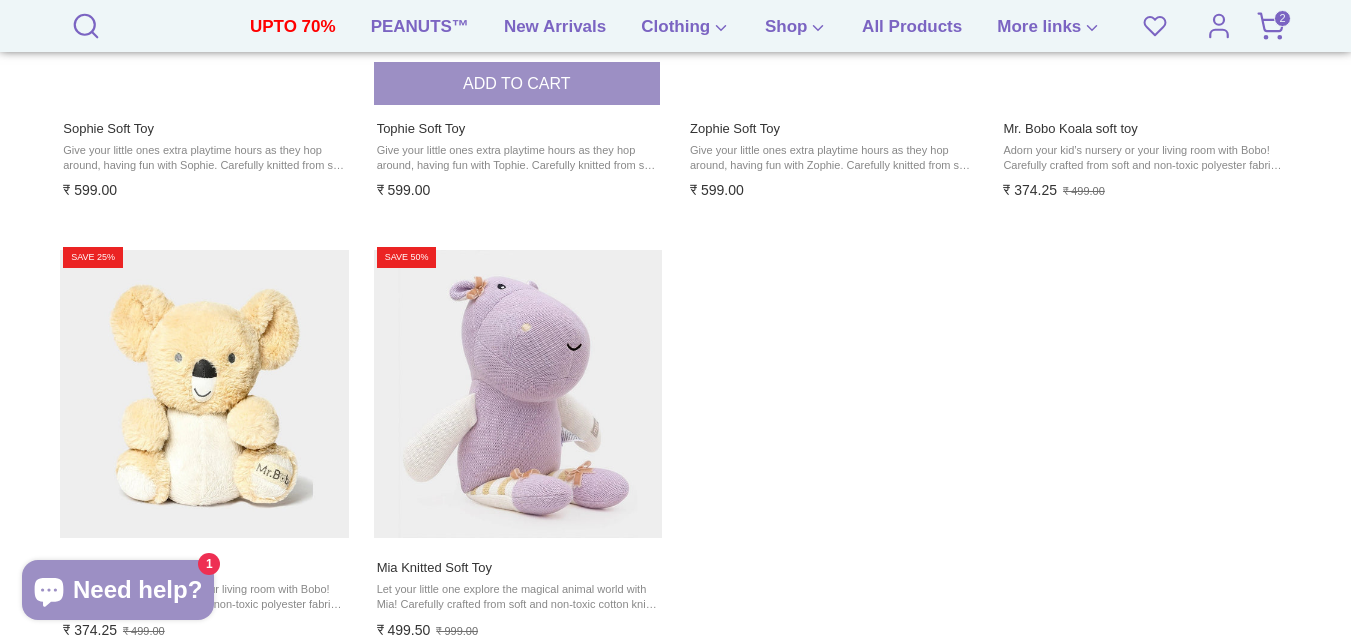 scroll, scrollTop: 3400, scrollLeft: 0, axis: vertical 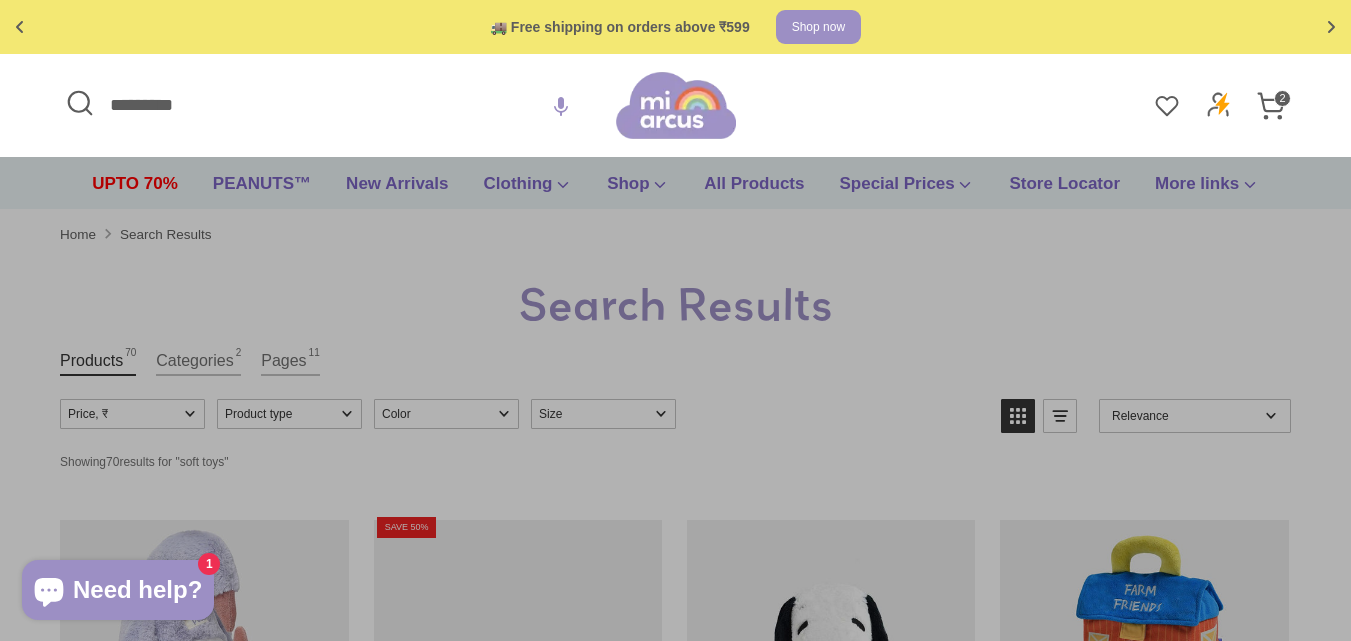 click on "*********" at bounding box center (338, 105) 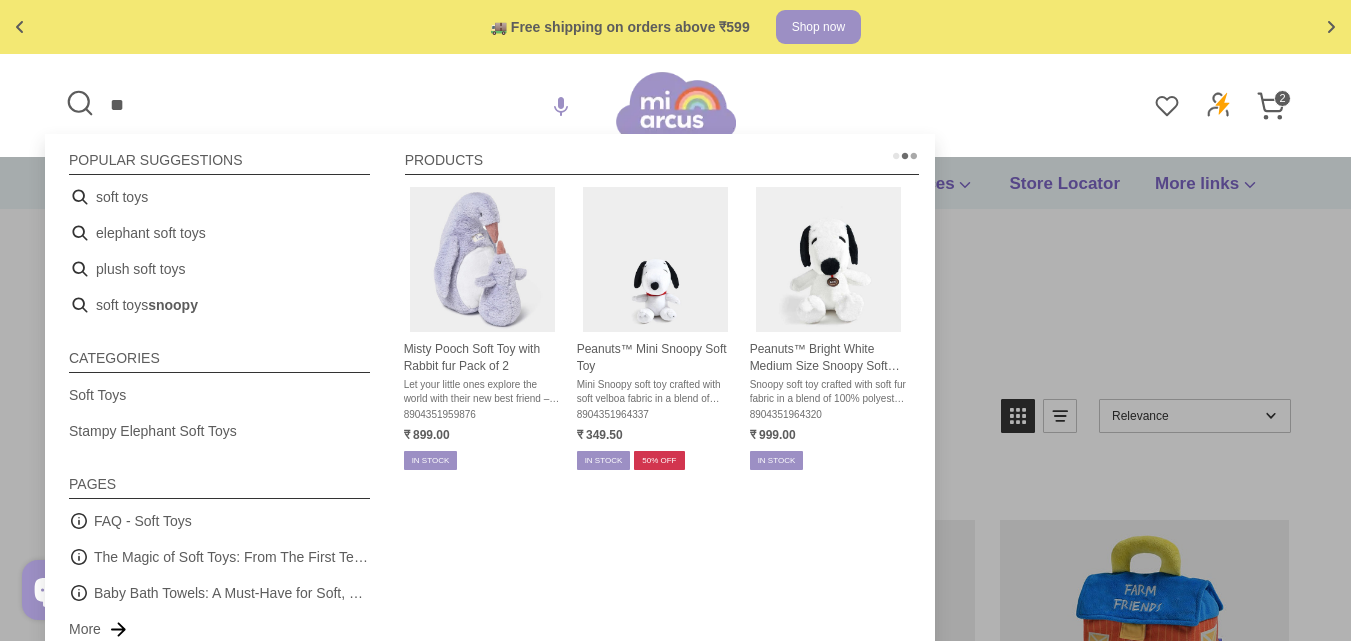 type on "*" 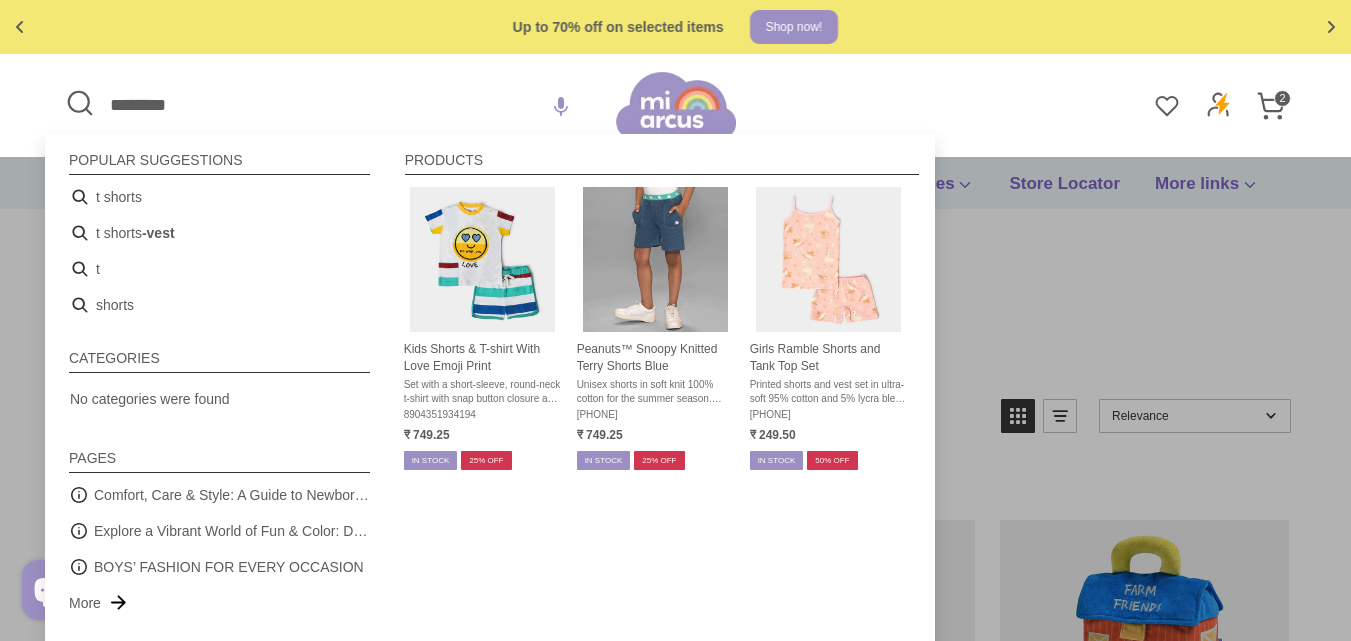 type on "********" 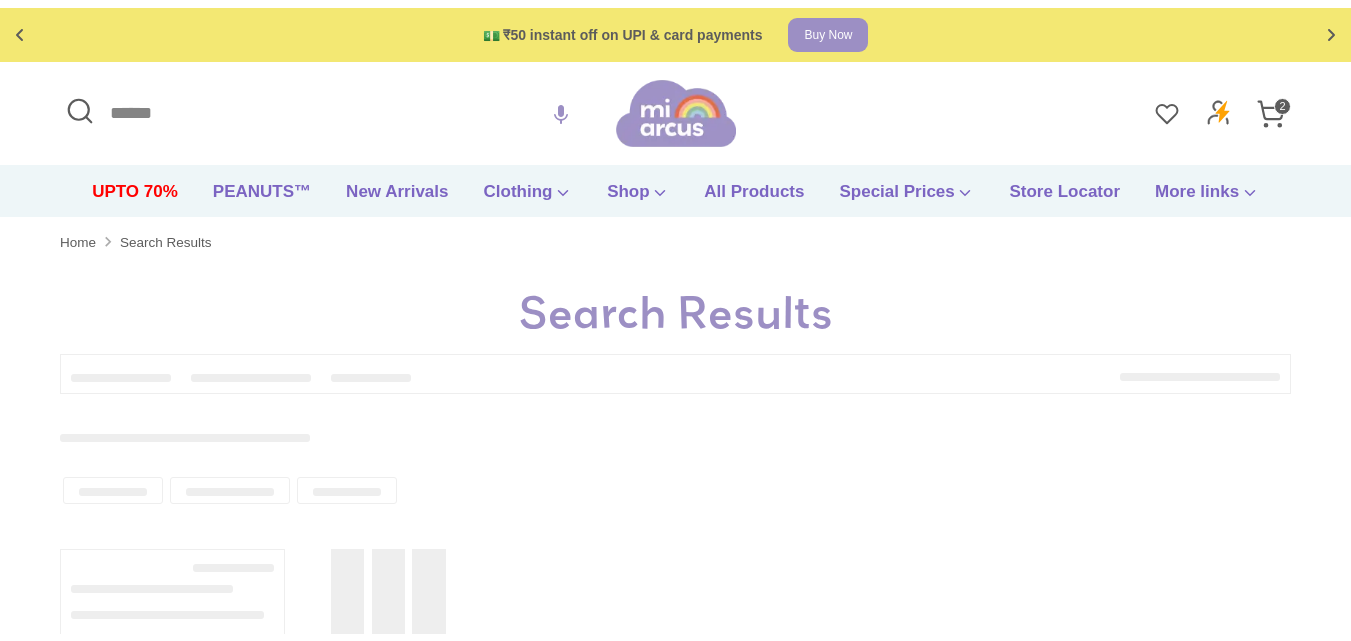 scroll, scrollTop: 0, scrollLeft: 0, axis: both 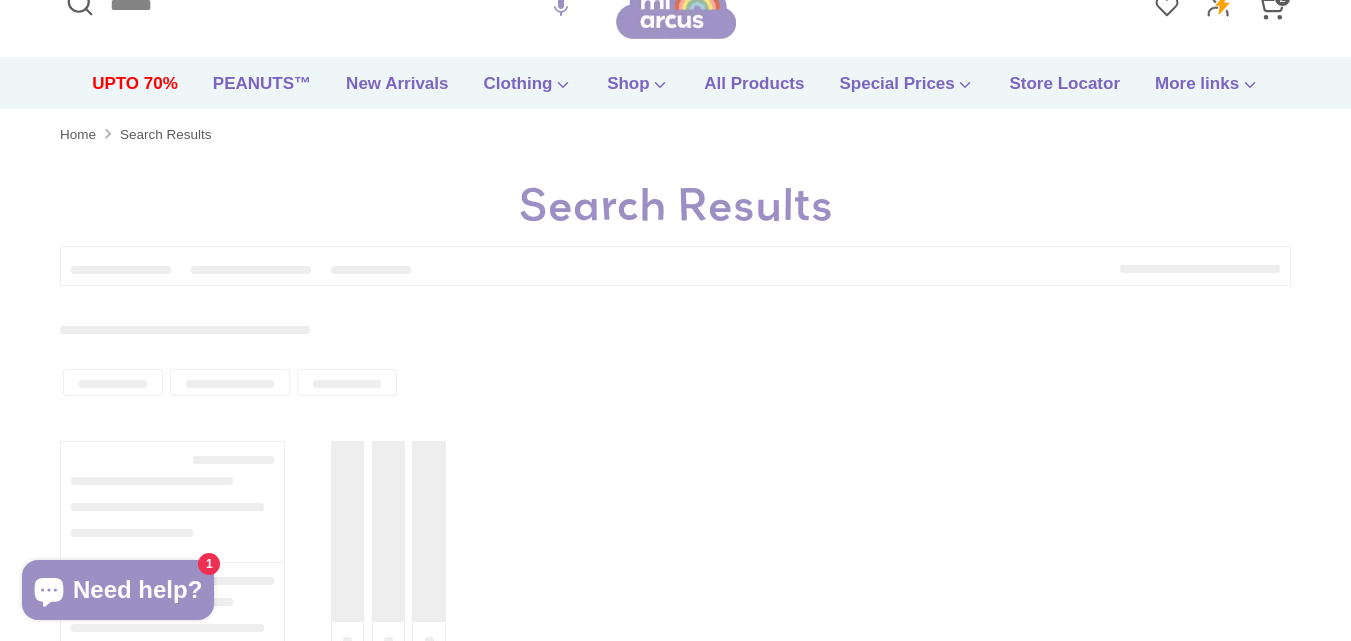 type on "********" 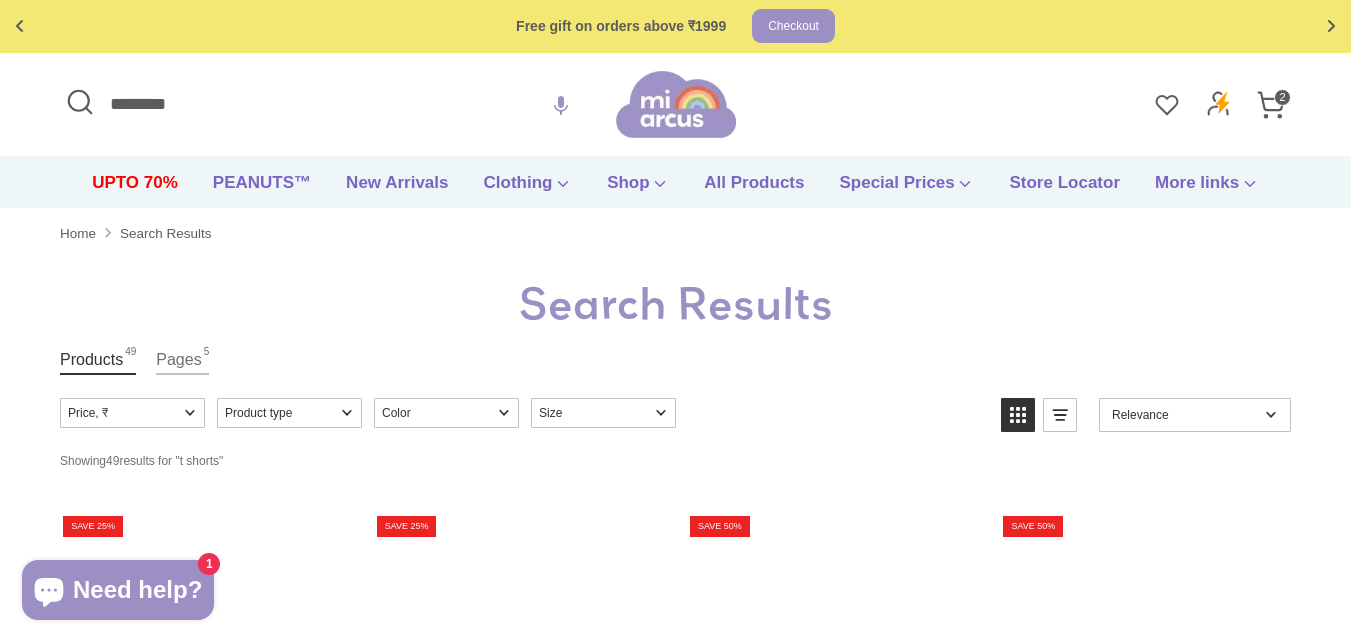 scroll, scrollTop: 0, scrollLeft: 0, axis: both 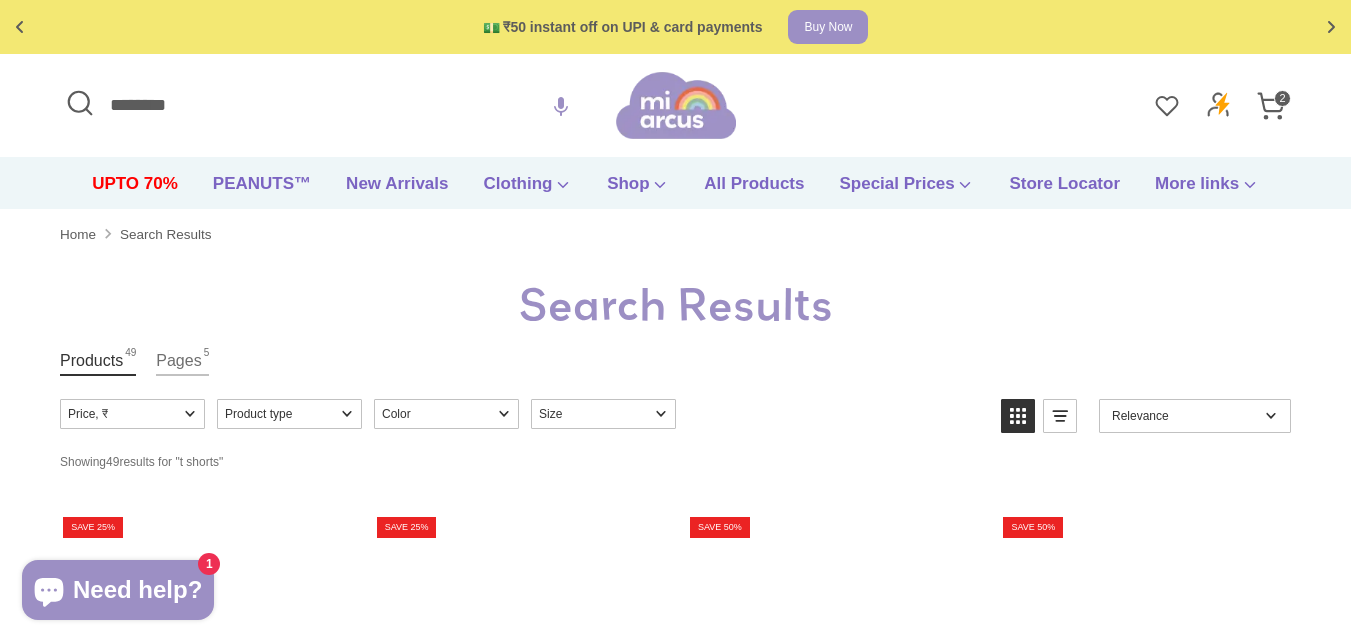 click on "********" at bounding box center [338, 105] 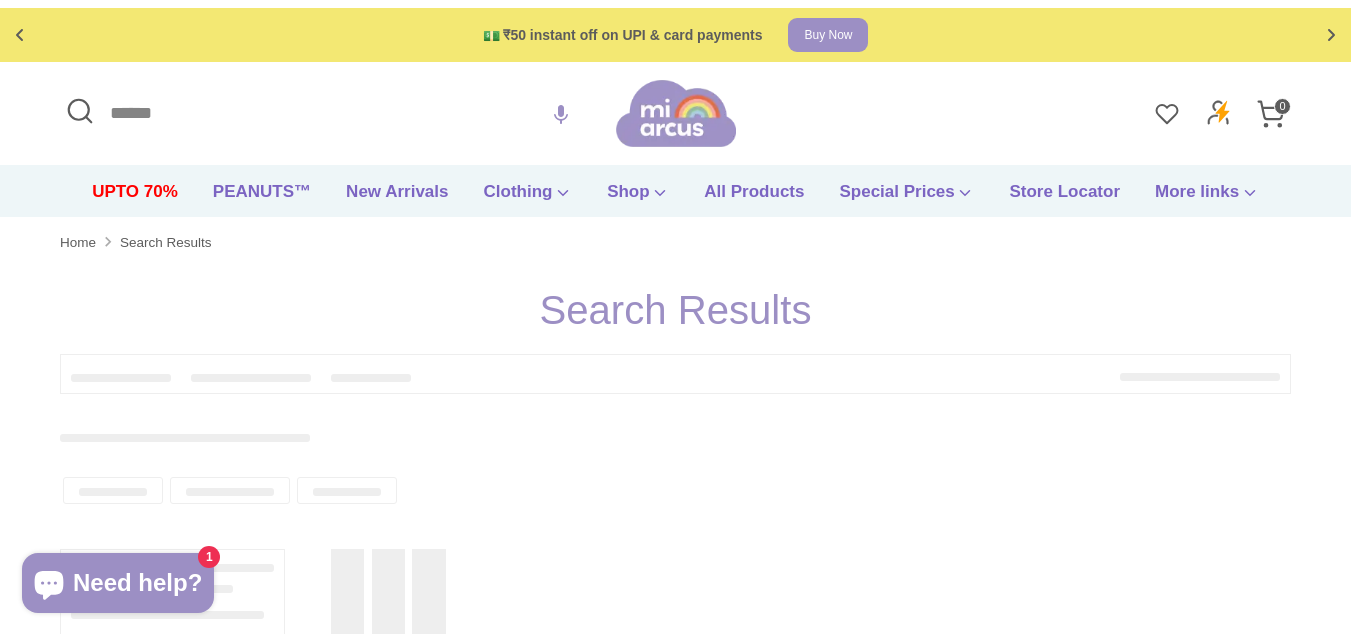 scroll, scrollTop: 0, scrollLeft: 0, axis: both 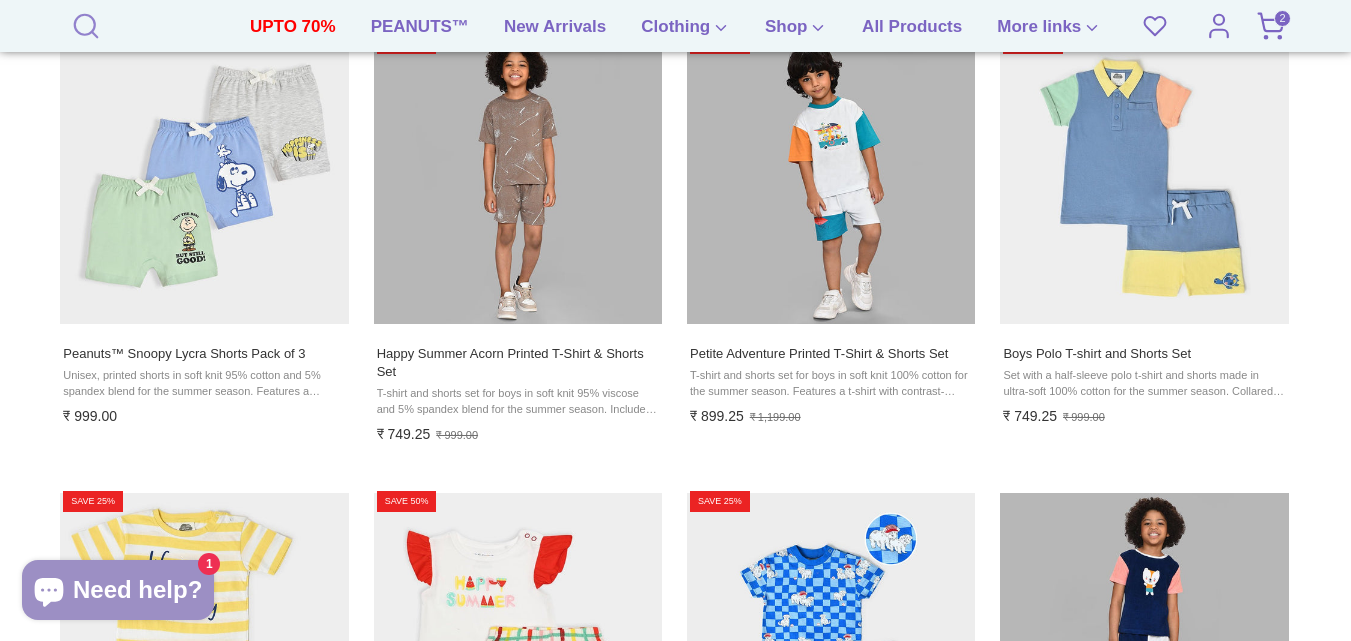 click 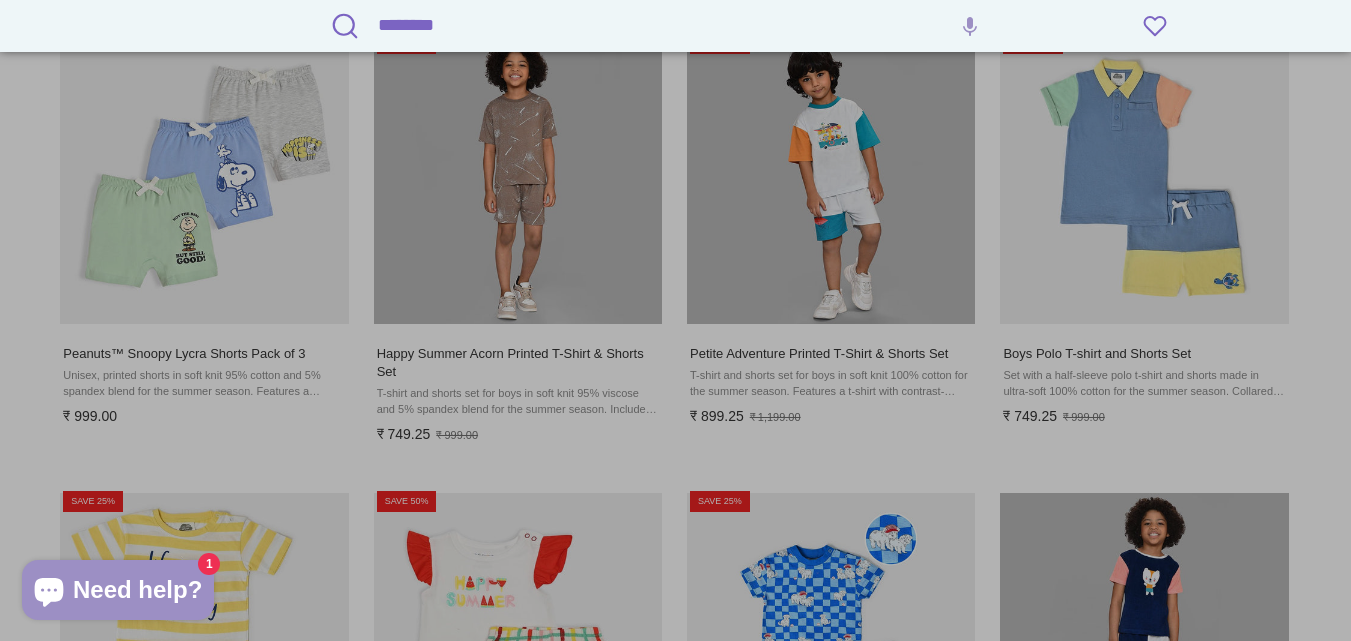 click on "********" at bounding box center (694, 25) 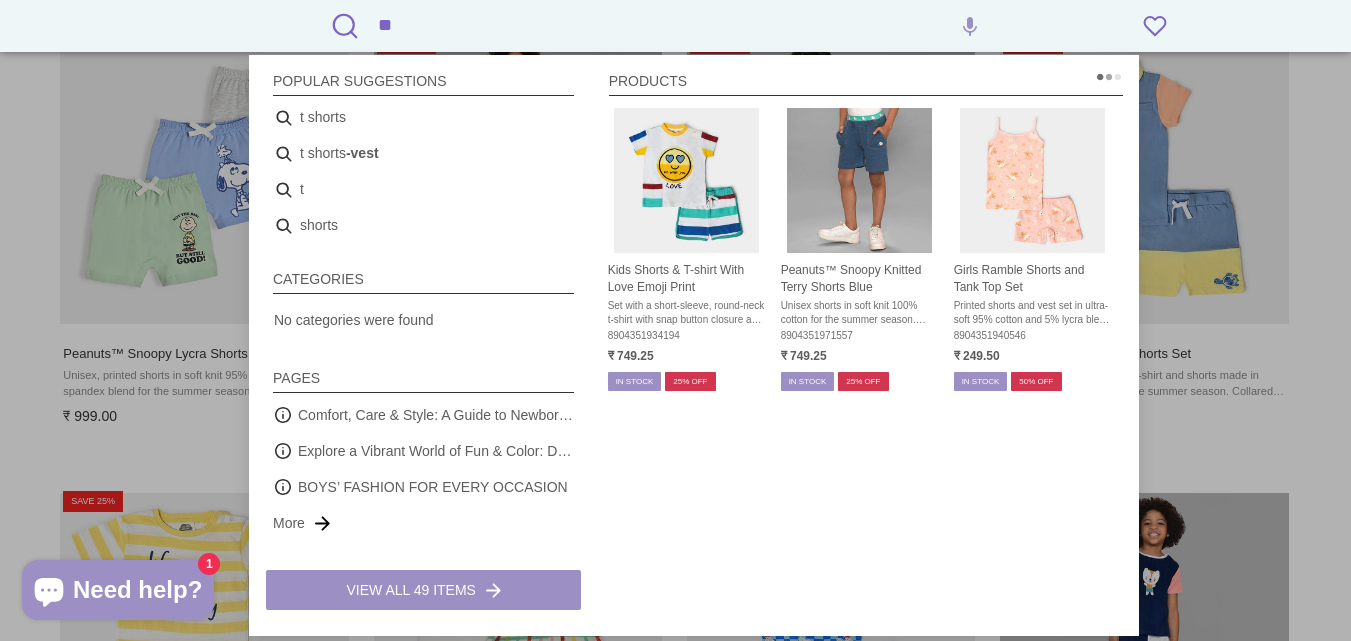 type on "*" 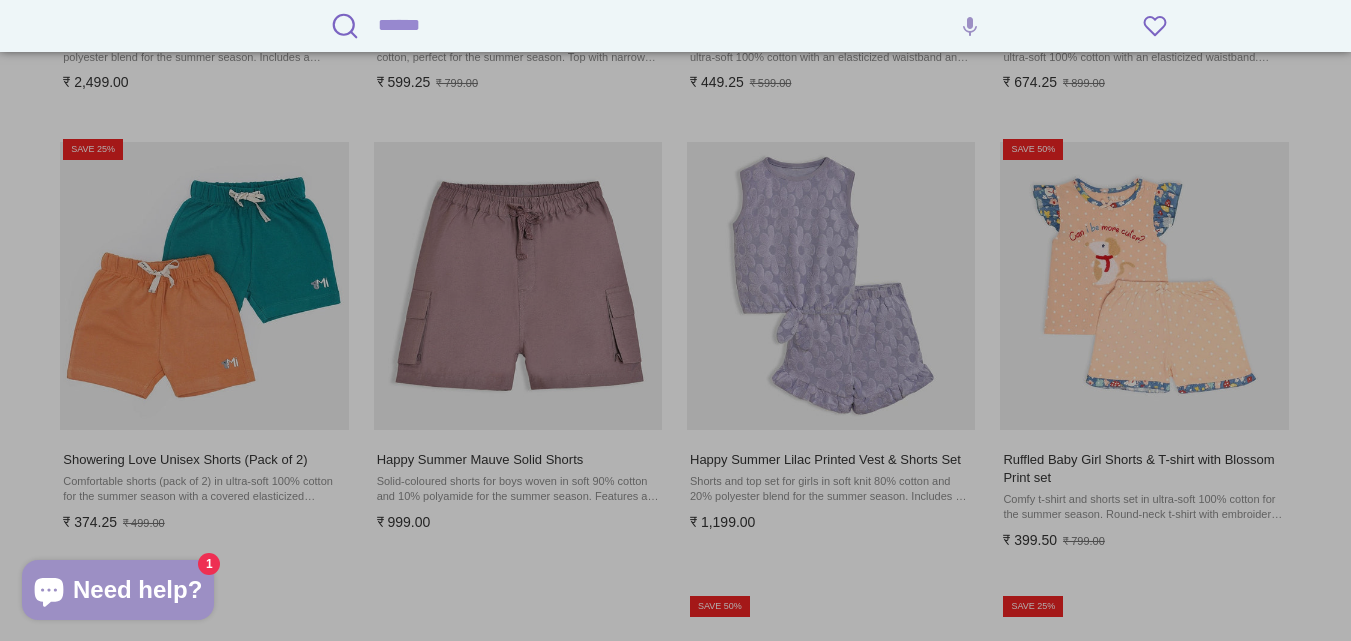 scroll, scrollTop: 4400, scrollLeft: 0, axis: vertical 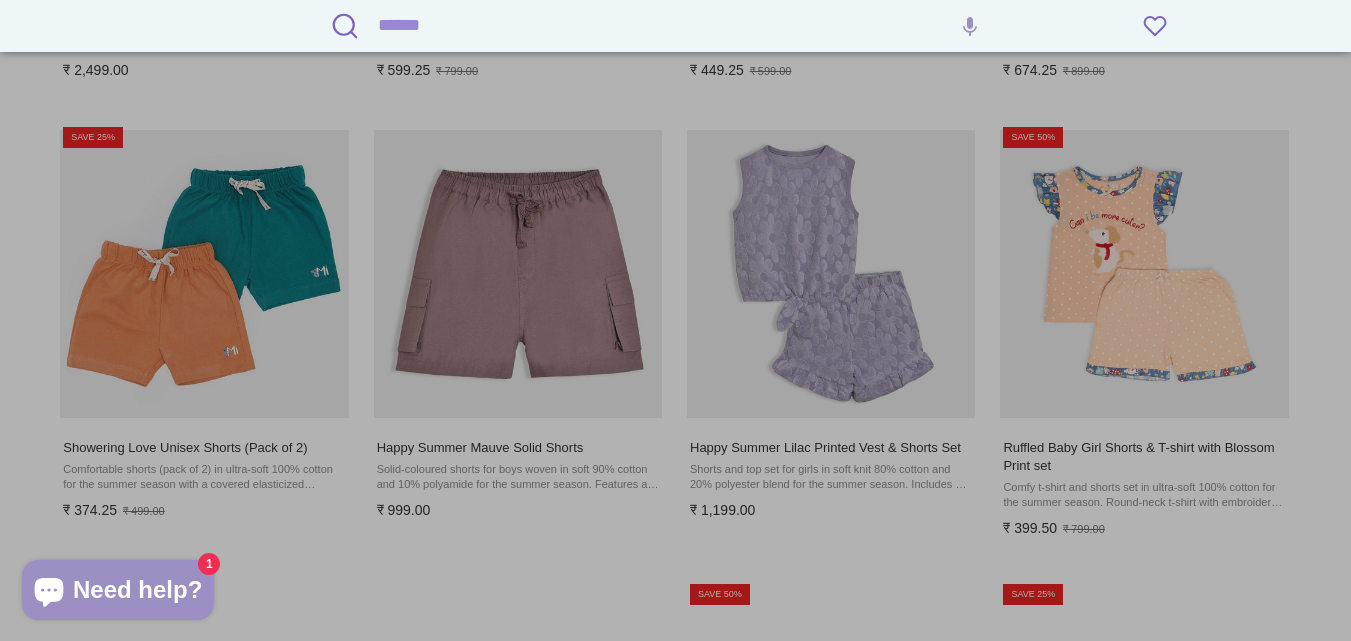 click on "Search" at bounding box center (694, 25) 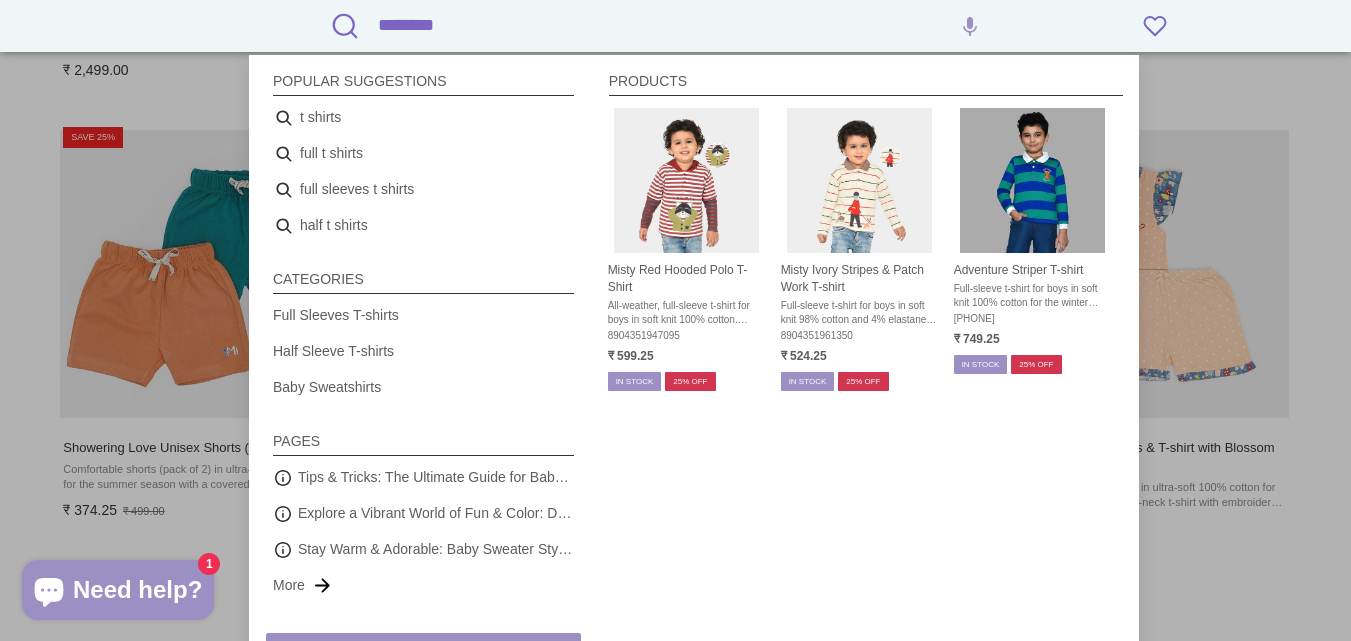 type on "********" 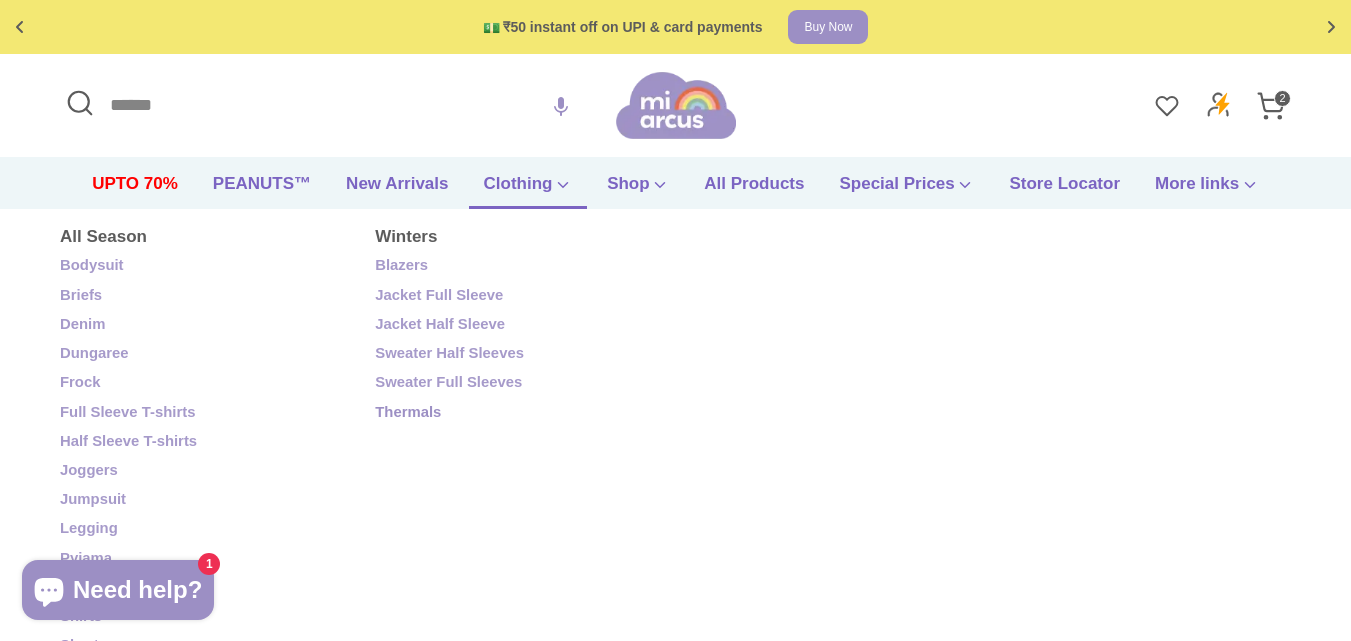 scroll, scrollTop: 0, scrollLeft: 0, axis: both 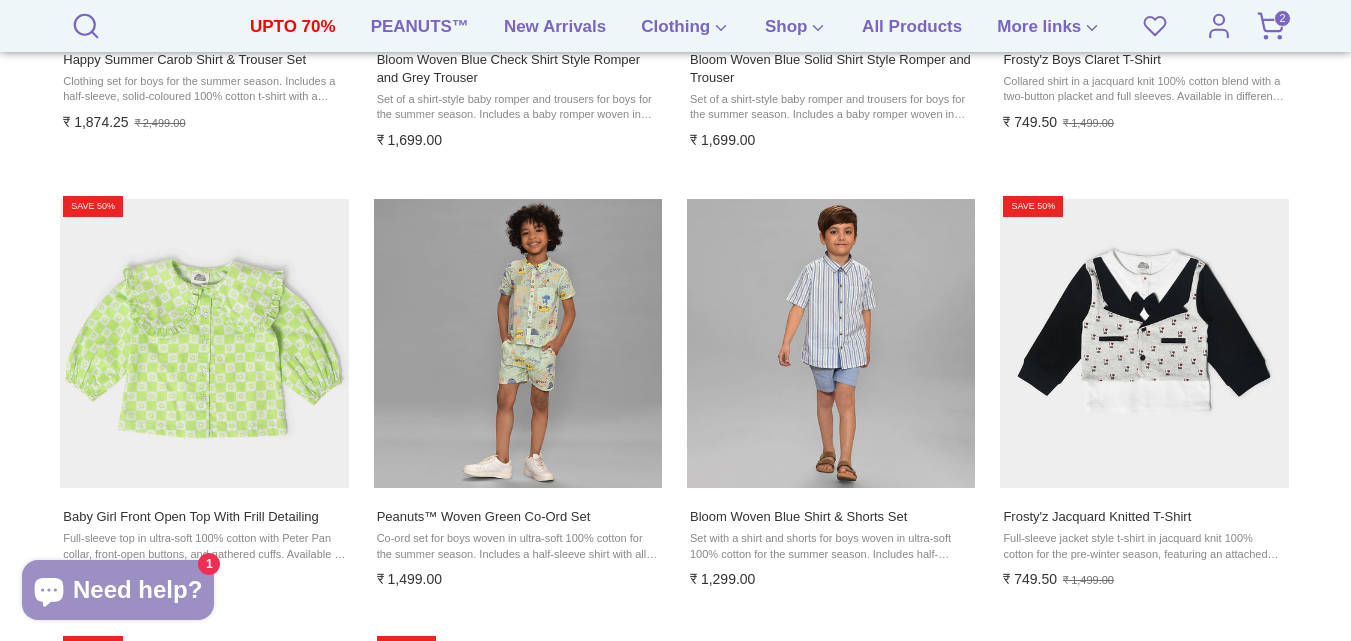 drag, startPoint x: 88, startPoint y: 30, endPoint x: 130, endPoint y: 34, distance: 42.190044 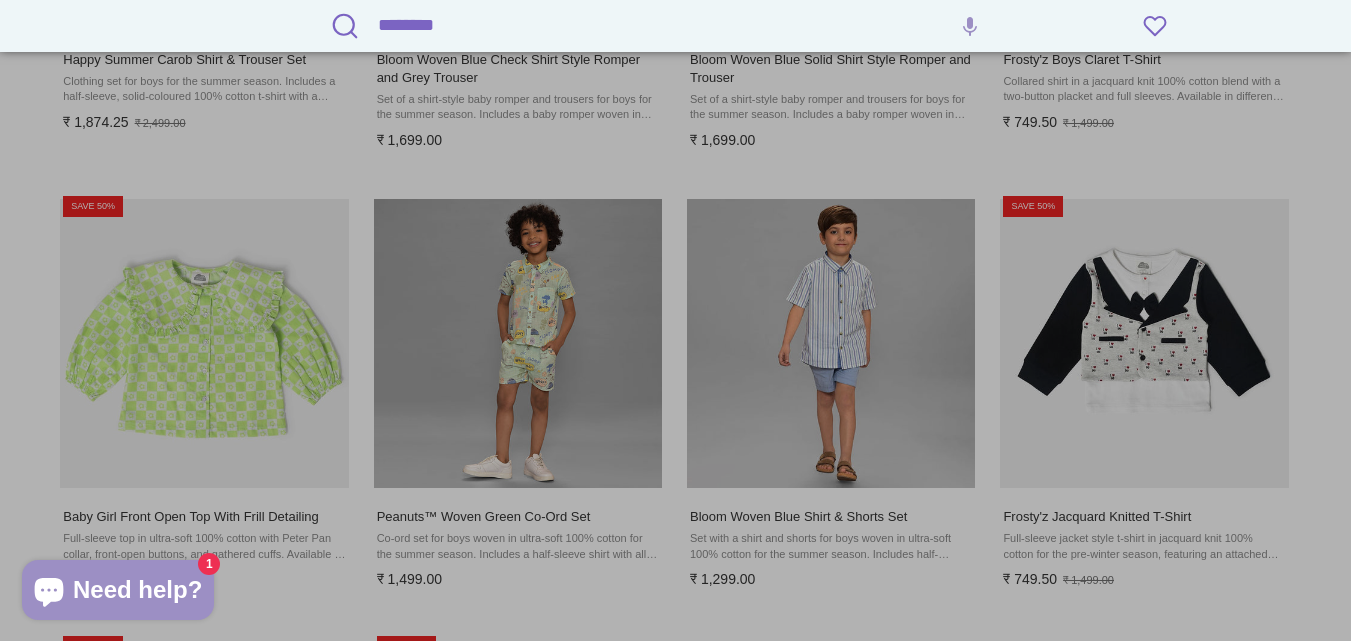 drag, startPoint x: 471, startPoint y: 24, endPoint x: 272, endPoint y: 39, distance: 199.56453 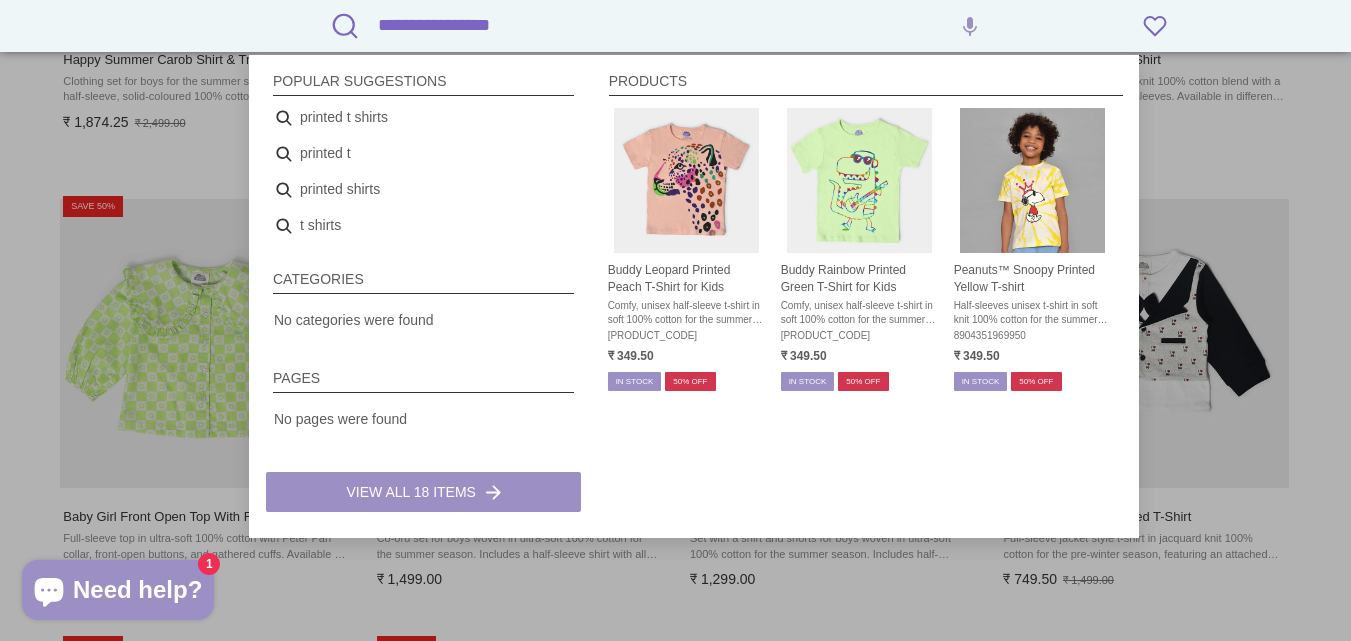 type on "**********" 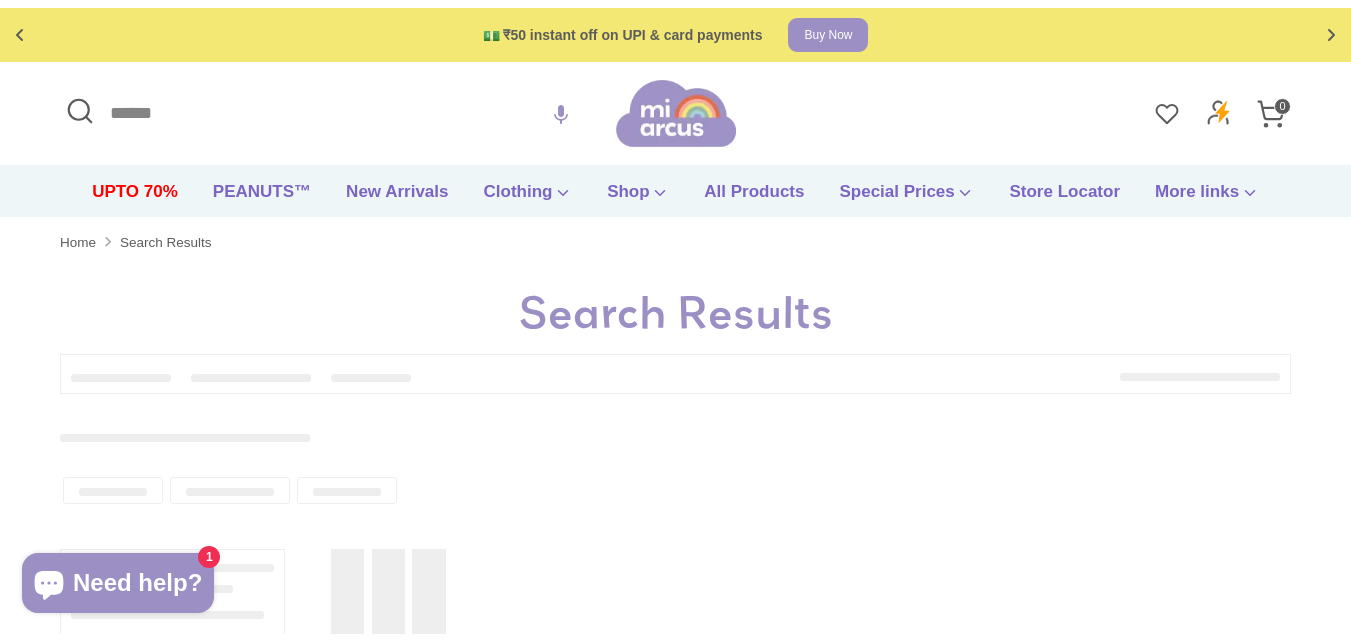 scroll, scrollTop: 0, scrollLeft: 0, axis: both 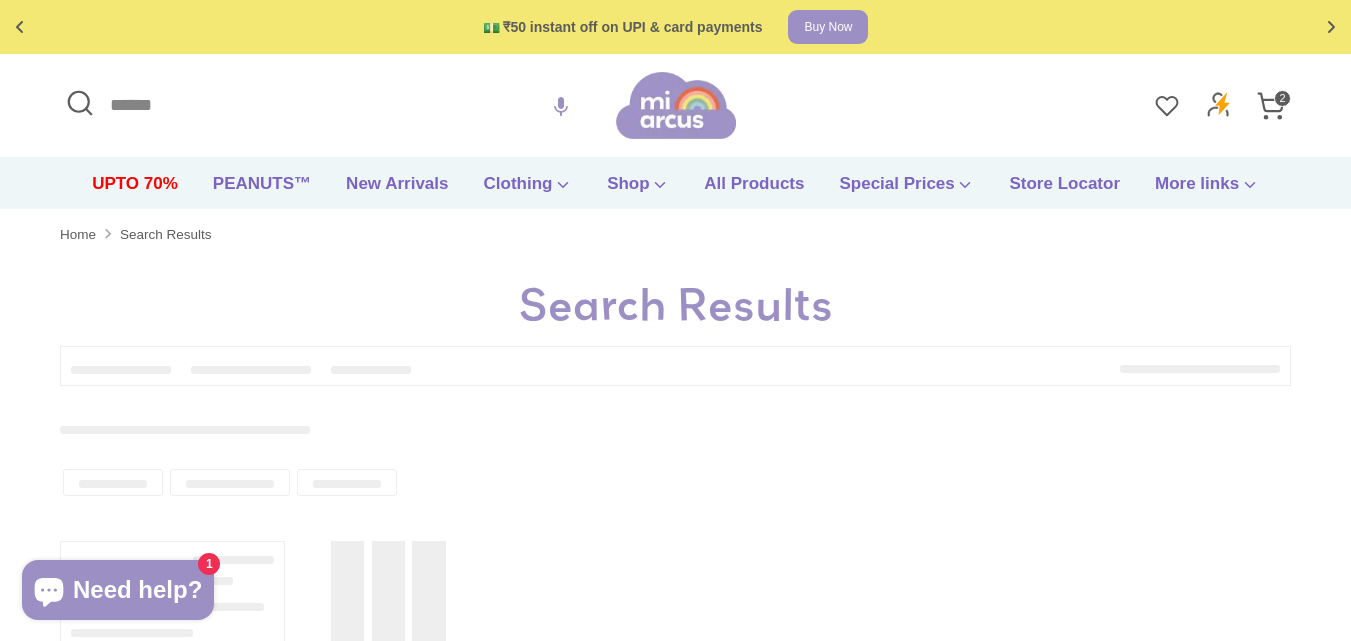 type on "**********" 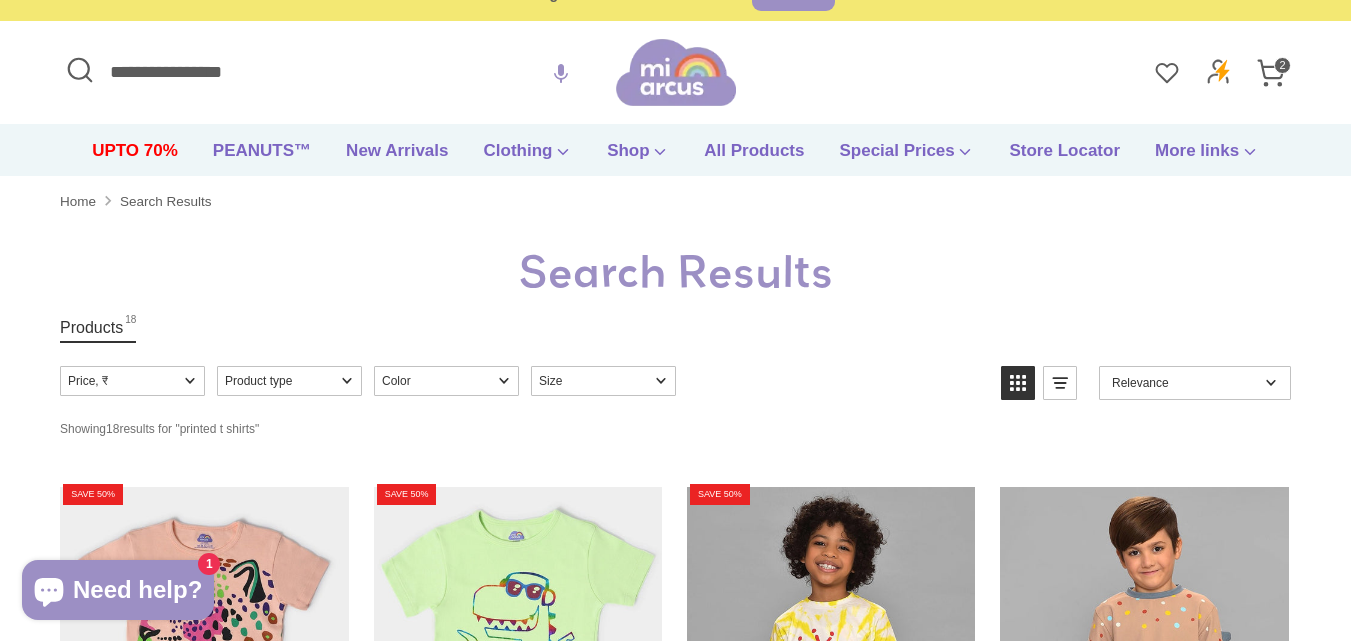 scroll, scrollTop: 0, scrollLeft: 0, axis: both 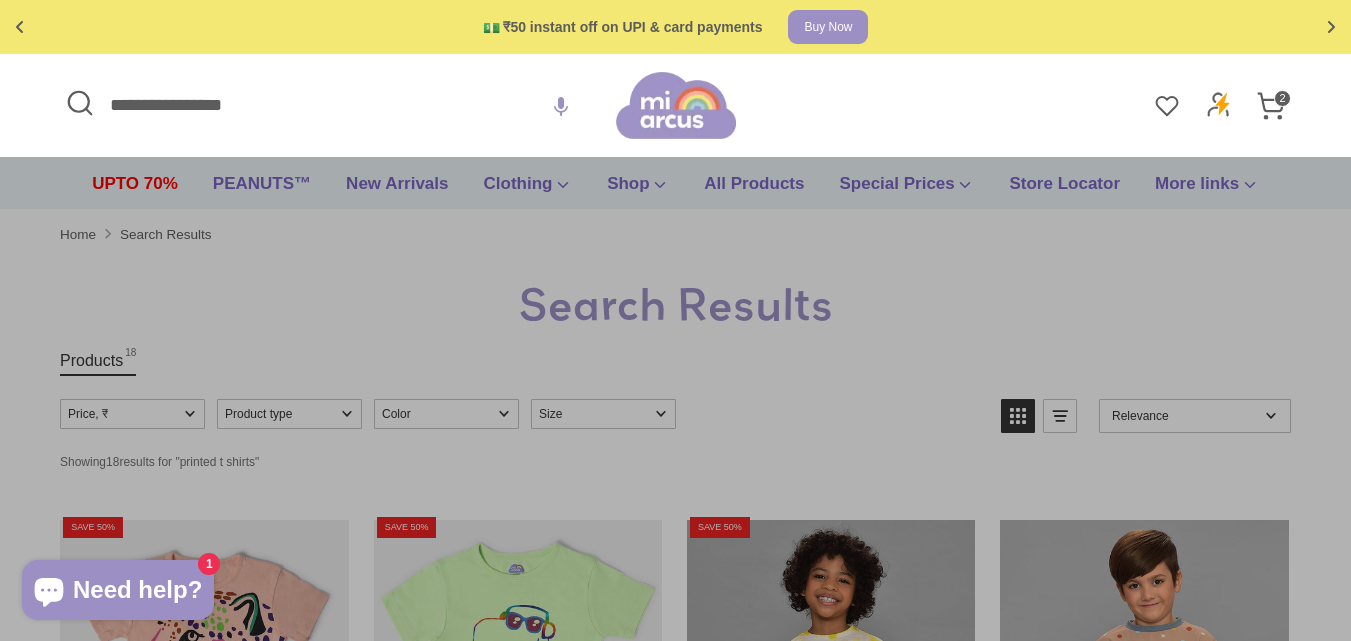 drag, startPoint x: 301, startPoint y: 113, endPoint x: 0, endPoint y: 98, distance: 301.37354 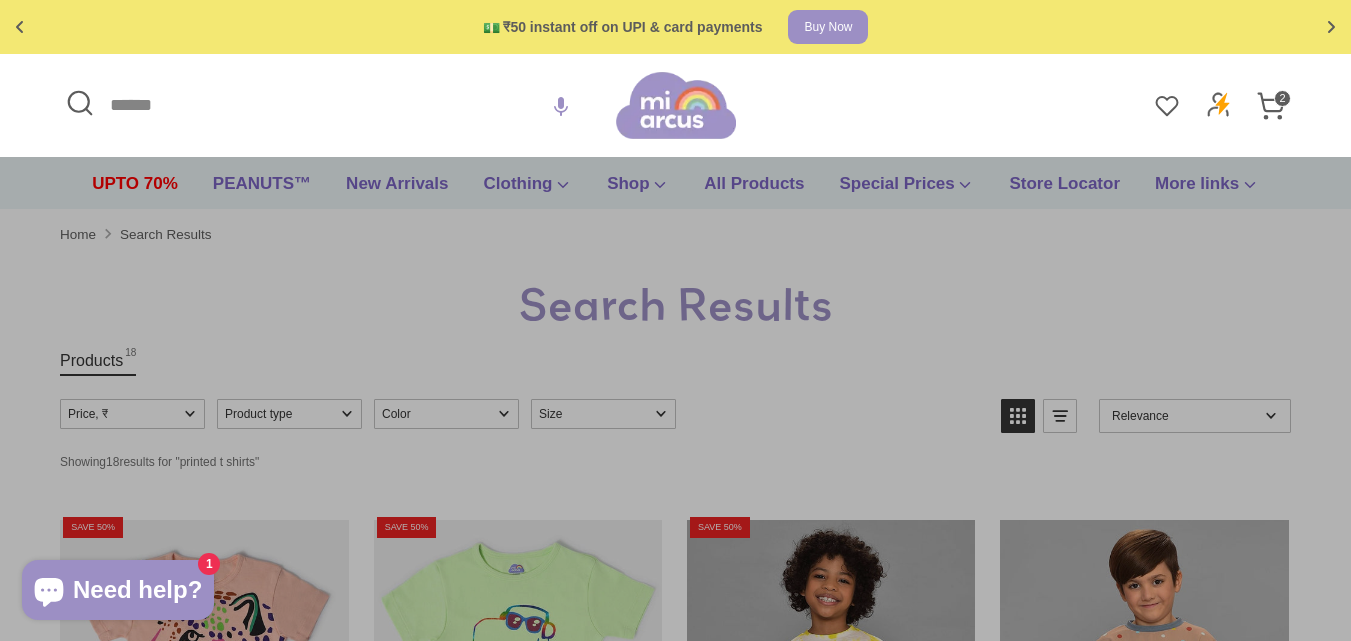 type 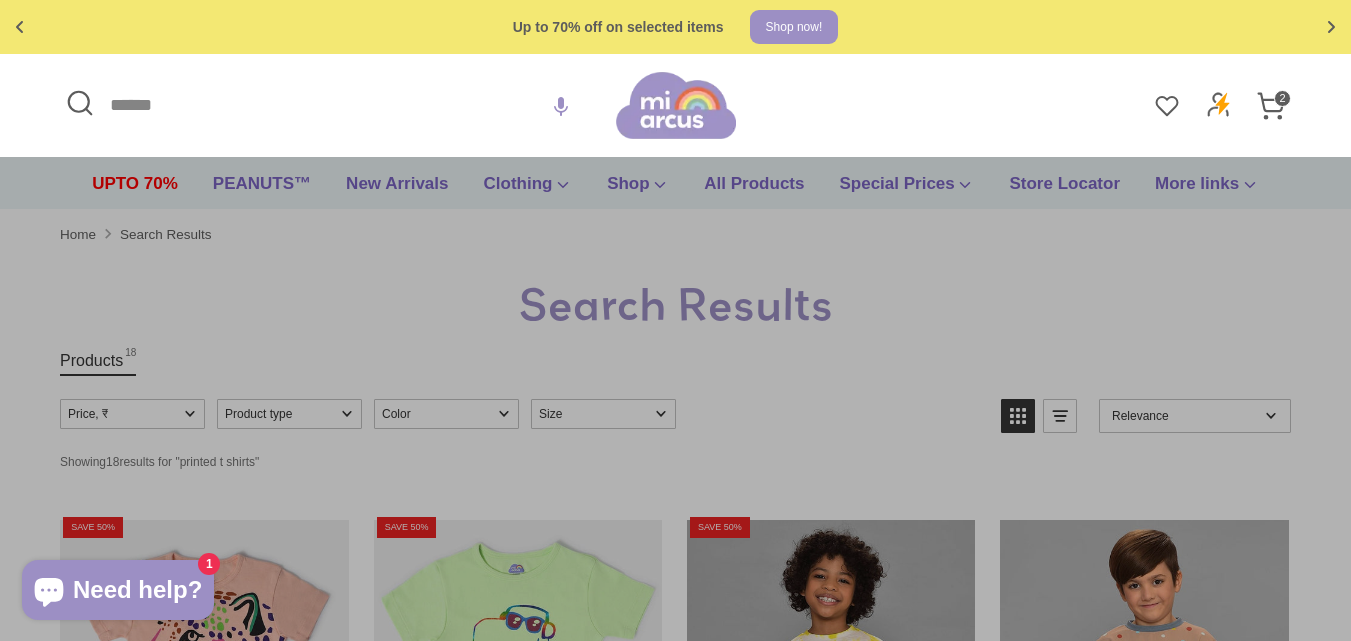 click on "🚚 Free shipping on orders above ₹599 Shop now Free gift on orders above ₹1999 Checkout 💵 ₹50 instant off on UPI & card payments Buy Now Up to 70% off on selected items Shop now! 🚚 Free shipping on orders above ₹599 Shop now Free gift on orders above ₹1999 Checkout 💵 ₹50 instant off on UPI & card payments Buy Now Up to 70% off on selected items Shop now!
✅ Product added to cart!
printed t shirts - Mi Arcus" at bounding box center (675, 1829) 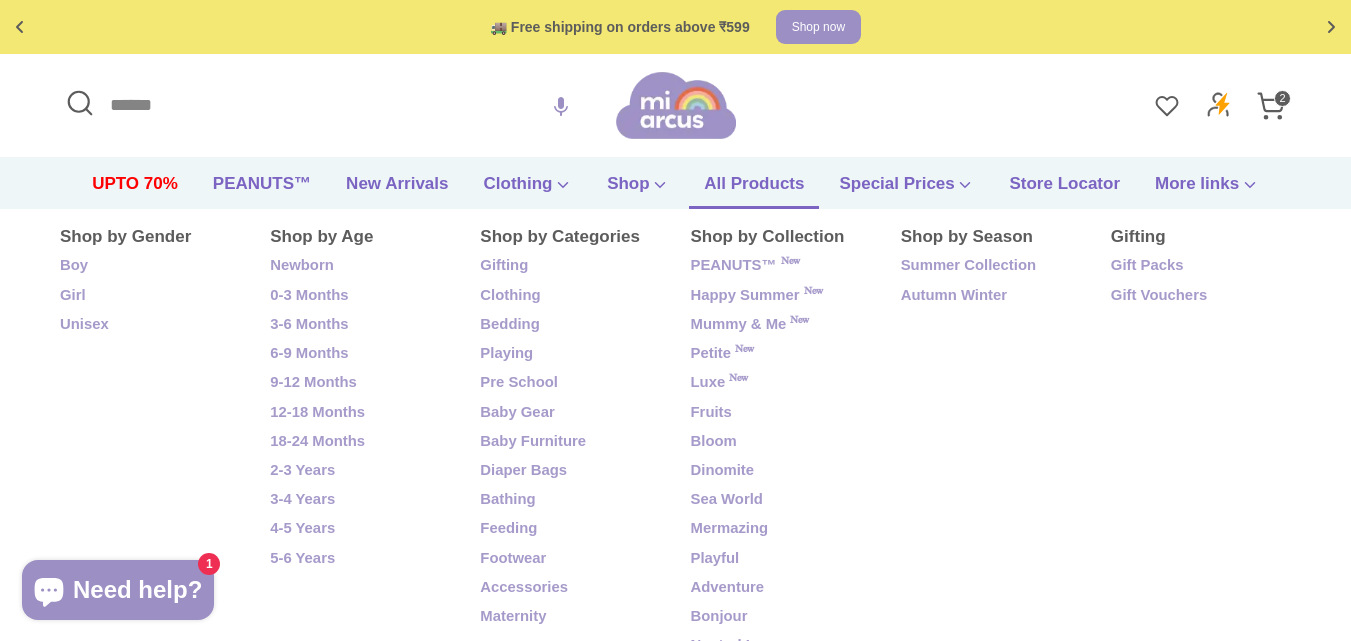 click on "All Products" at bounding box center (754, 190) 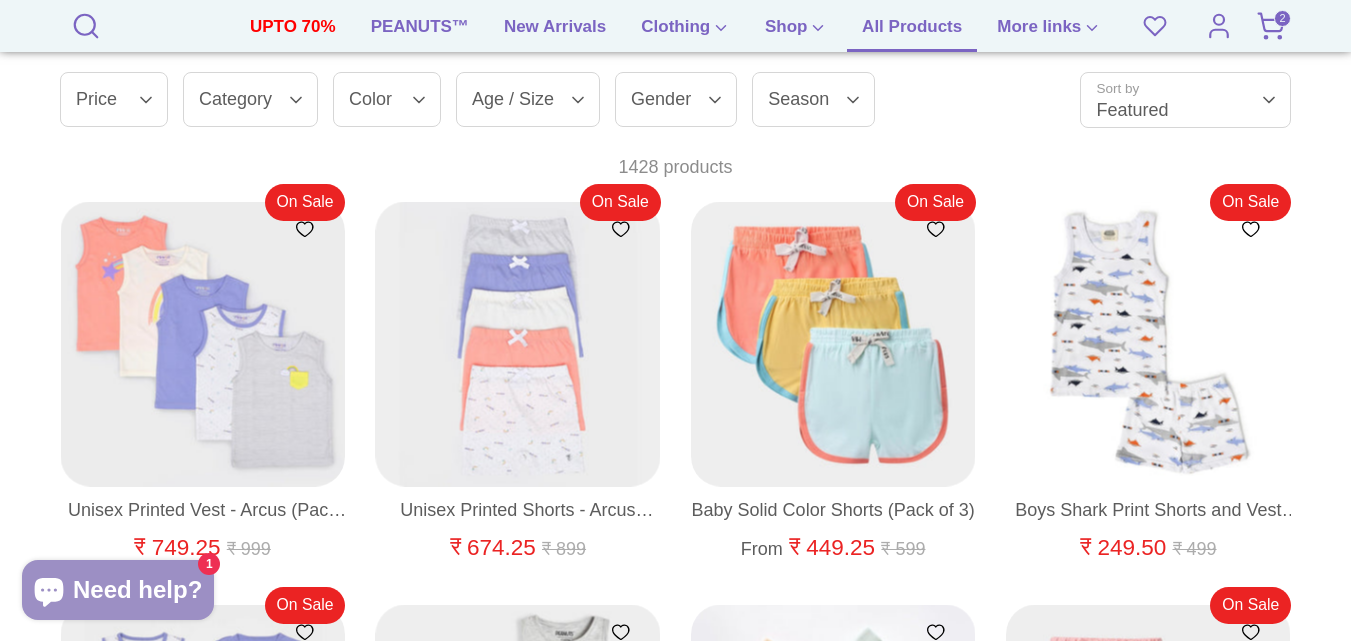 scroll, scrollTop: 172, scrollLeft: 0, axis: vertical 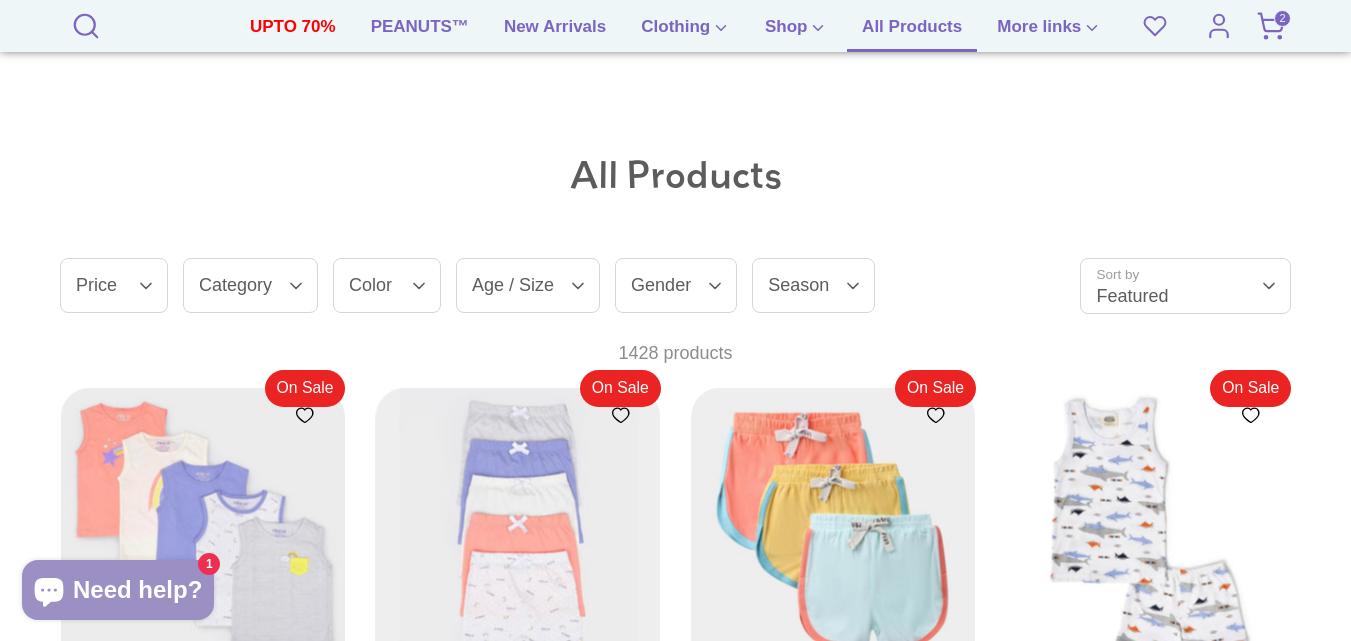 click on "Color" at bounding box center [387, 285] 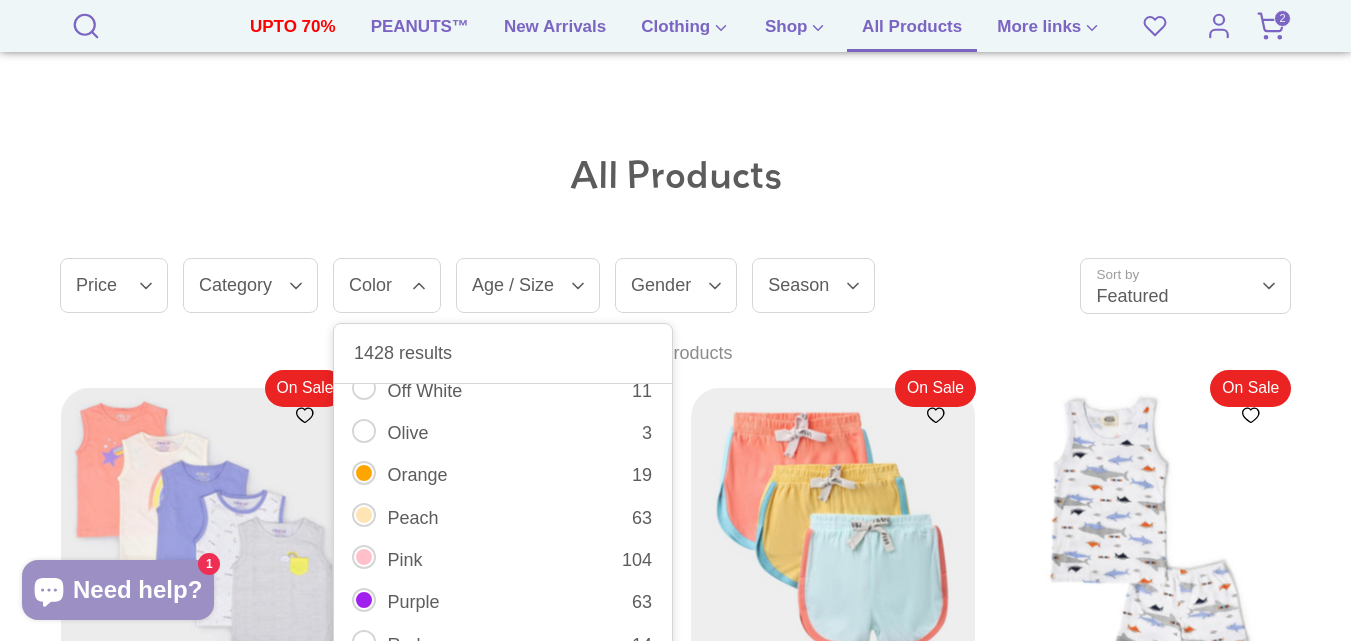 scroll, scrollTop: 1100, scrollLeft: 0, axis: vertical 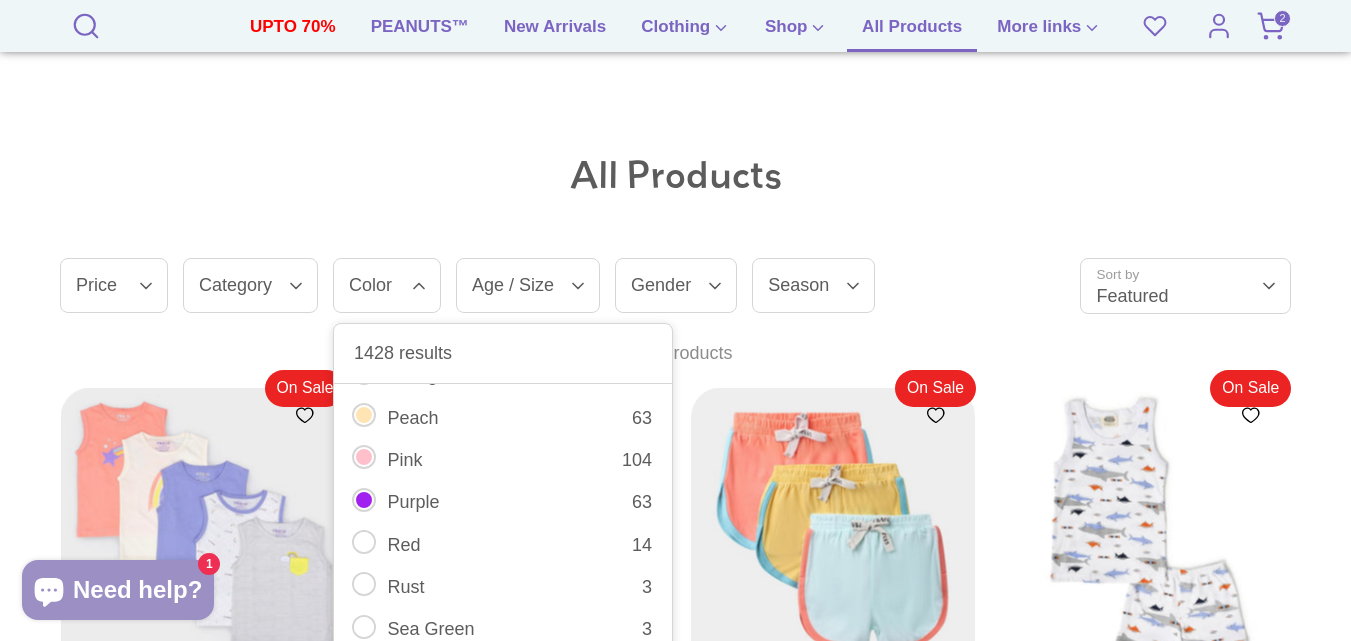 click at bounding box center [364, 500] 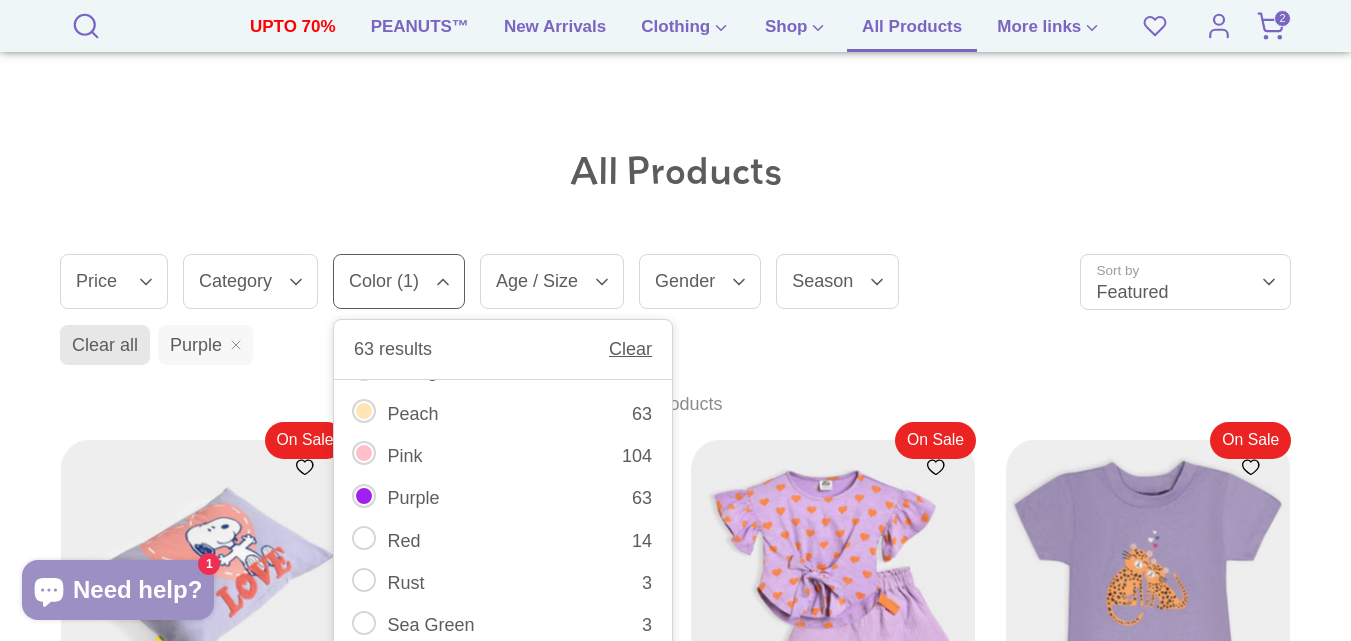scroll, scrollTop: 200, scrollLeft: 0, axis: vertical 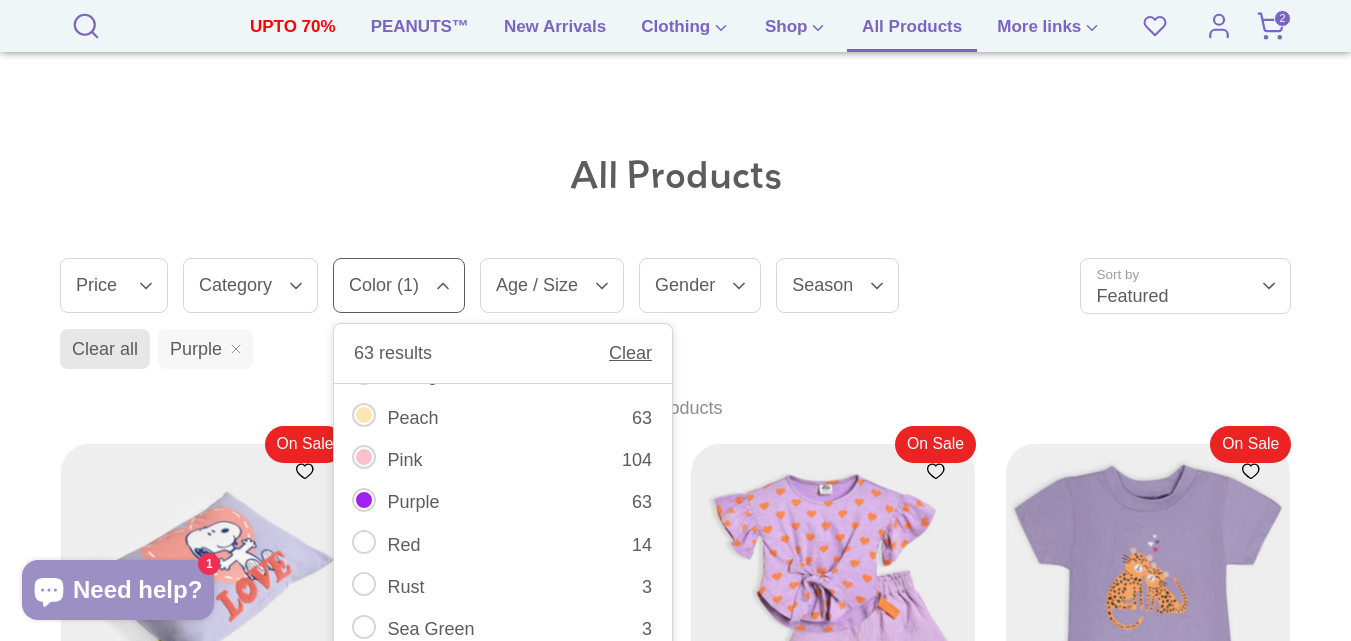 click on "Clear all
Purple" at bounding box center [679, 353] 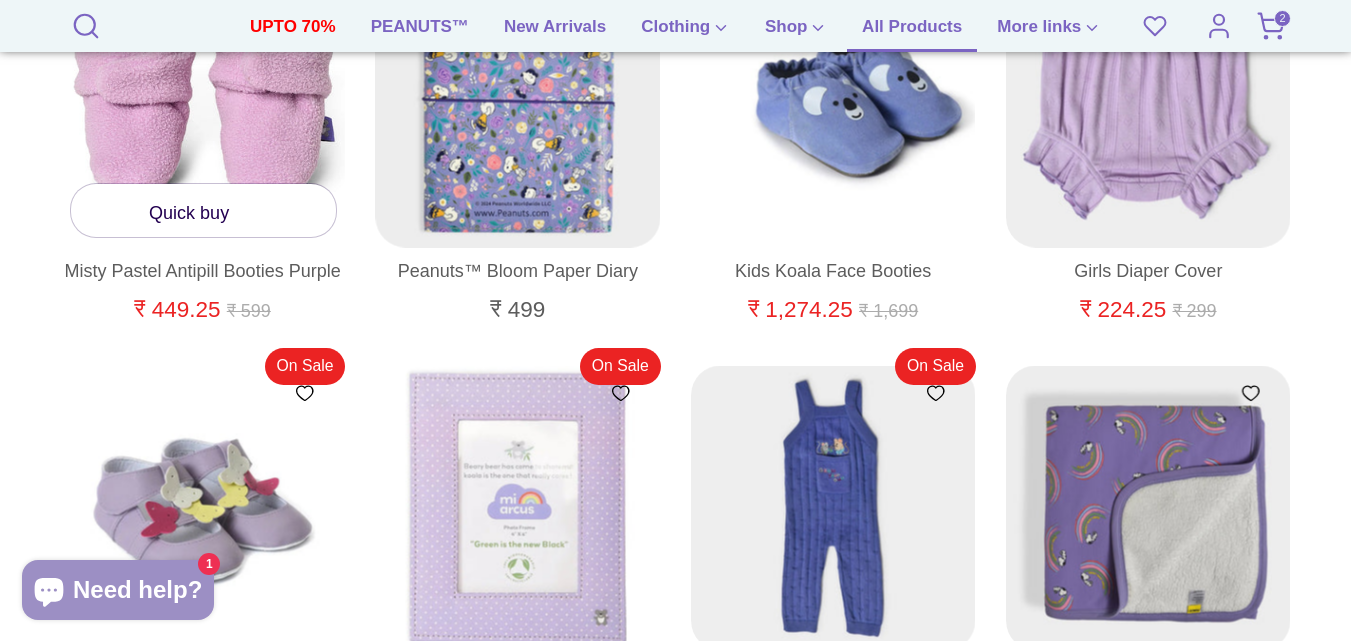 scroll, scrollTop: 4700, scrollLeft: 0, axis: vertical 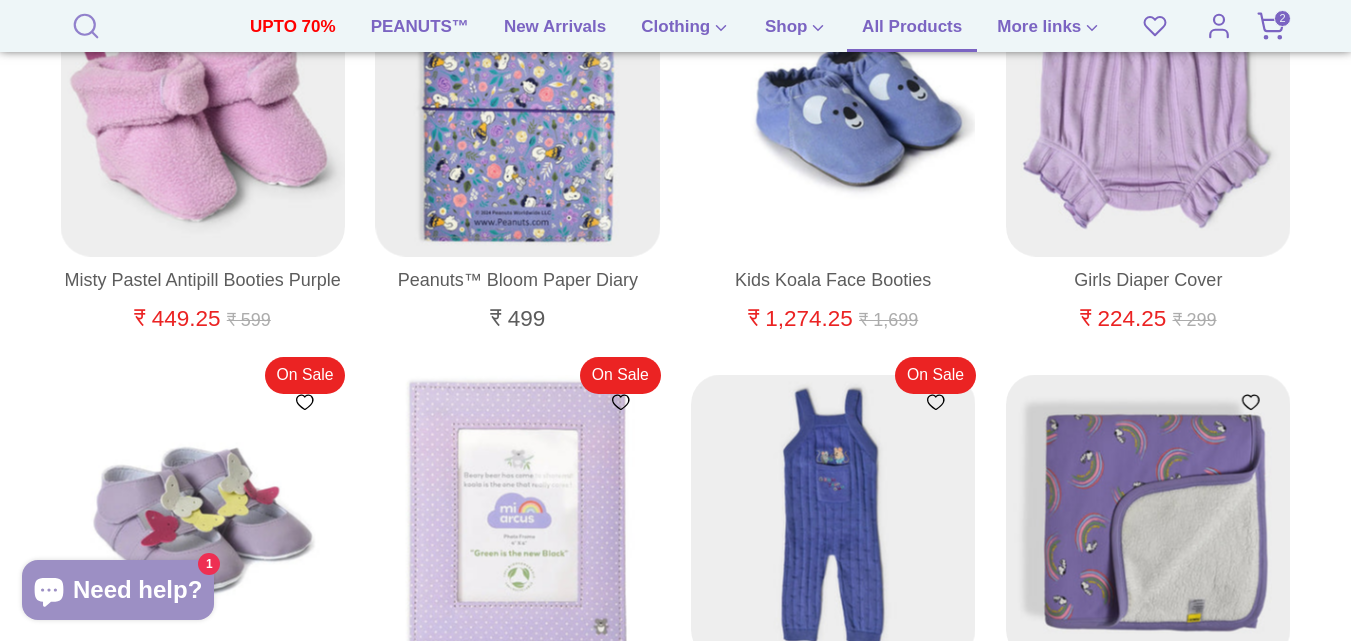 click 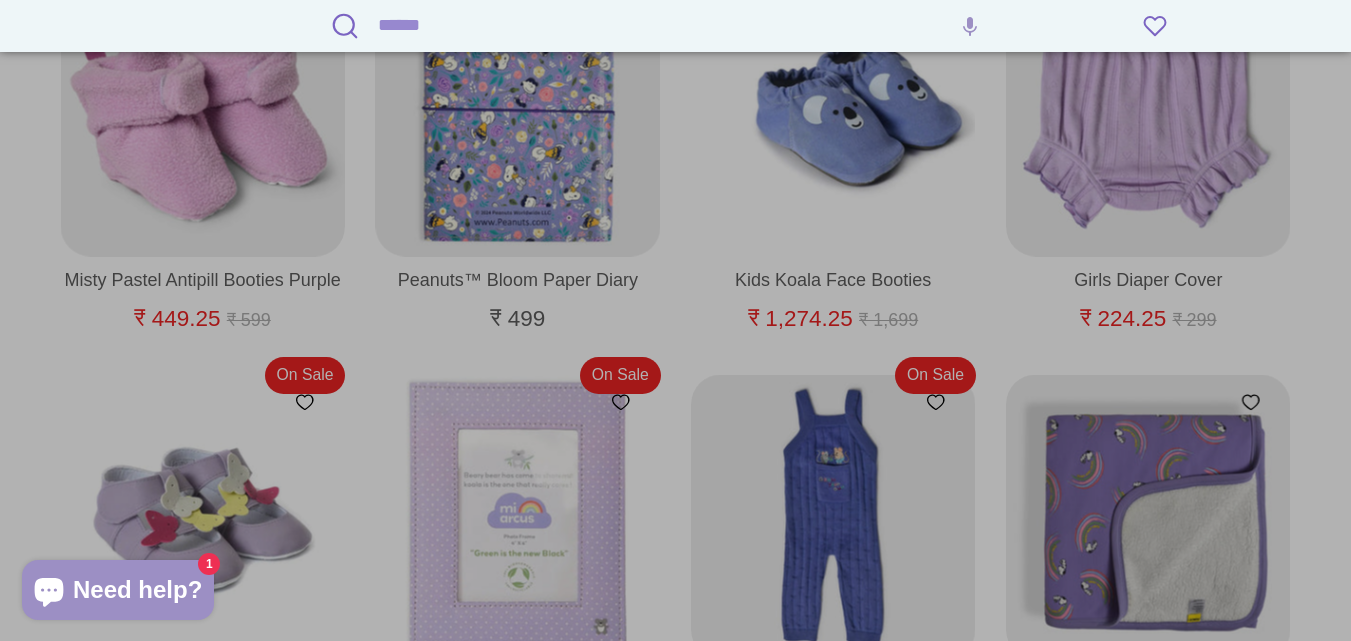 drag, startPoint x: 501, startPoint y: 24, endPoint x: 485, endPoint y: 24, distance: 16 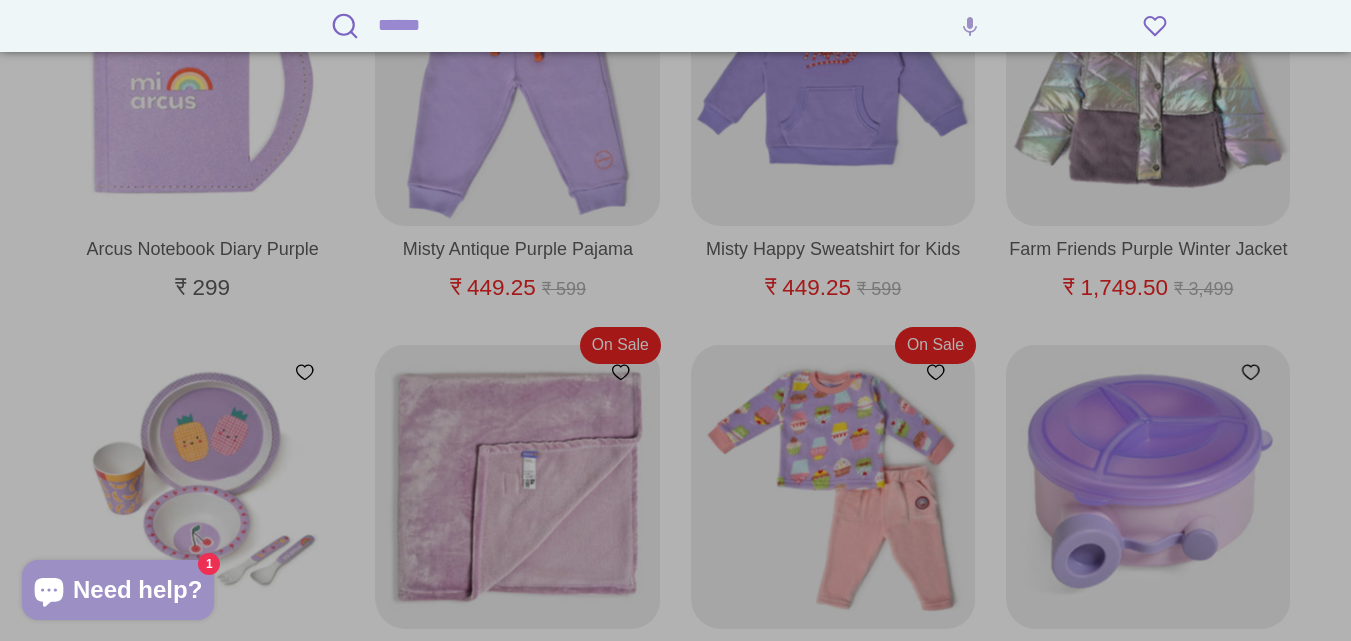 scroll, scrollTop: 3100, scrollLeft: 0, axis: vertical 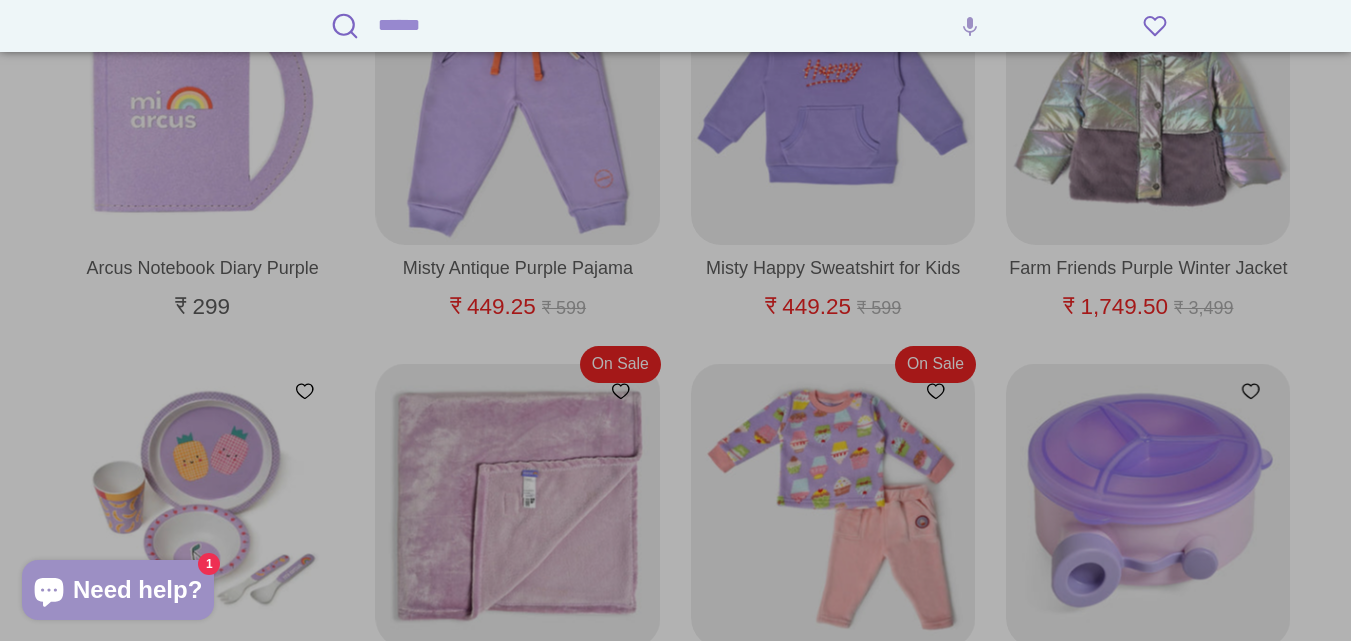 click on "Search" at bounding box center [694, 25] 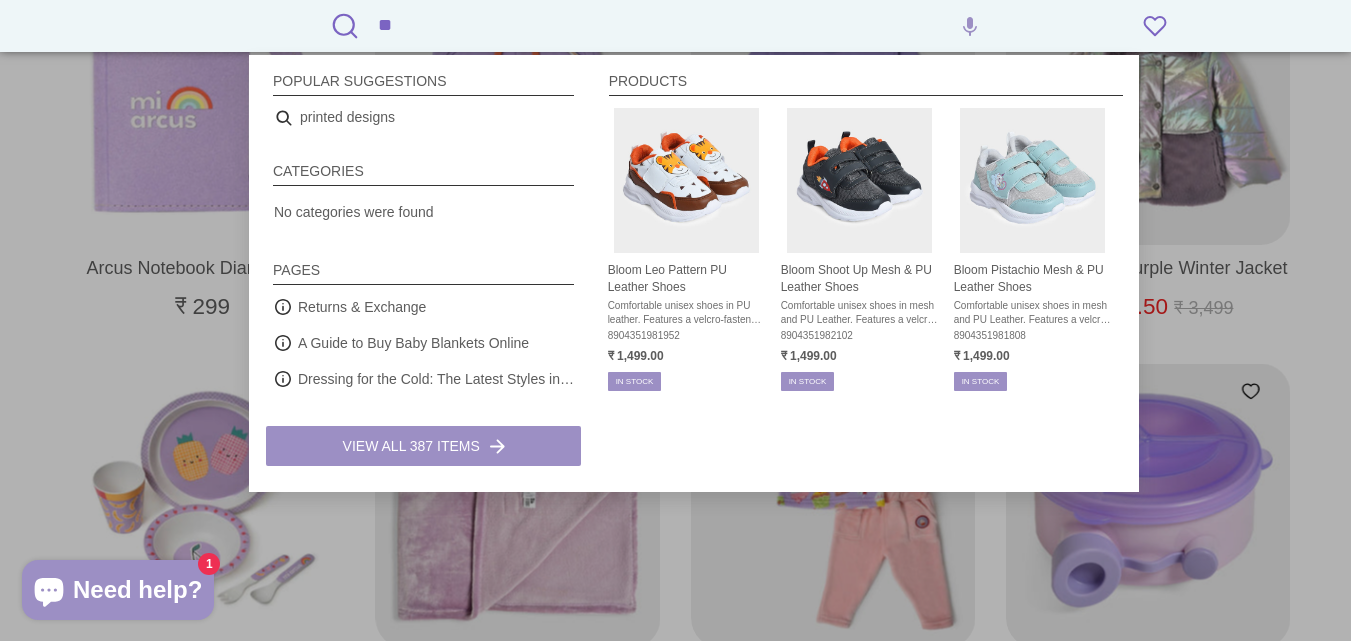 type on "*" 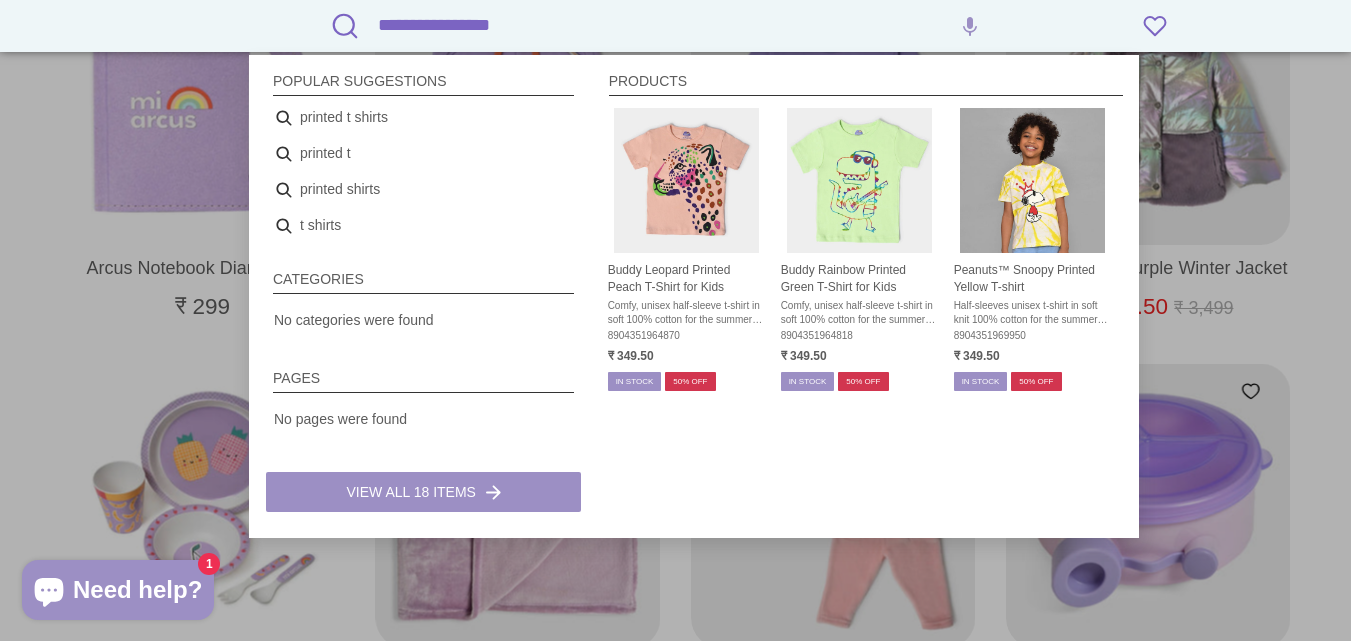 type on "**********" 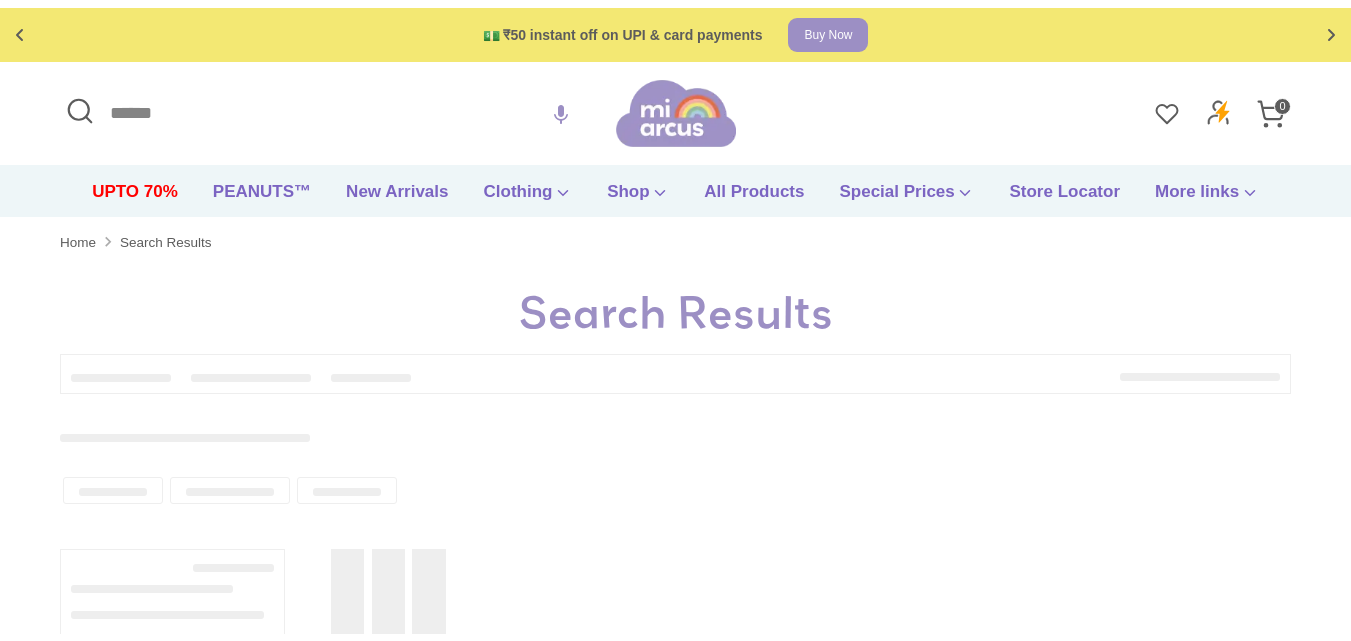 scroll, scrollTop: 0, scrollLeft: 0, axis: both 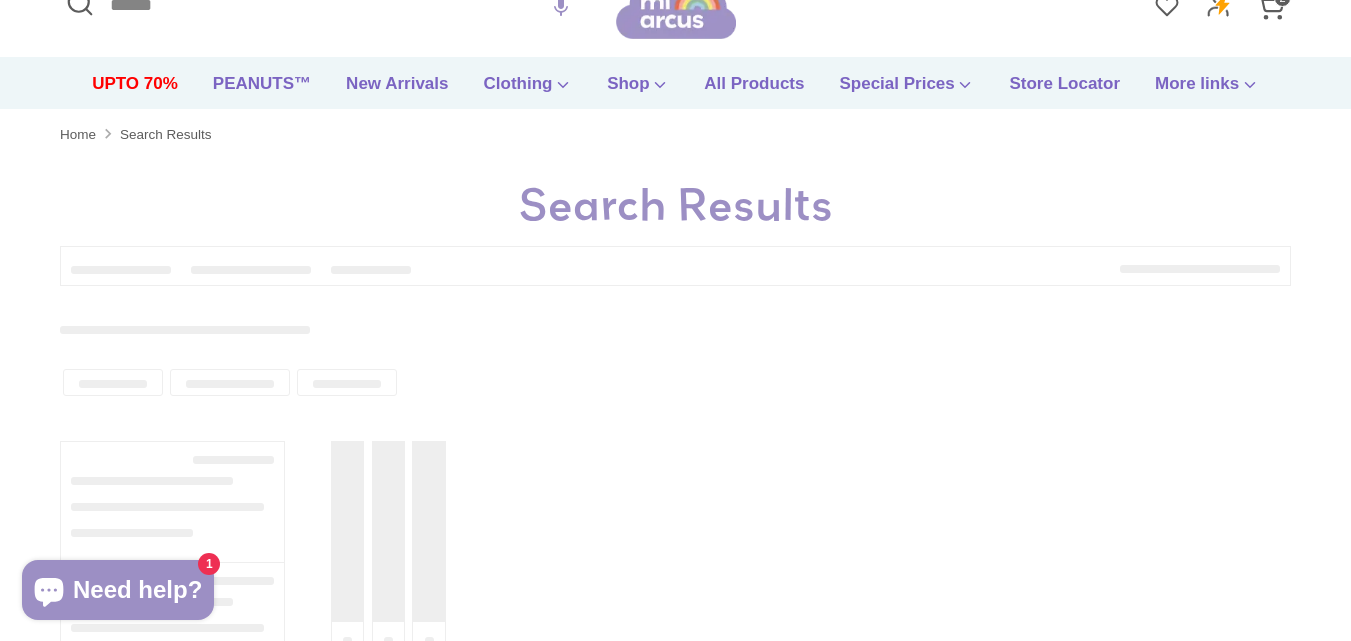 type on "**********" 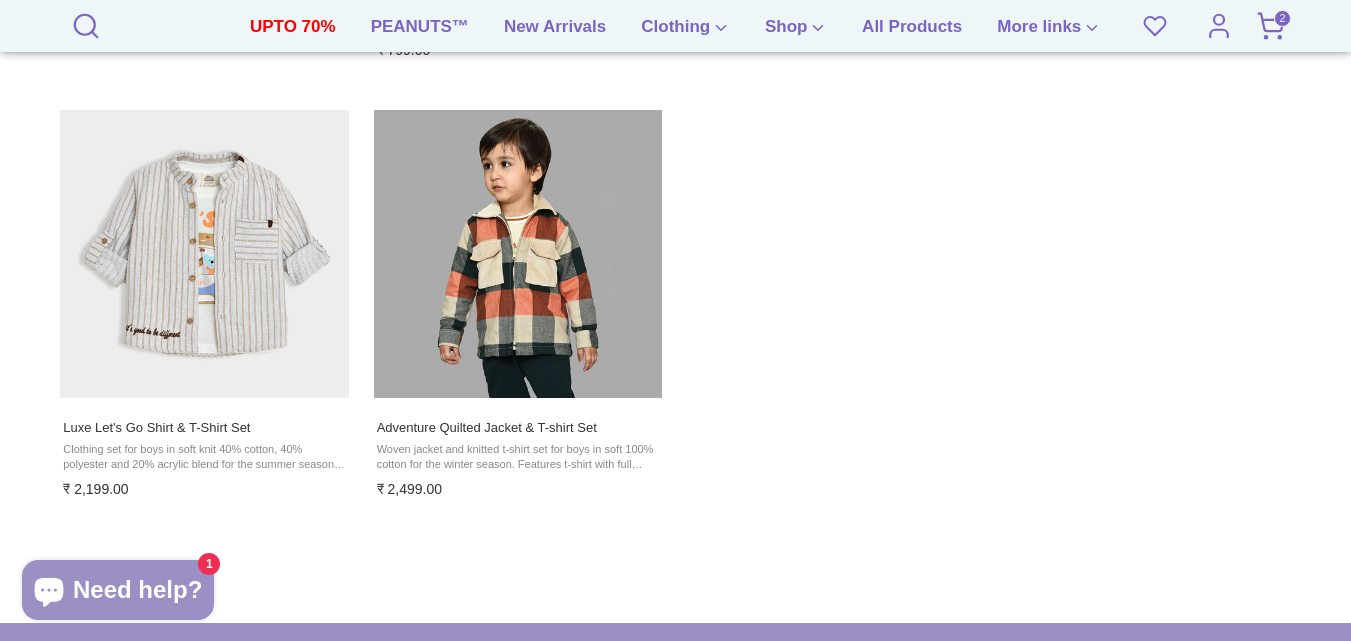 scroll, scrollTop: 2000, scrollLeft: 0, axis: vertical 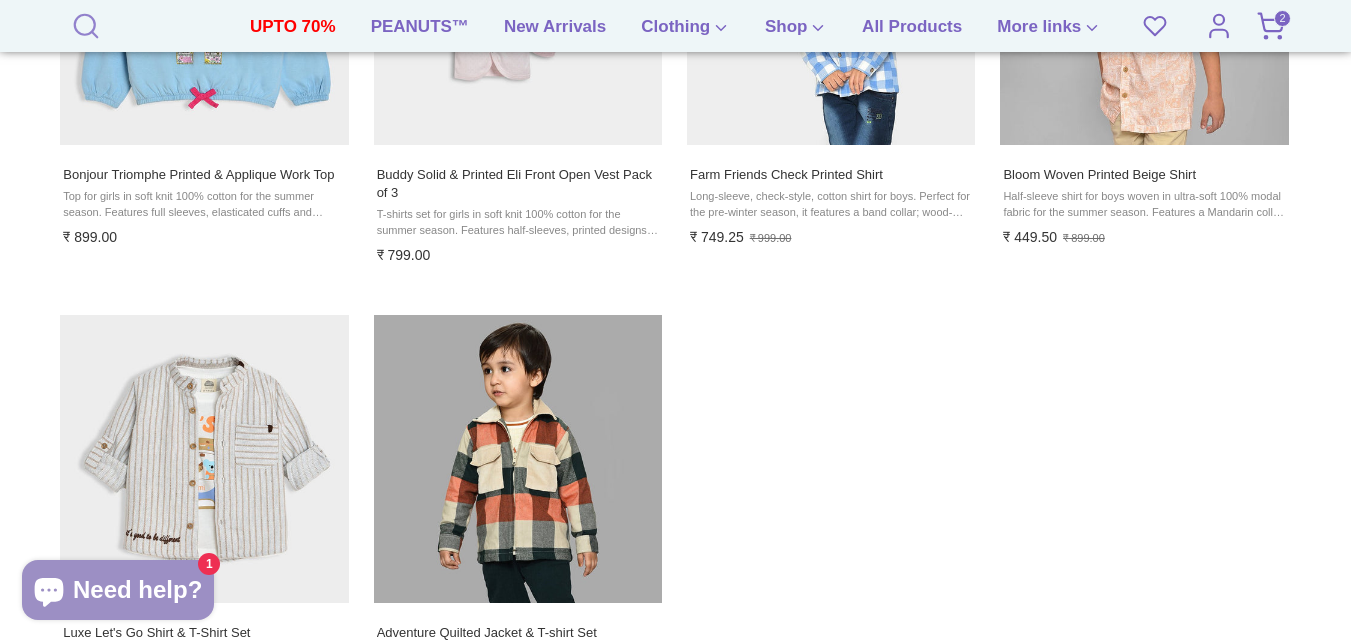 click 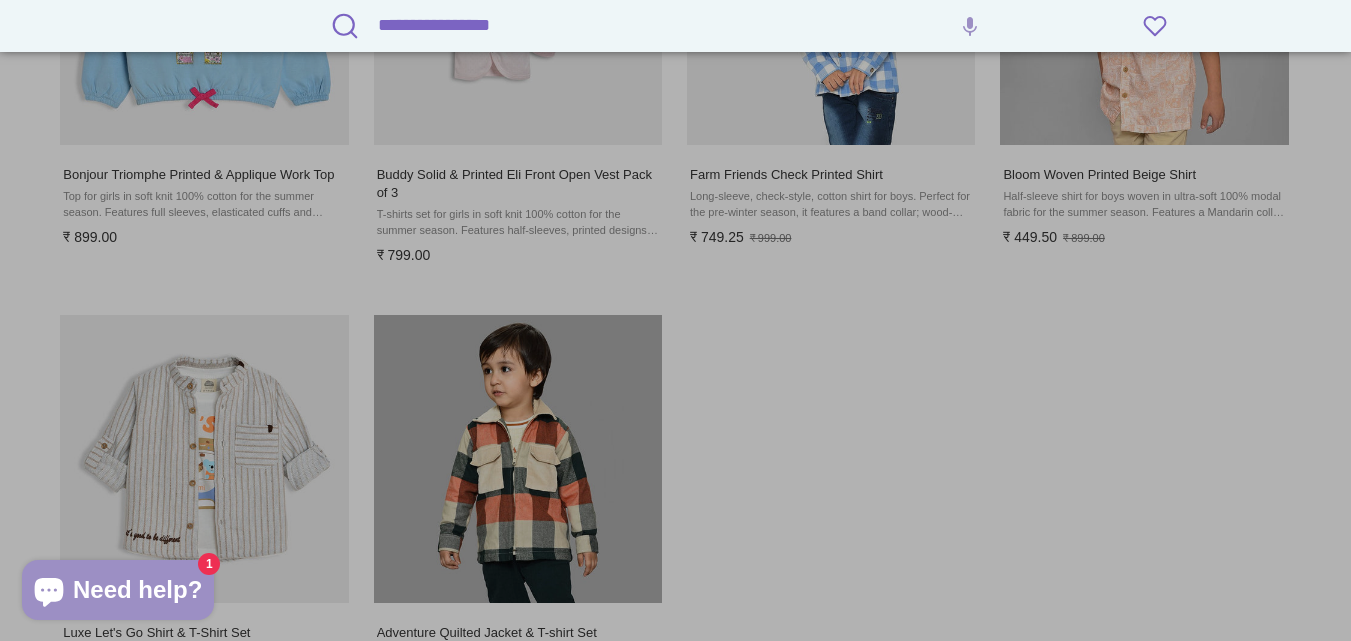 drag, startPoint x: 575, startPoint y: 35, endPoint x: 0, endPoint y: -5, distance: 576.38965 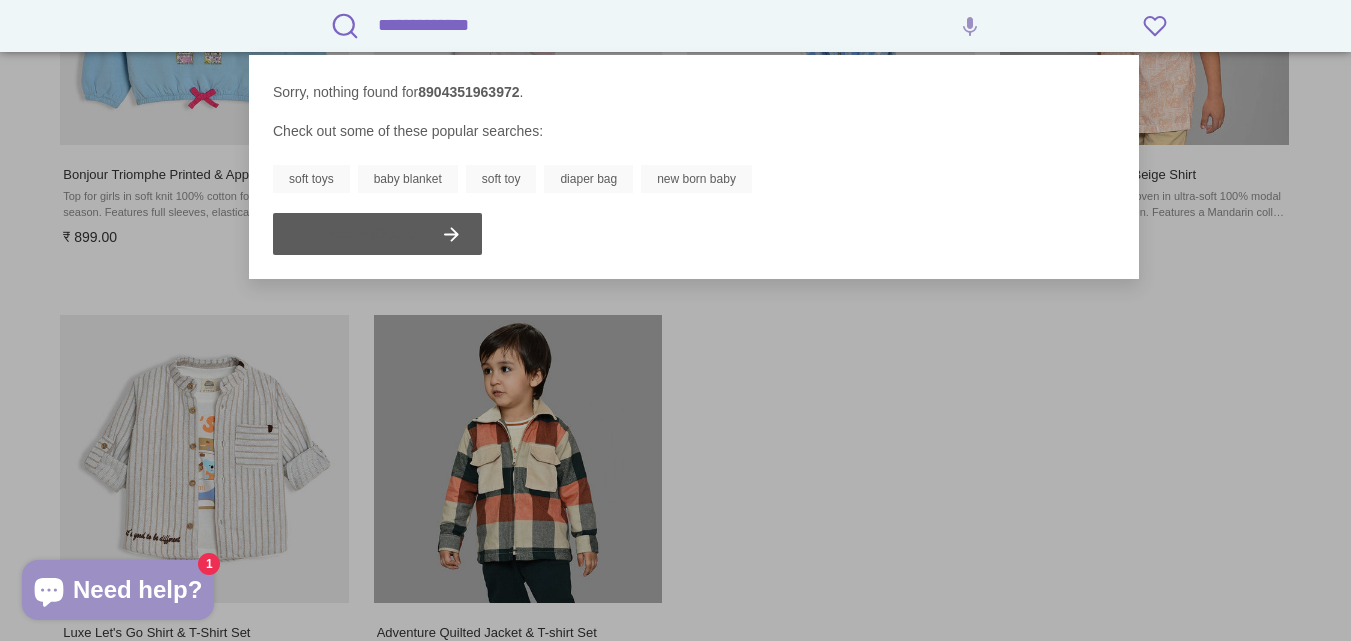 drag, startPoint x: 400, startPoint y: 23, endPoint x: 0, endPoint y: -87, distance: 414.84937 